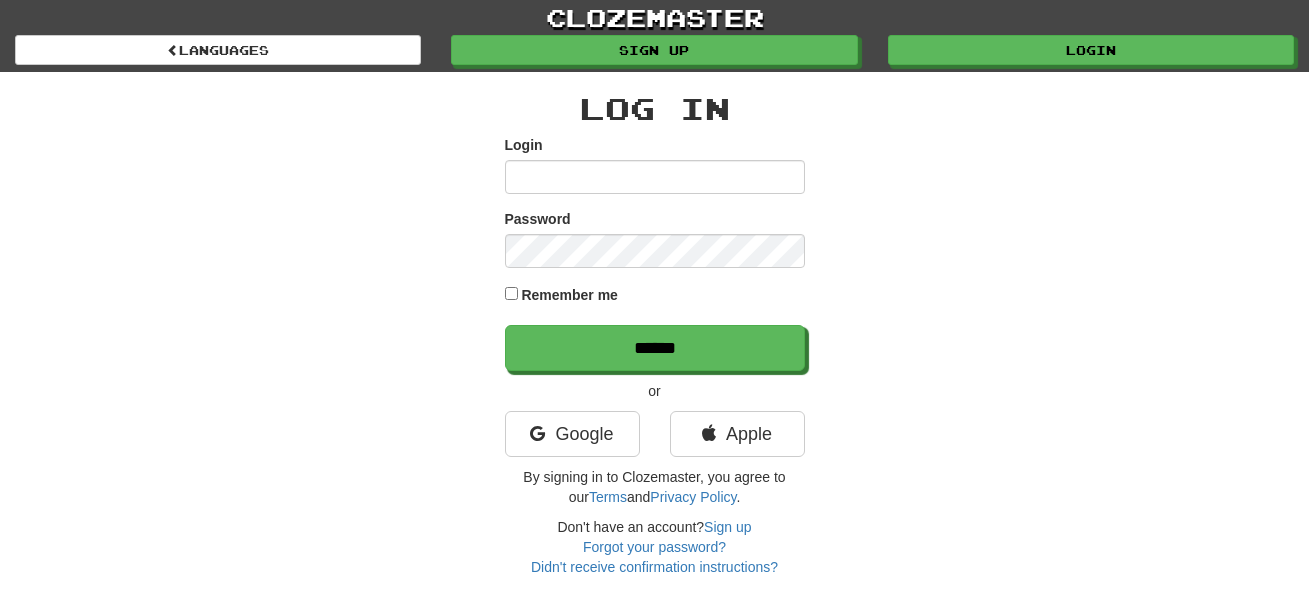 scroll, scrollTop: 0, scrollLeft: 0, axis: both 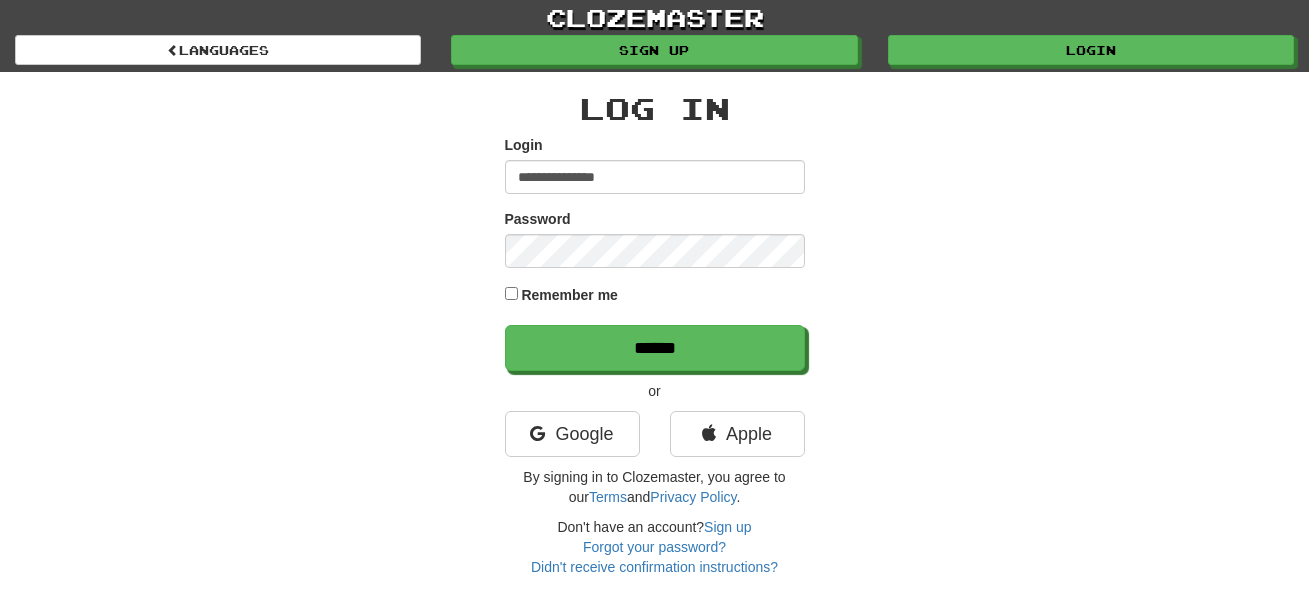 click on "**********" at bounding box center (655, 177) 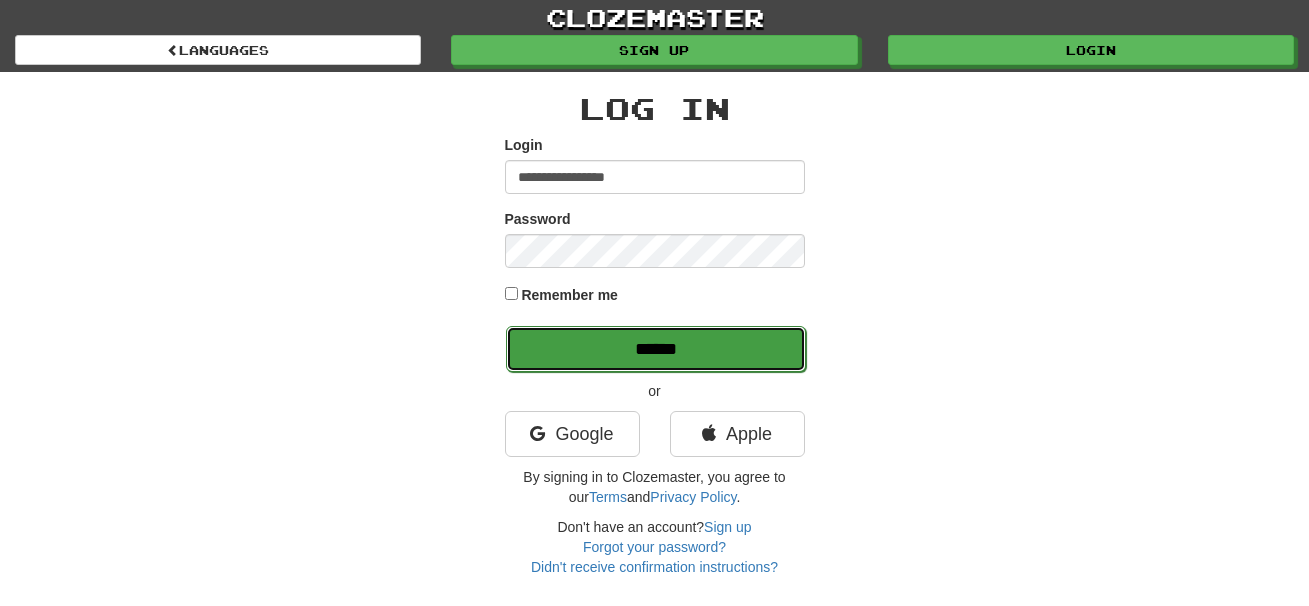 click on "******" at bounding box center (656, 349) 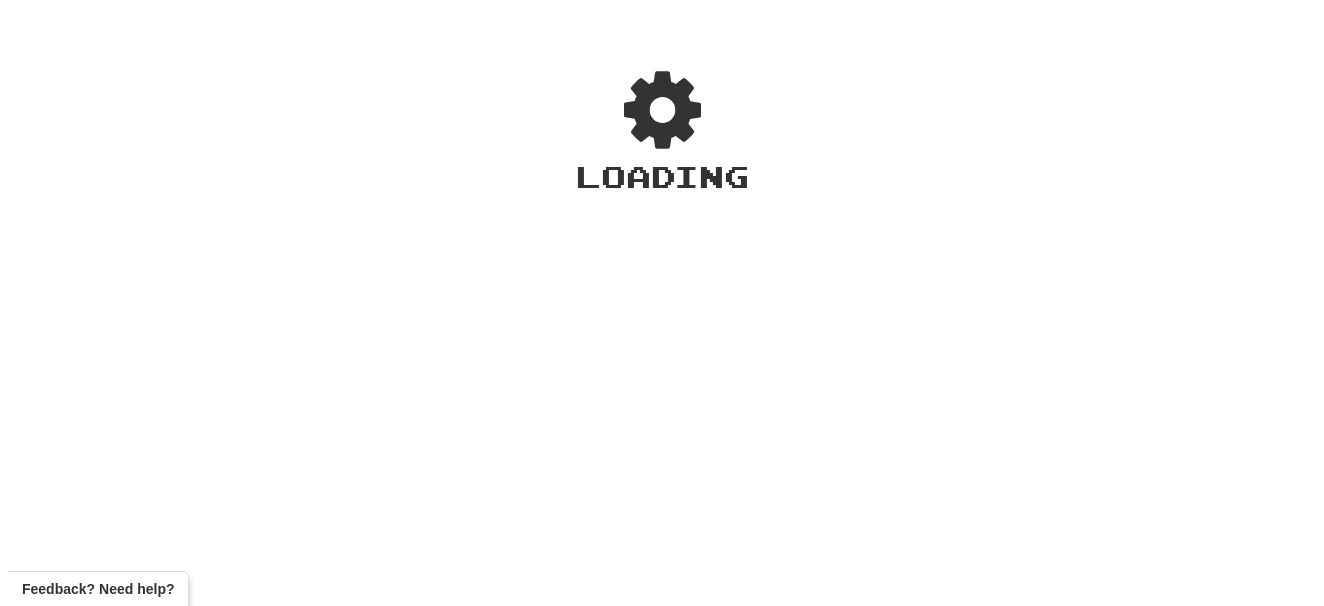 scroll, scrollTop: 0, scrollLeft: 0, axis: both 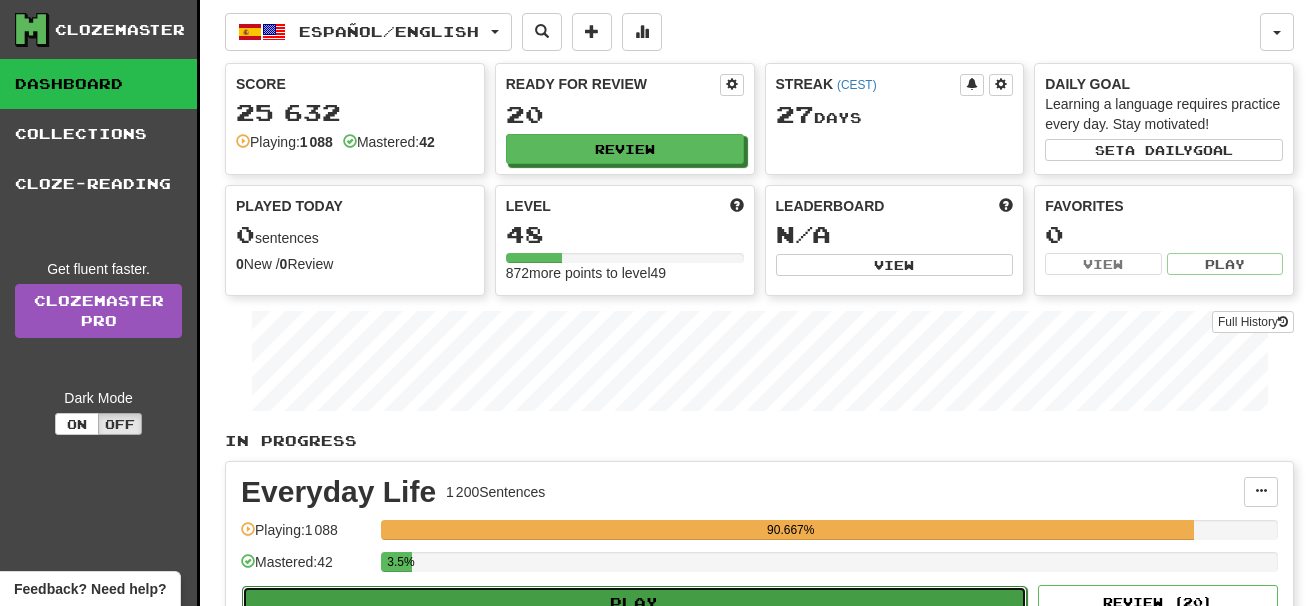 click on "Play" at bounding box center [634, 603] 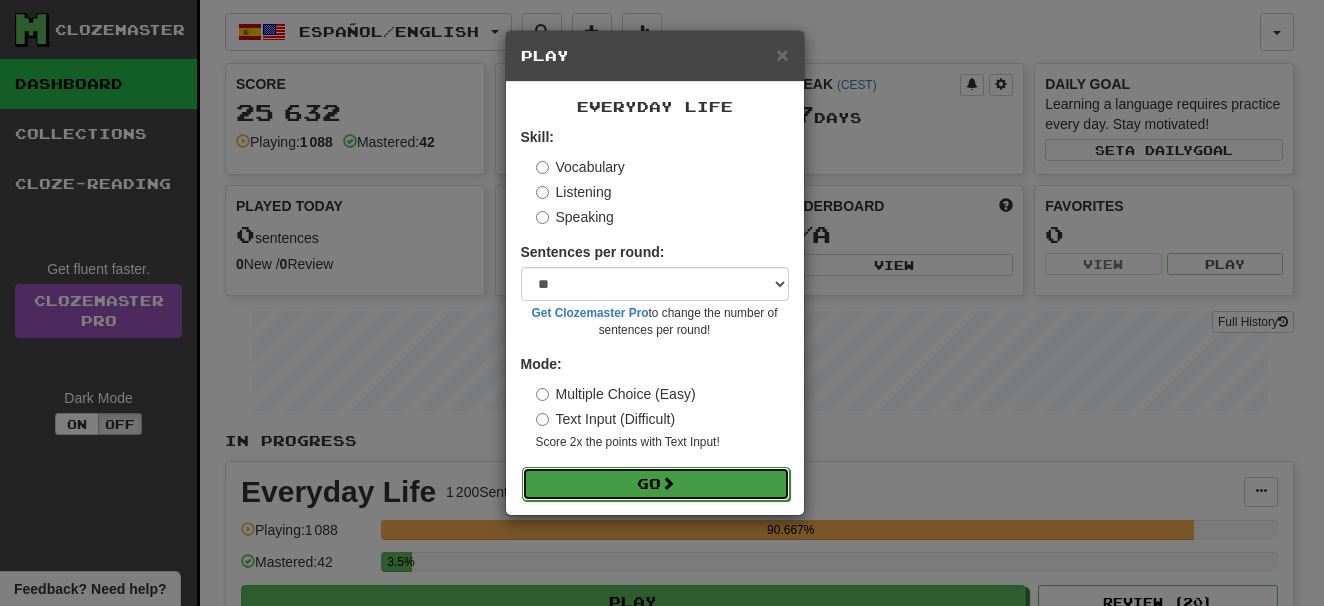 click on "Go" at bounding box center [656, 484] 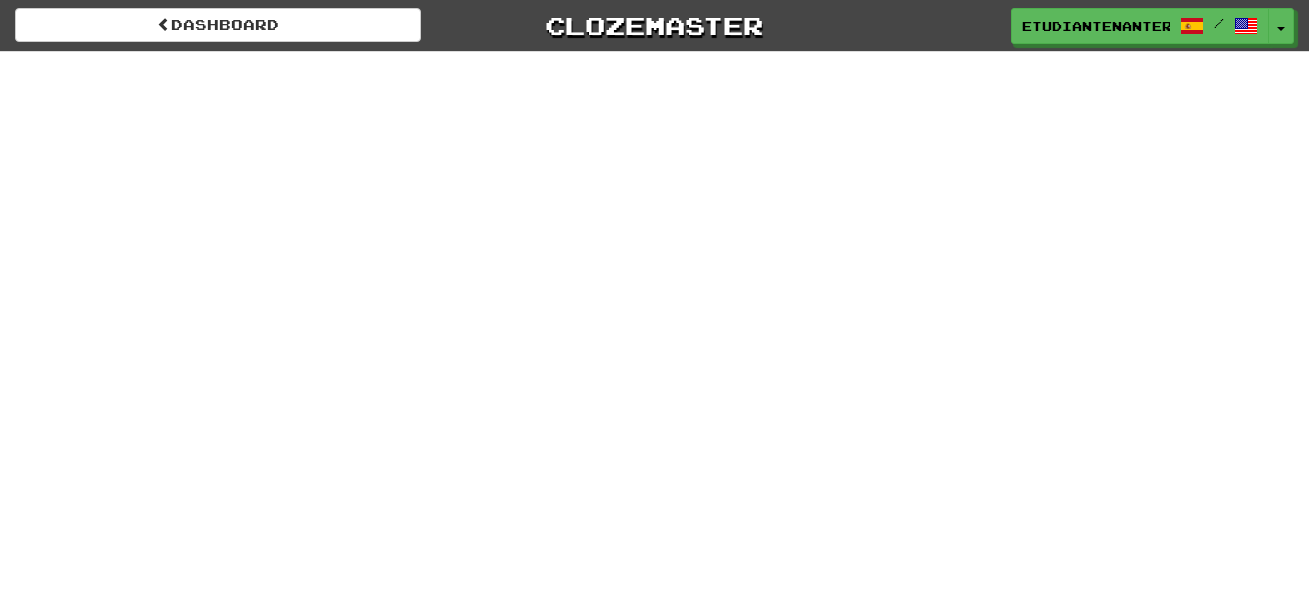 scroll, scrollTop: 0, scrollLeft: 0, axis: both 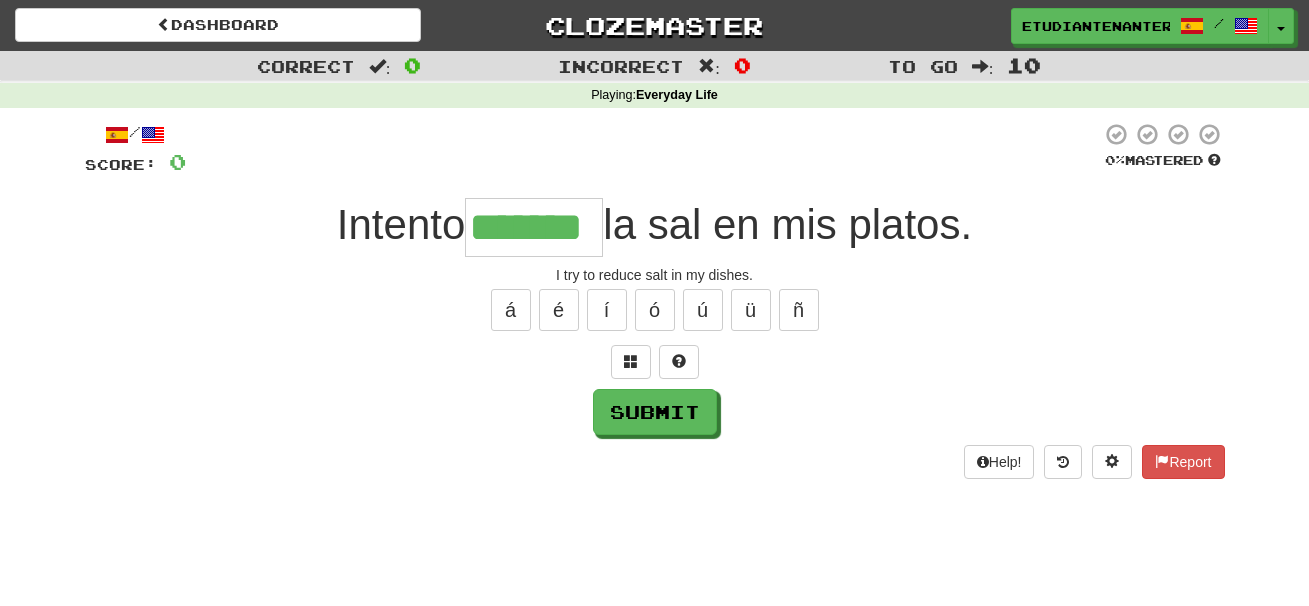 type on "*******" 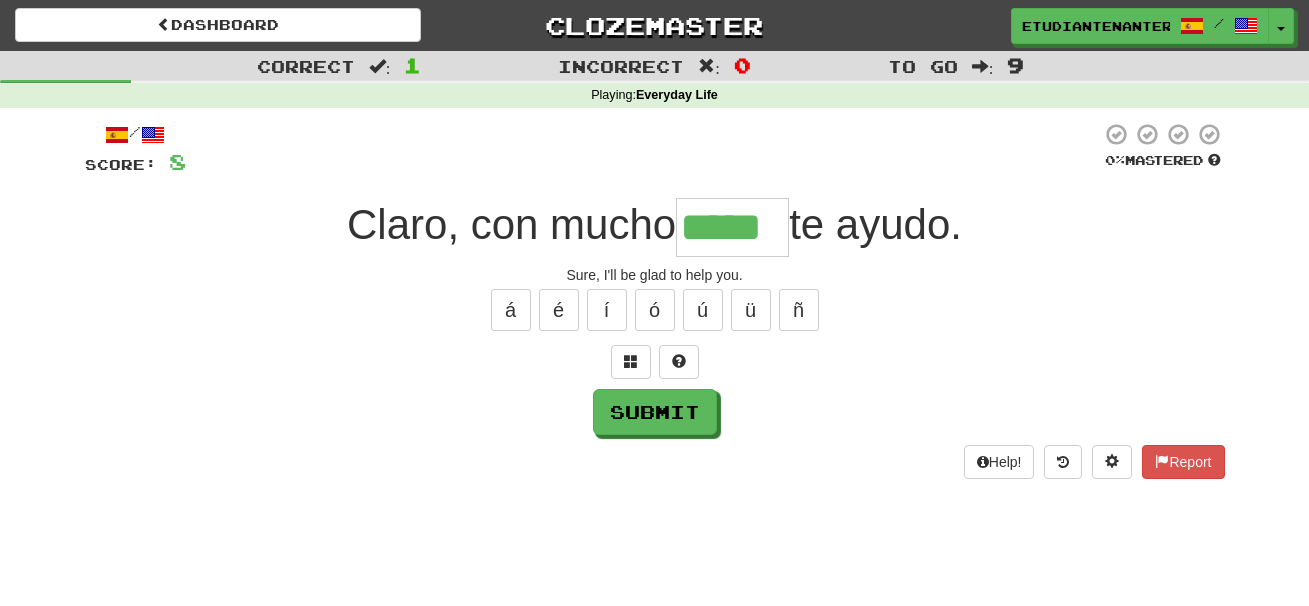 type on "*****" 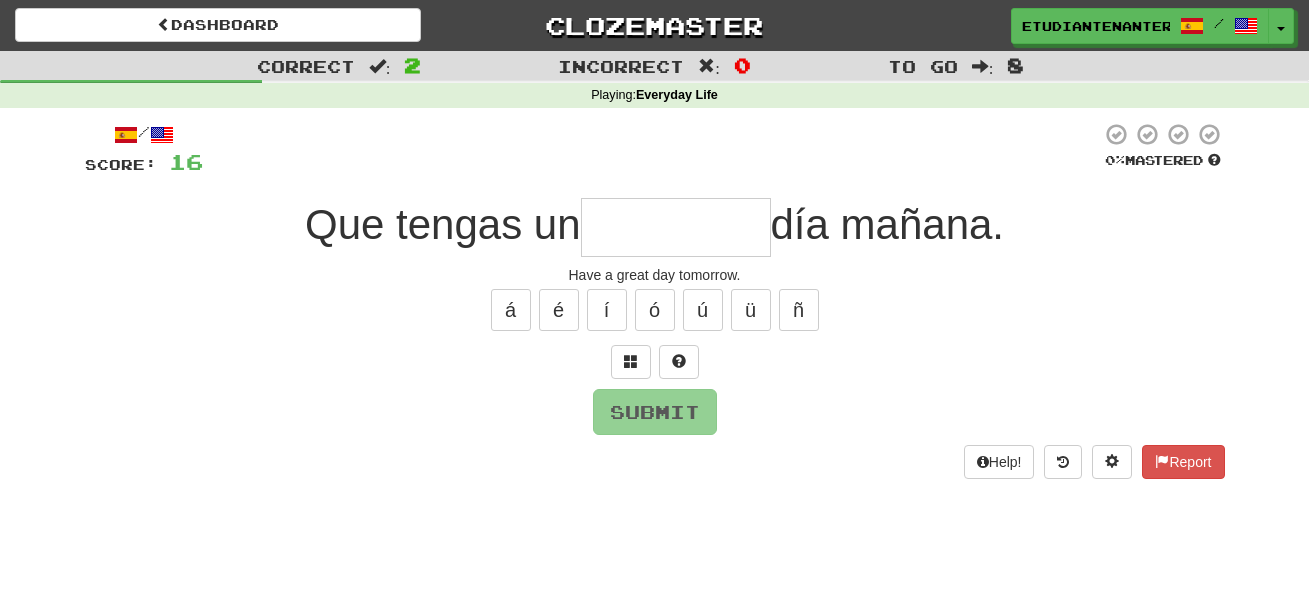 type on "*" 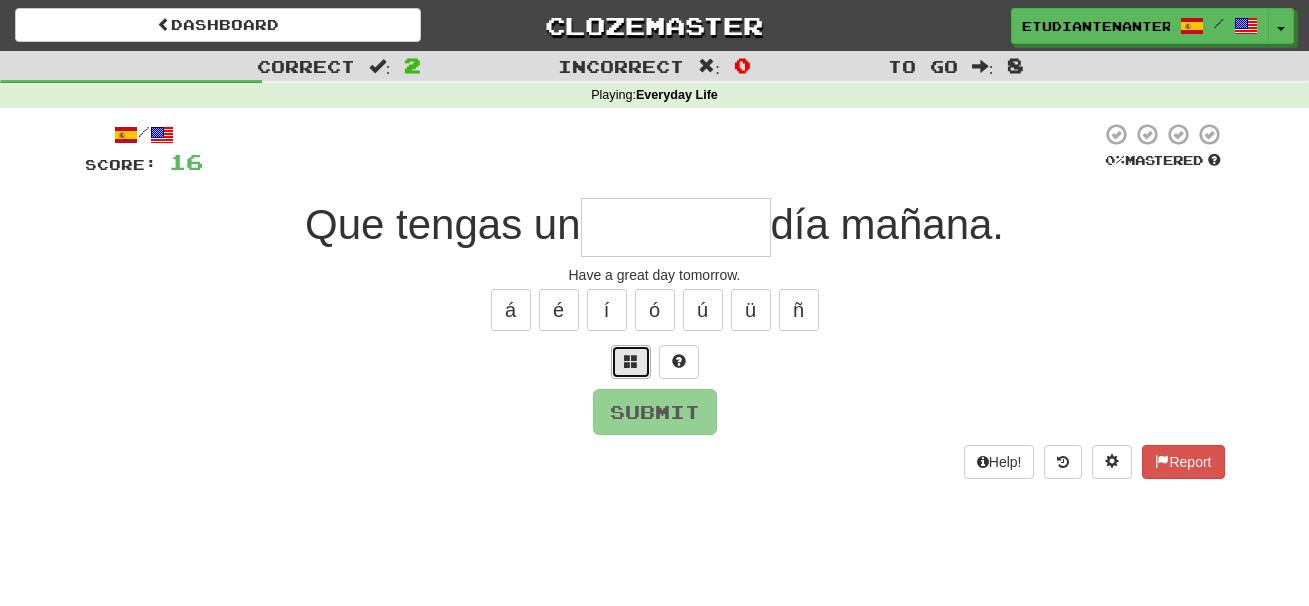 click at bounding box center (631, 361) 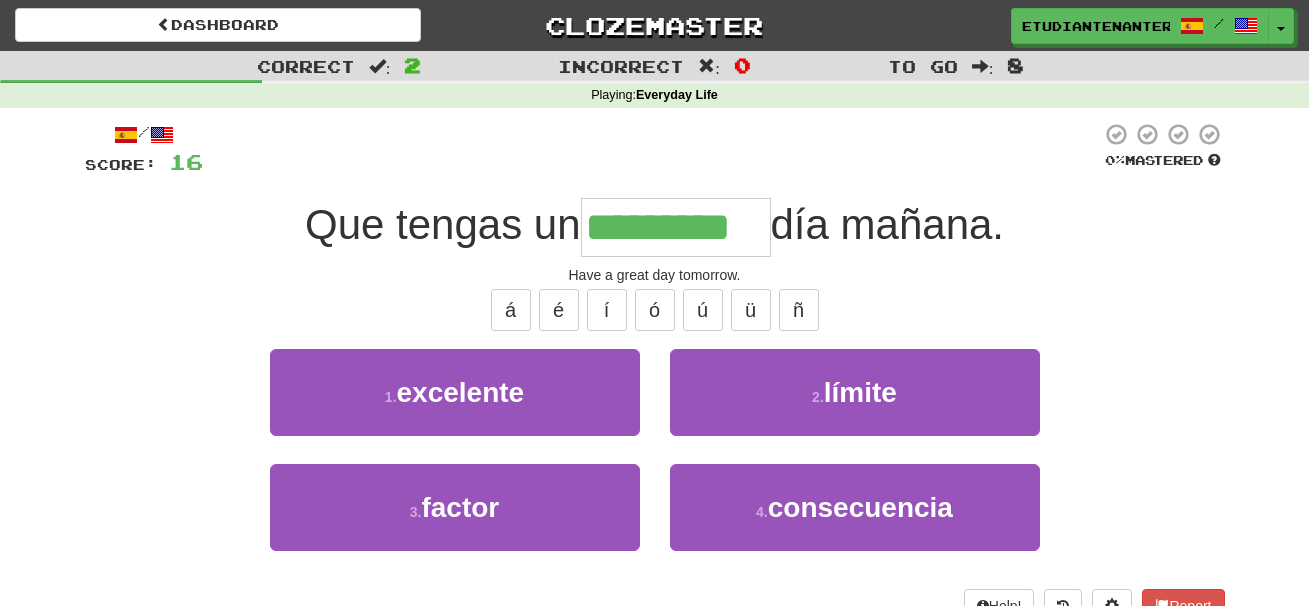 type on "*********" 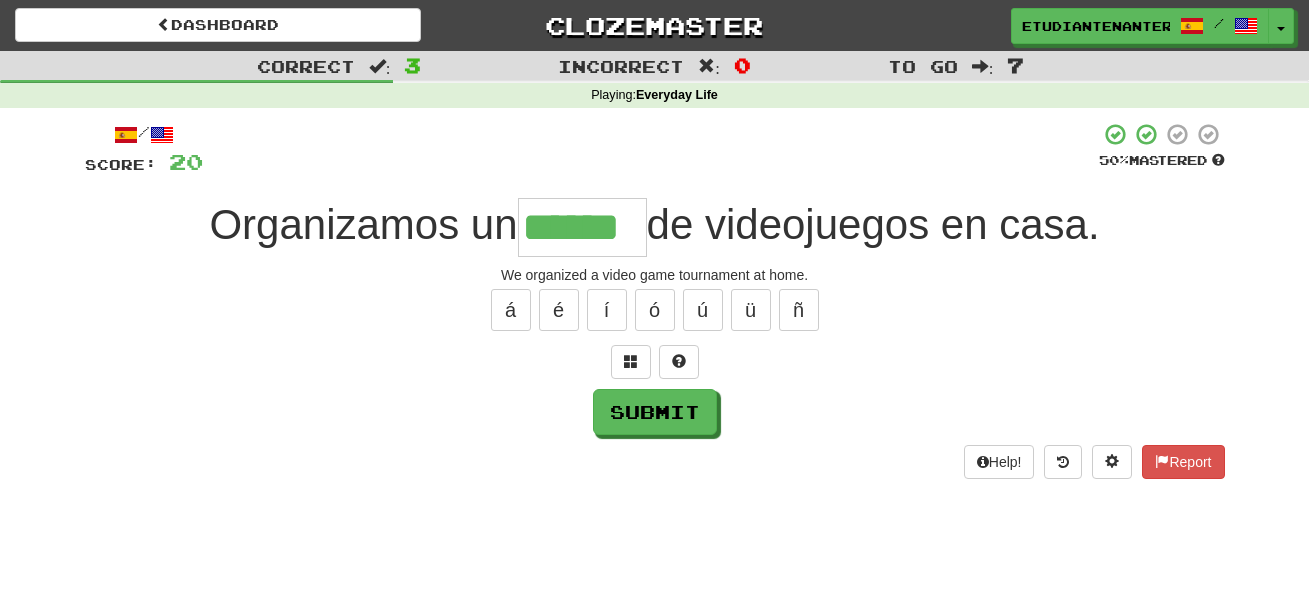 type on "******" 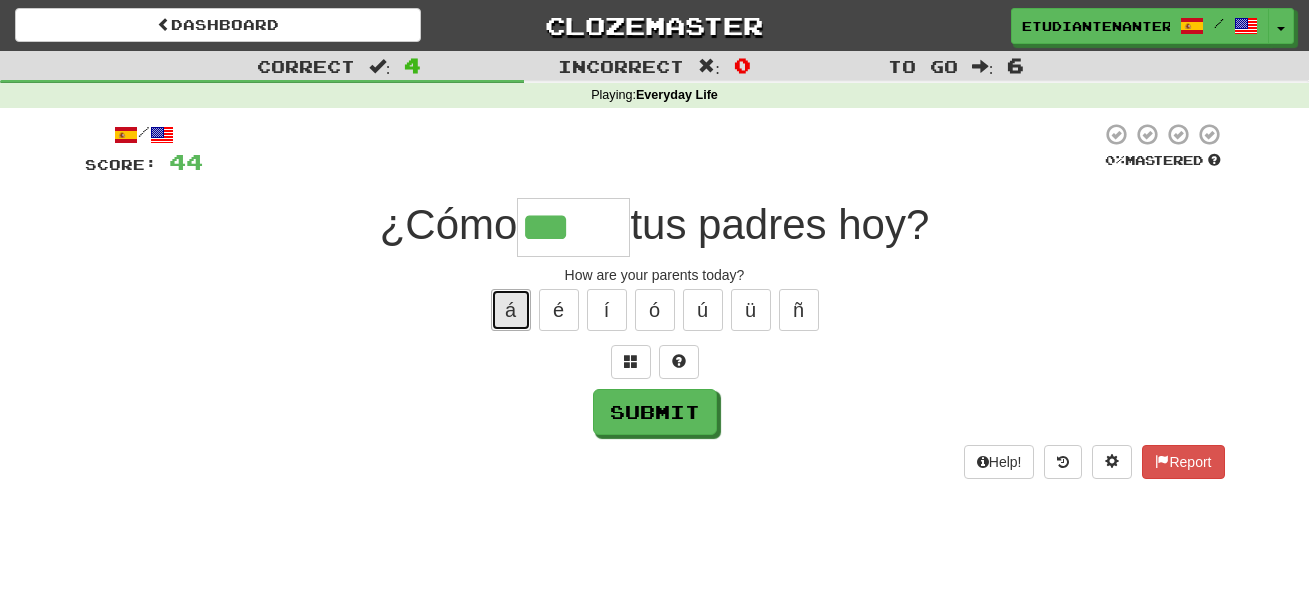 click on "á" at bounding box center [511, 310] 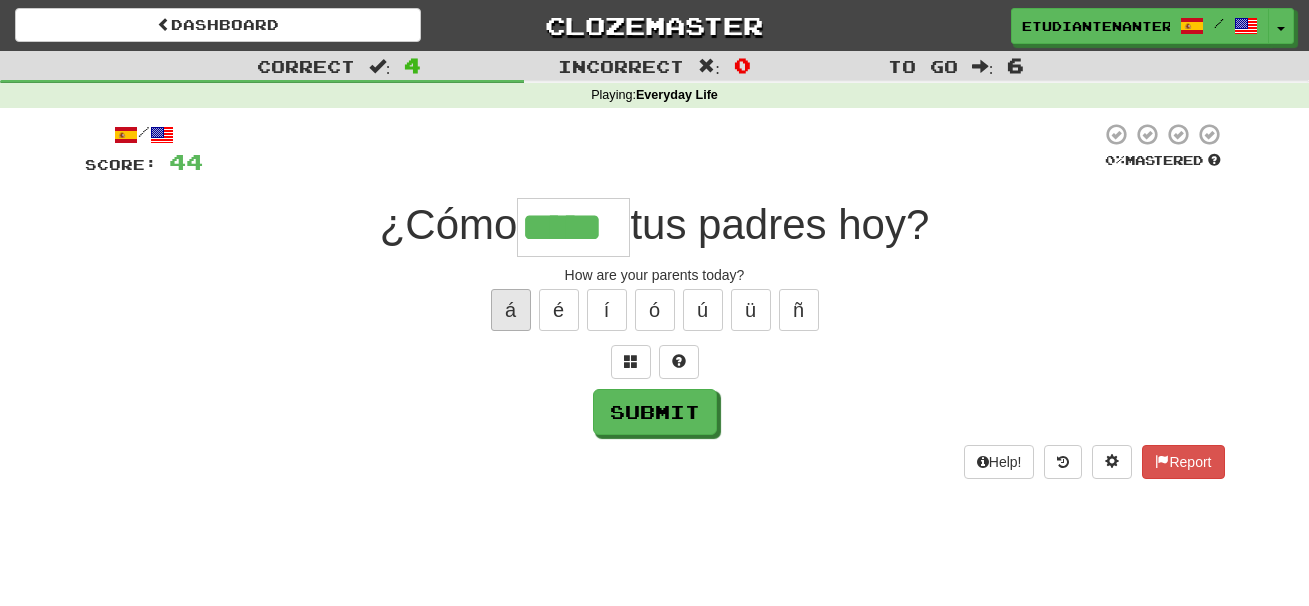 type on "*****" 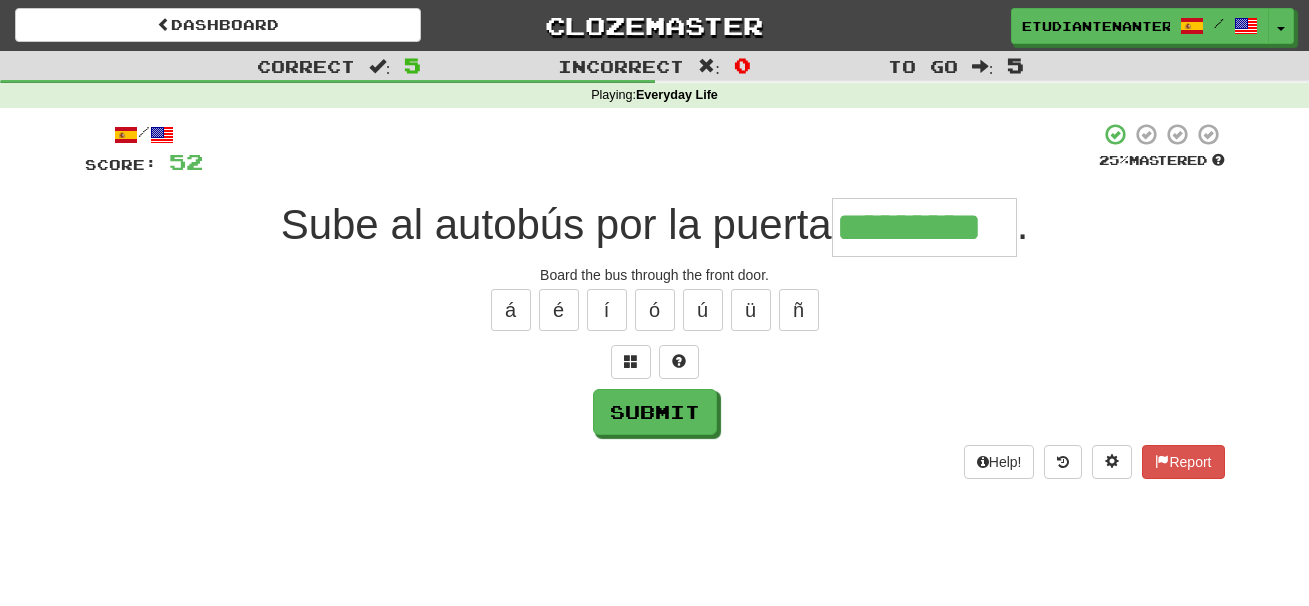type on "*********" 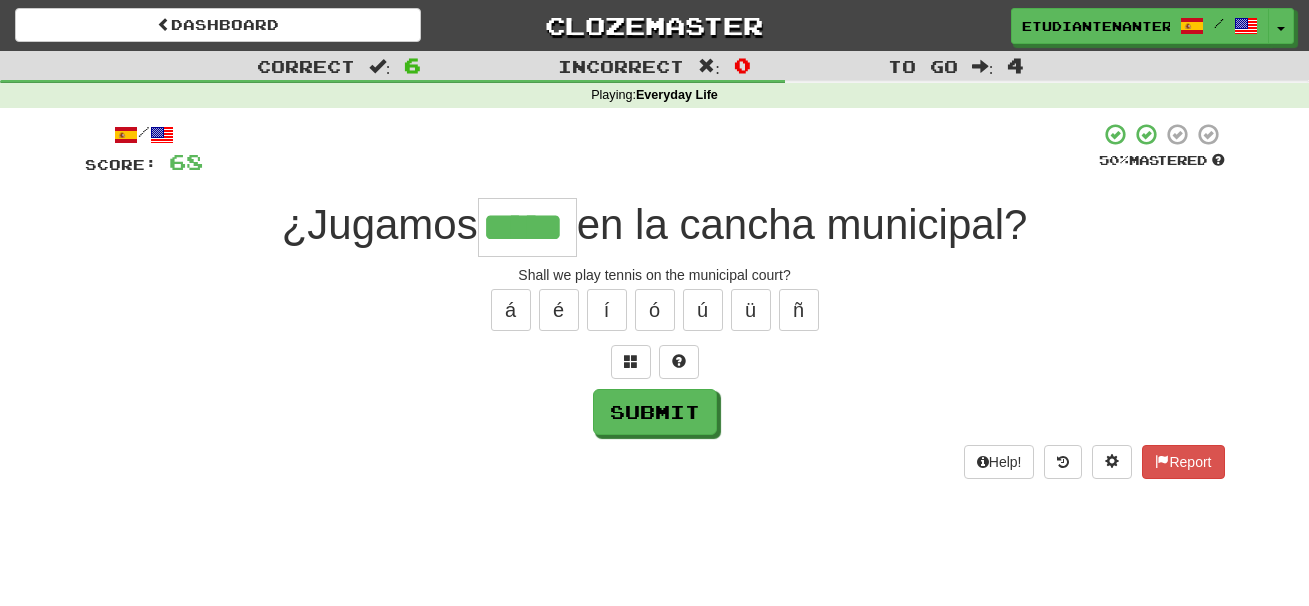 type on "*****" 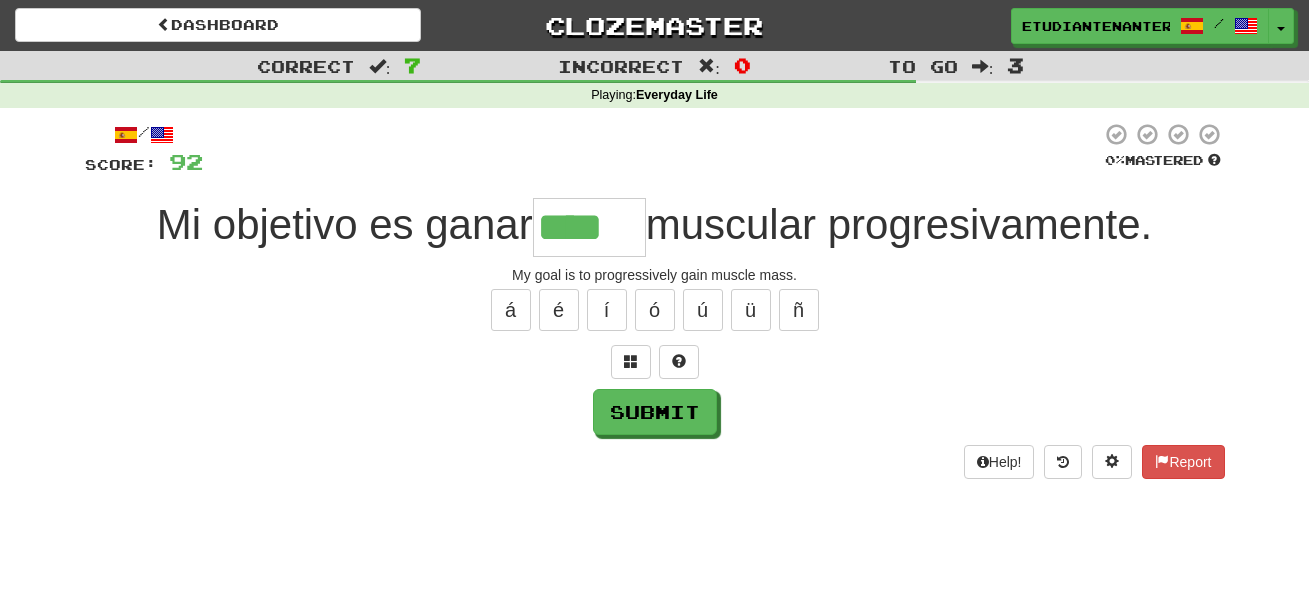 type on "****" 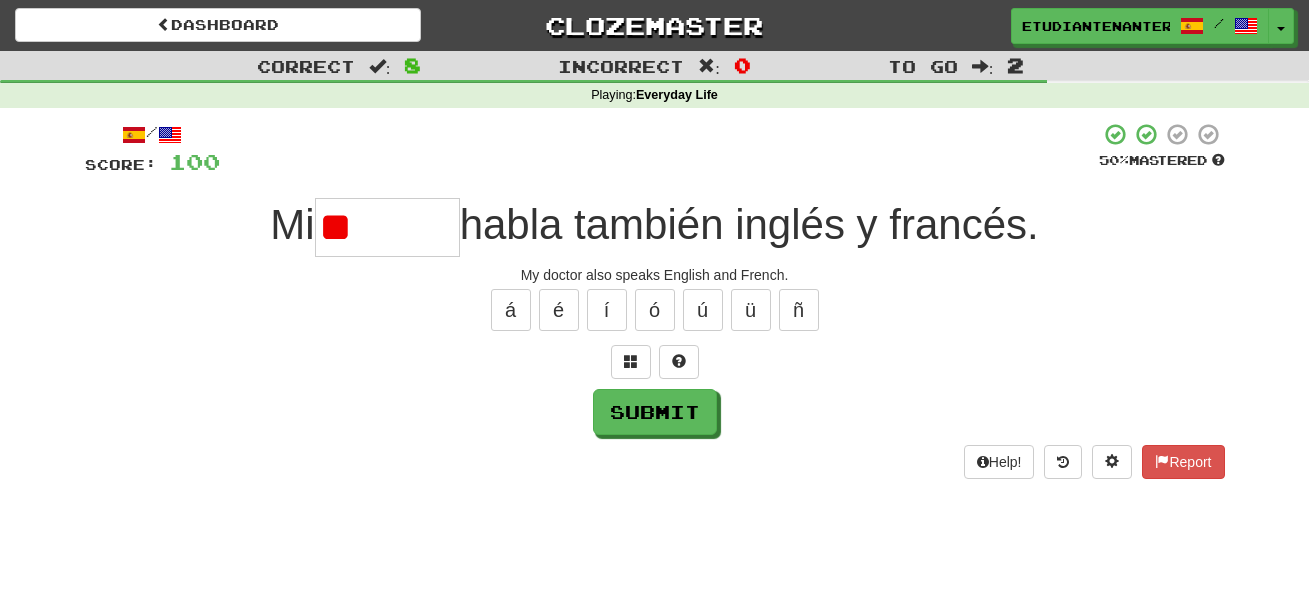 type on "*" 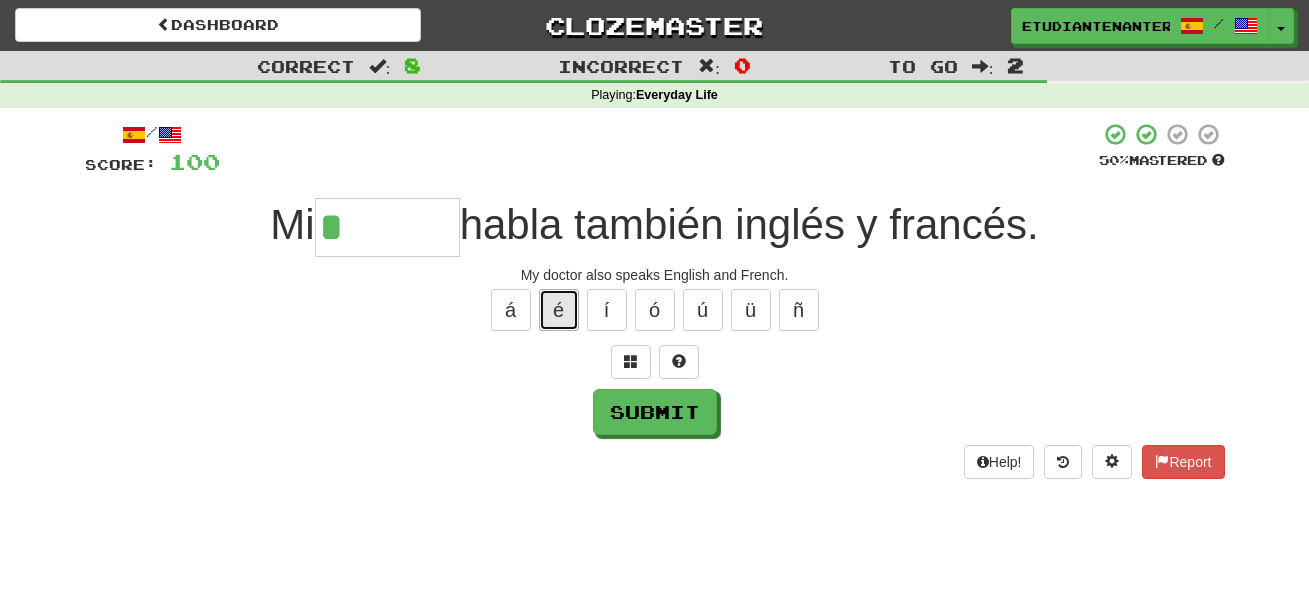 click on "é" at bounding box center (559, 310) 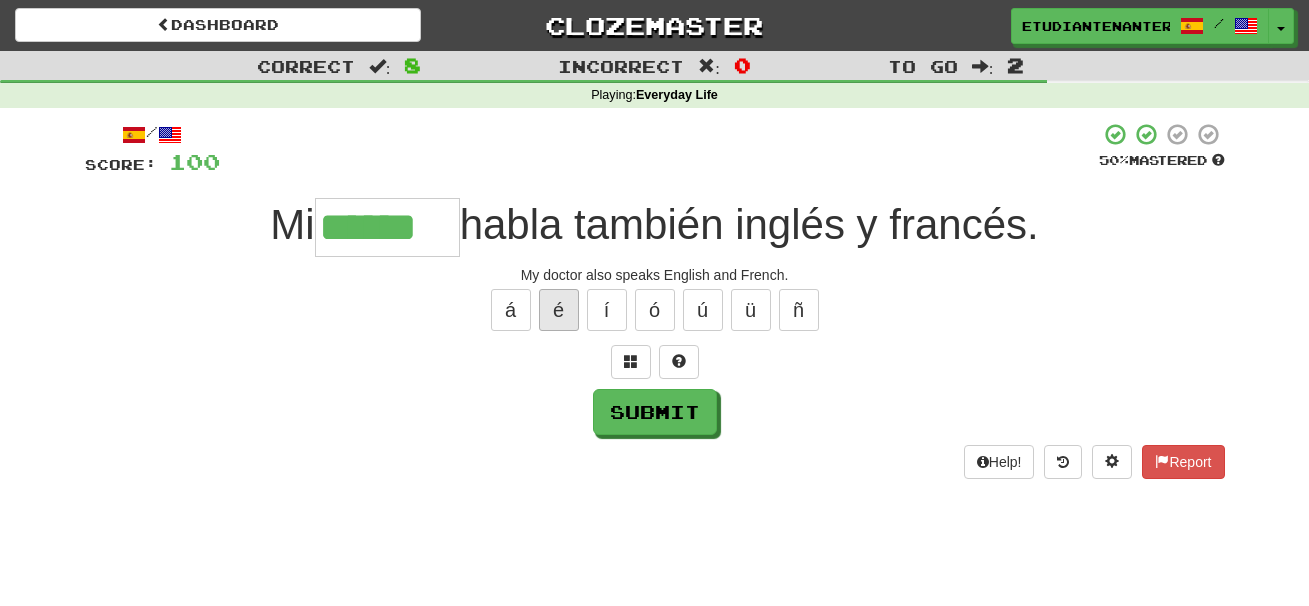 type on "******" 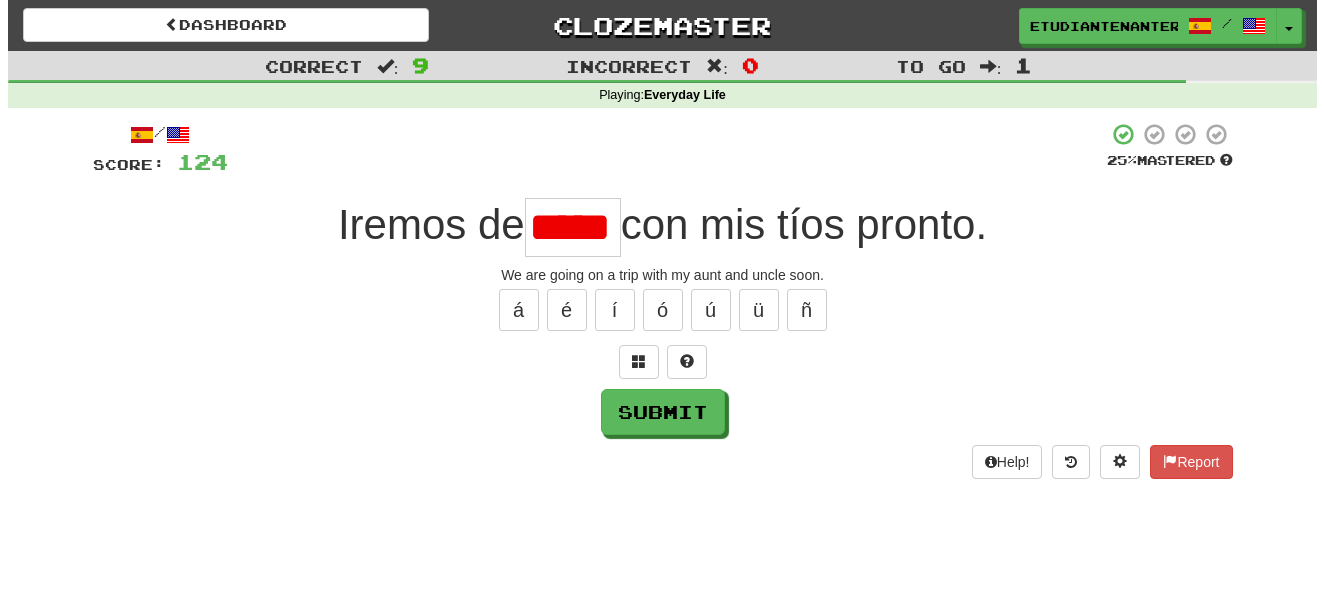 scroll, scrollTop: 0, scrollLeft: 0, axis: both 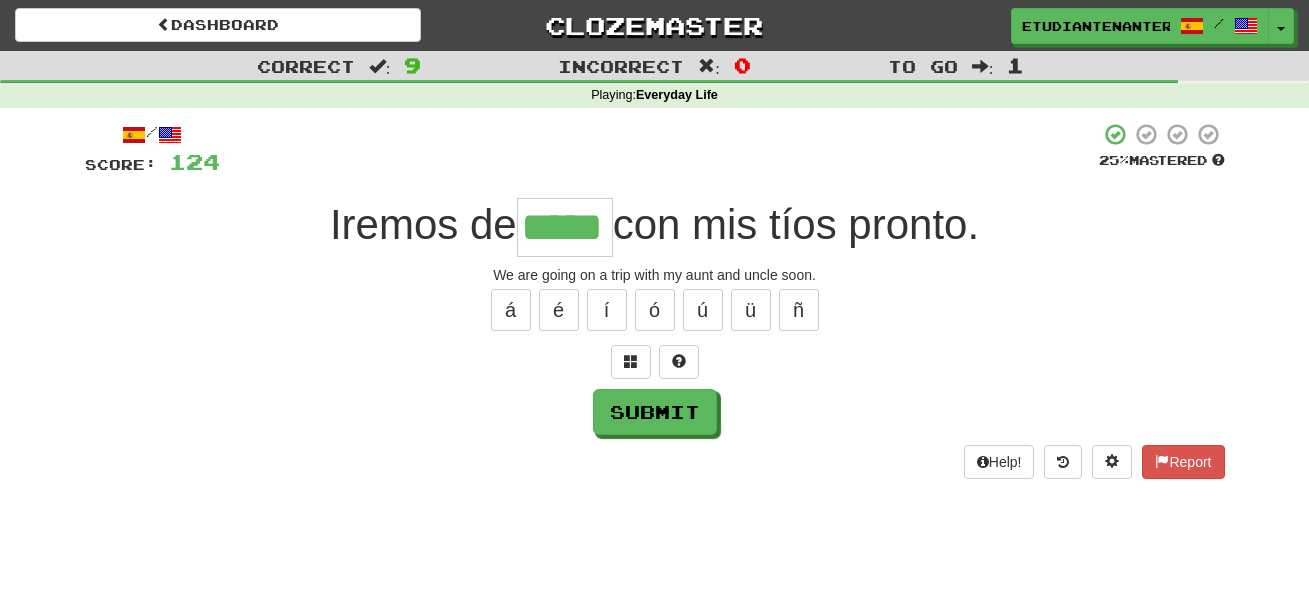 type on "*****" 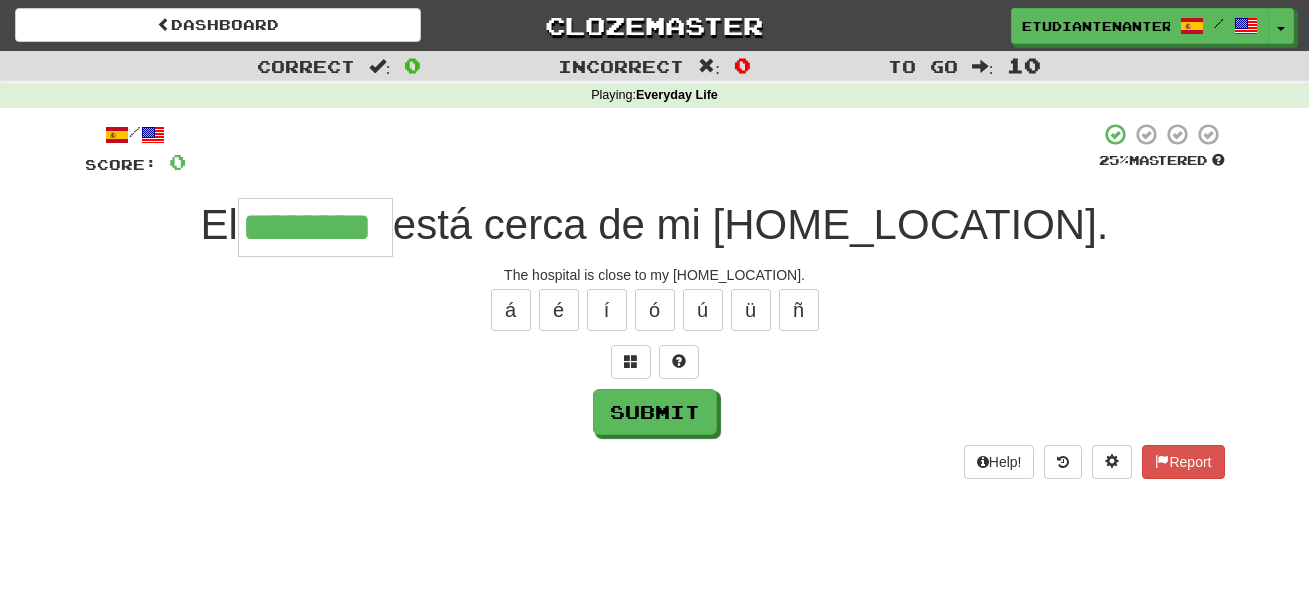 type on "********" 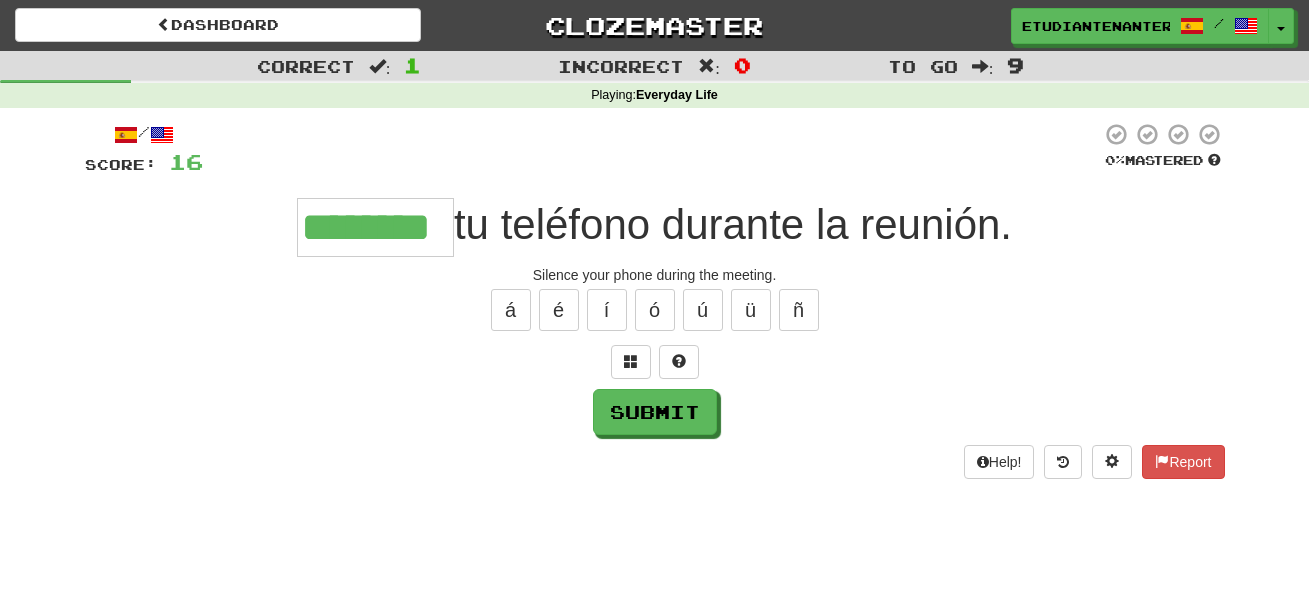 type on "********" 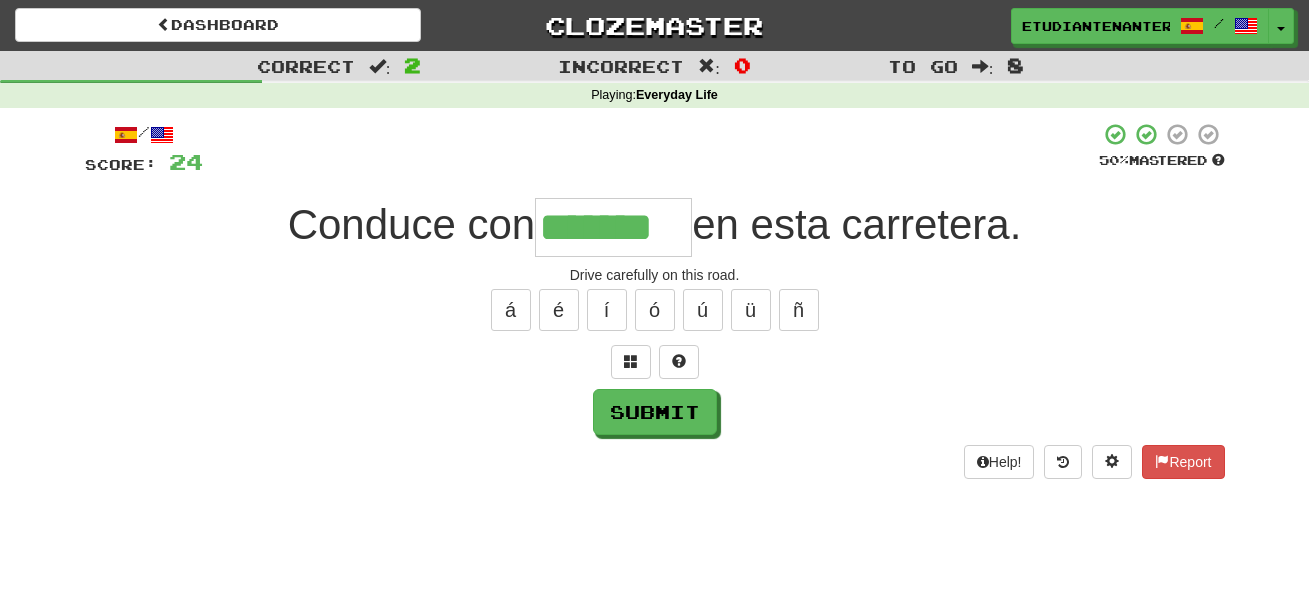 type on "*******" 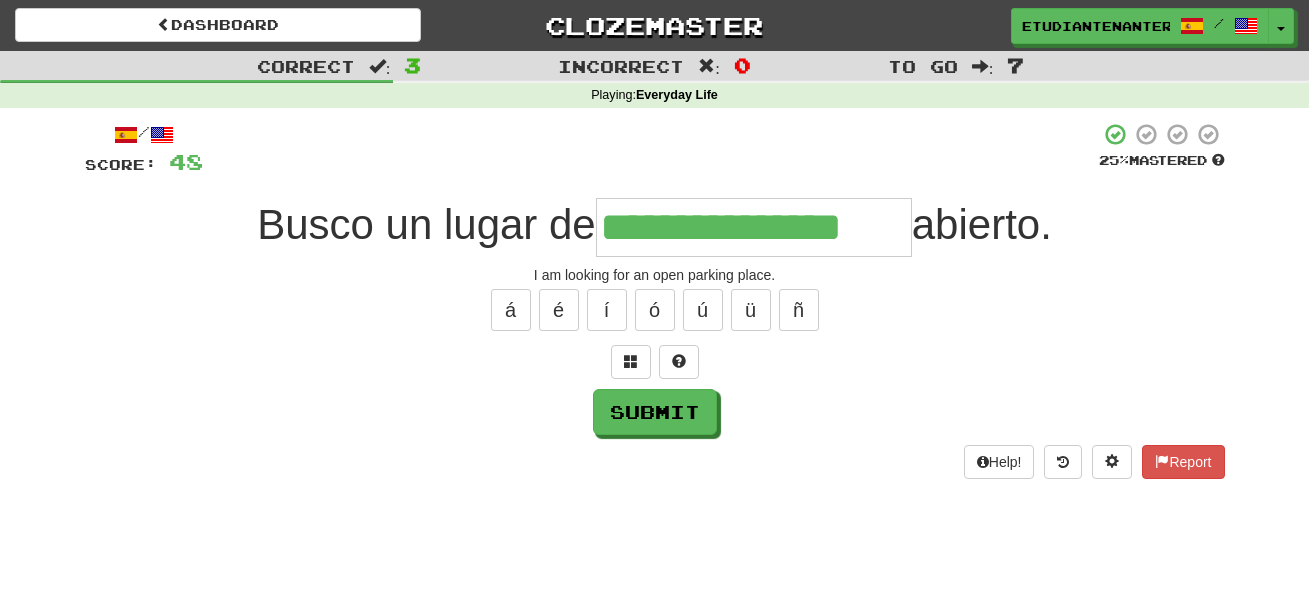 type on "**********" 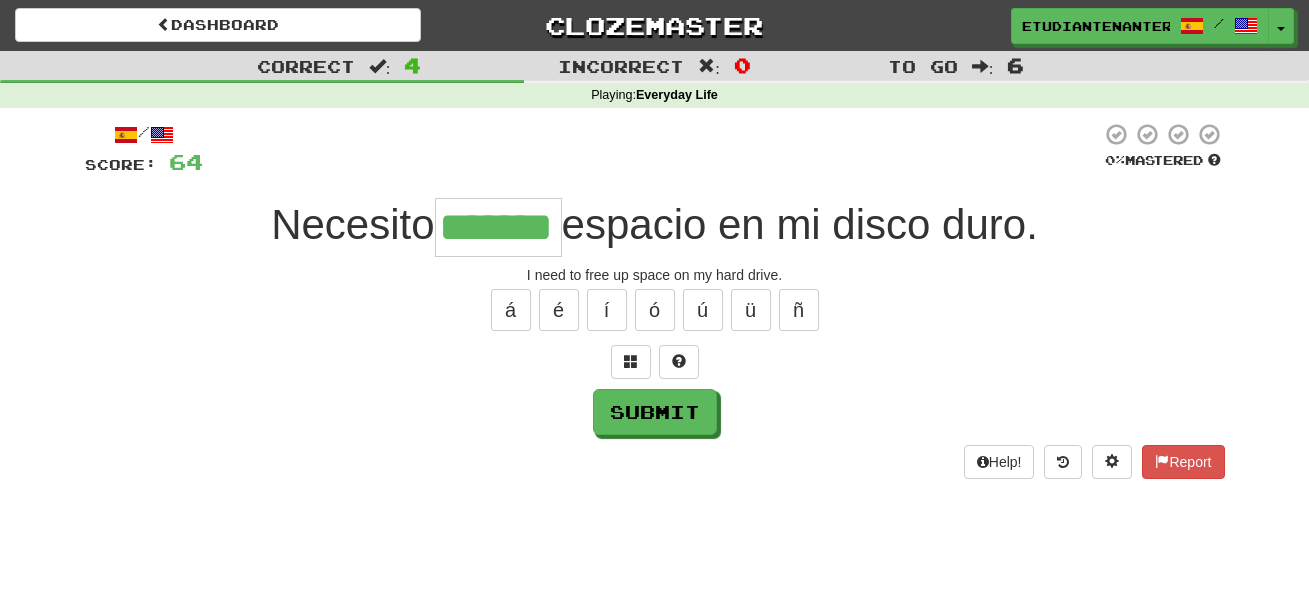 type on "*******" 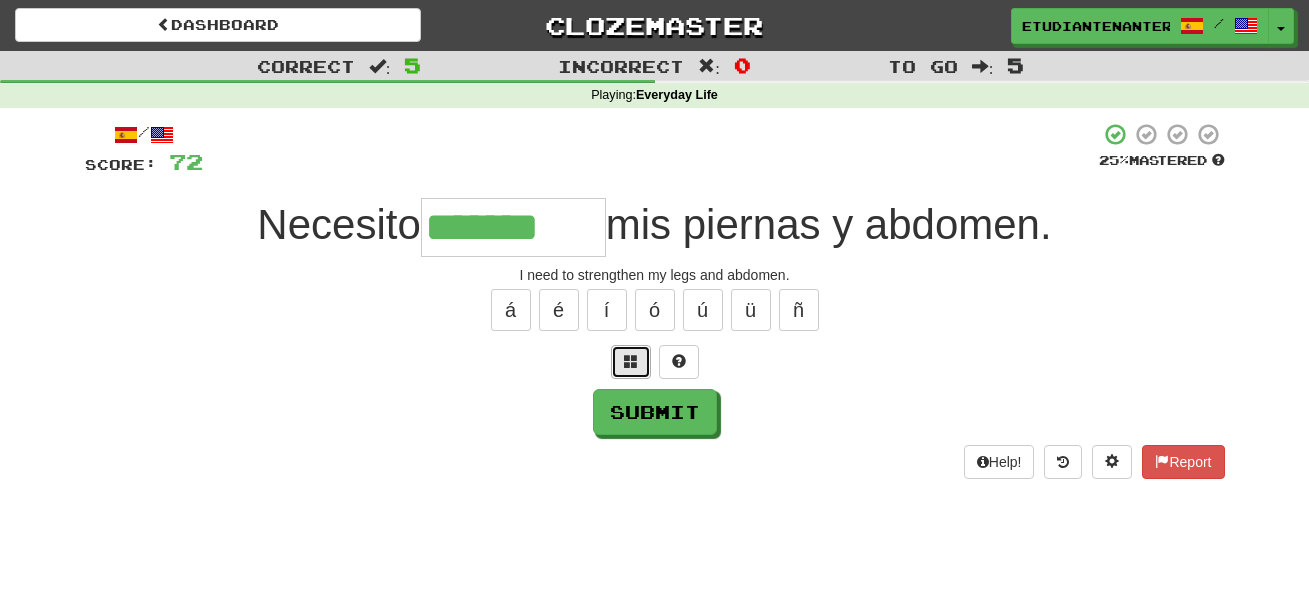 click at bounding box center [631, 361] 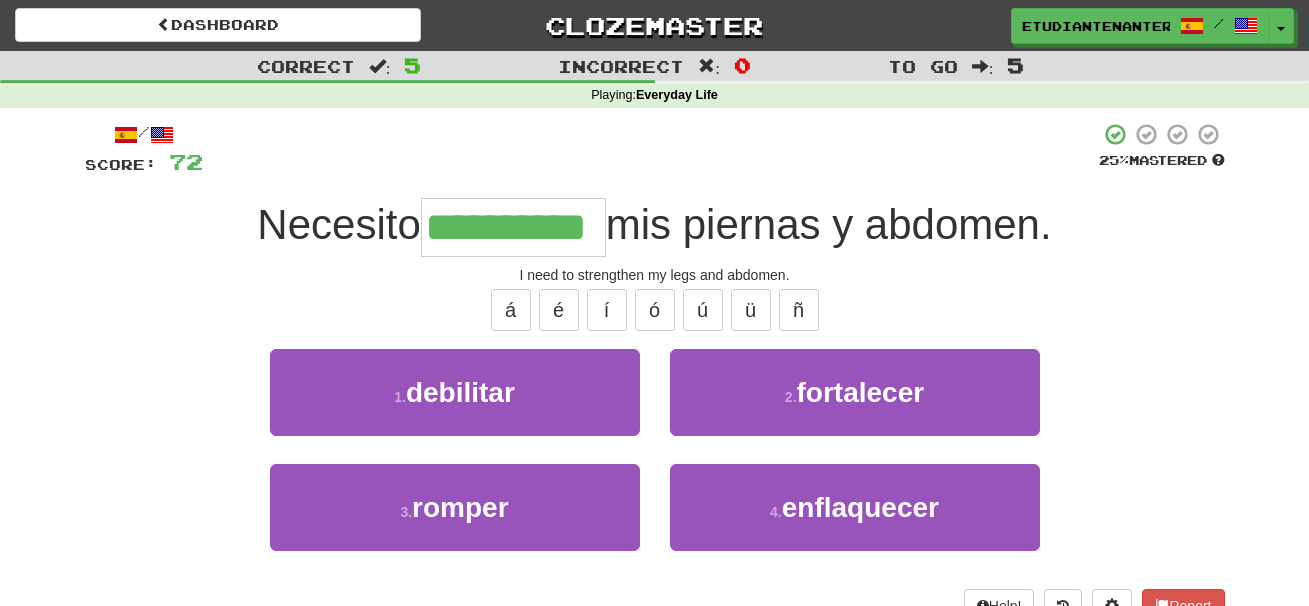 type on "**********" 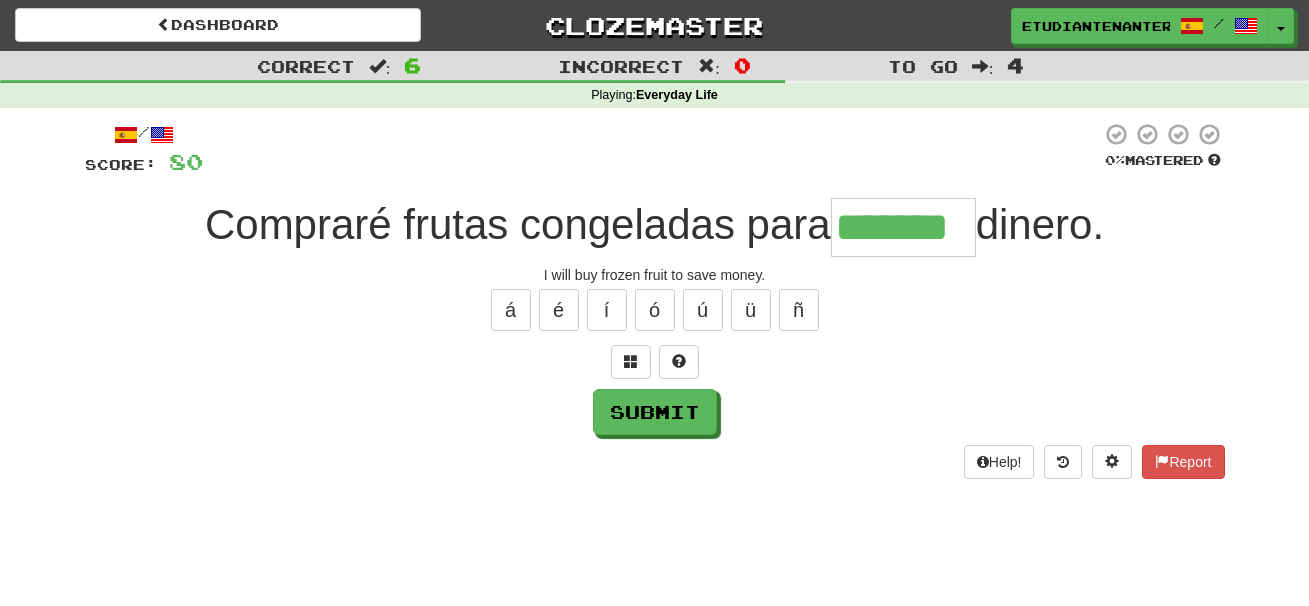 type on "*******" 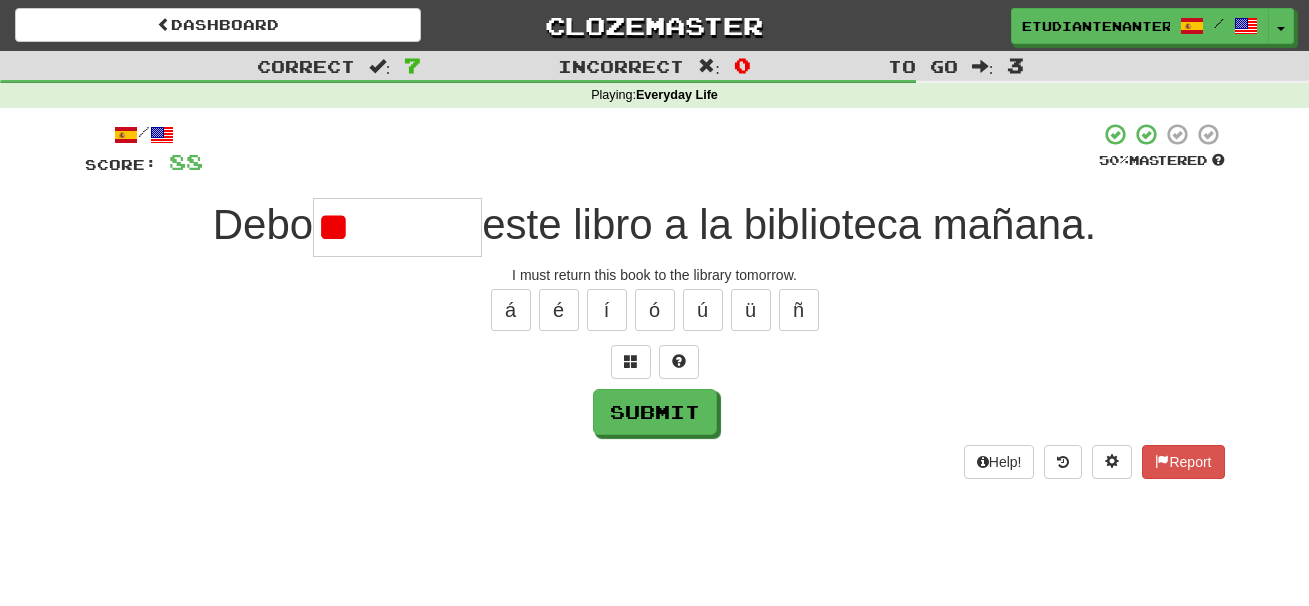 type on "*" 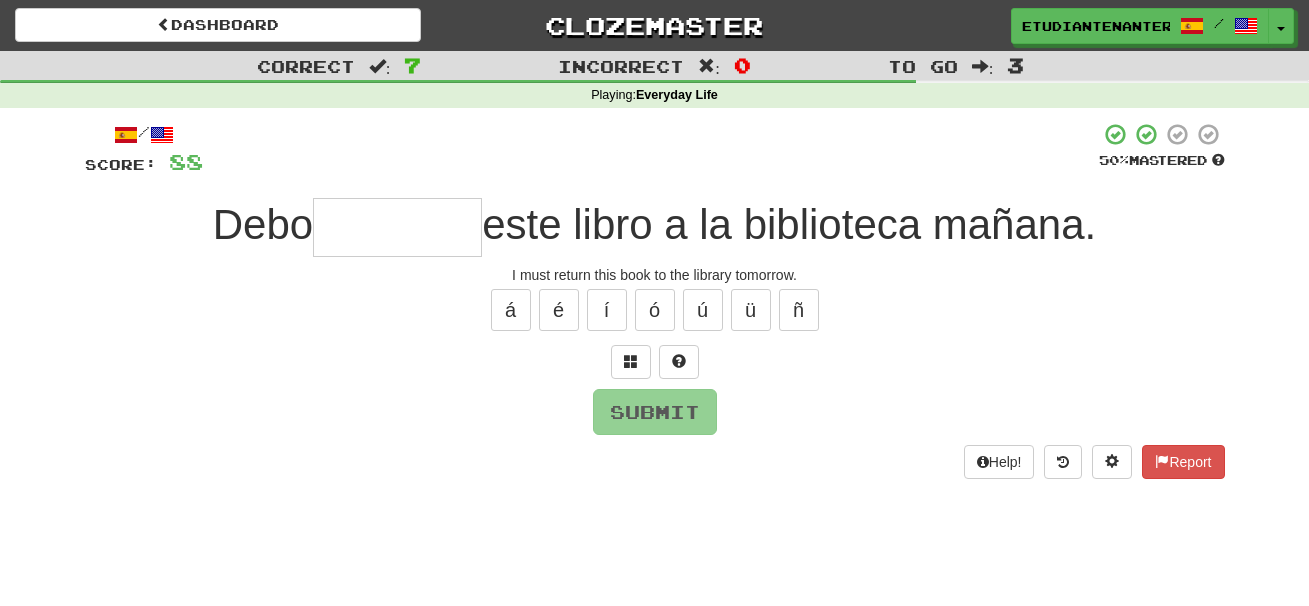 type on "*" 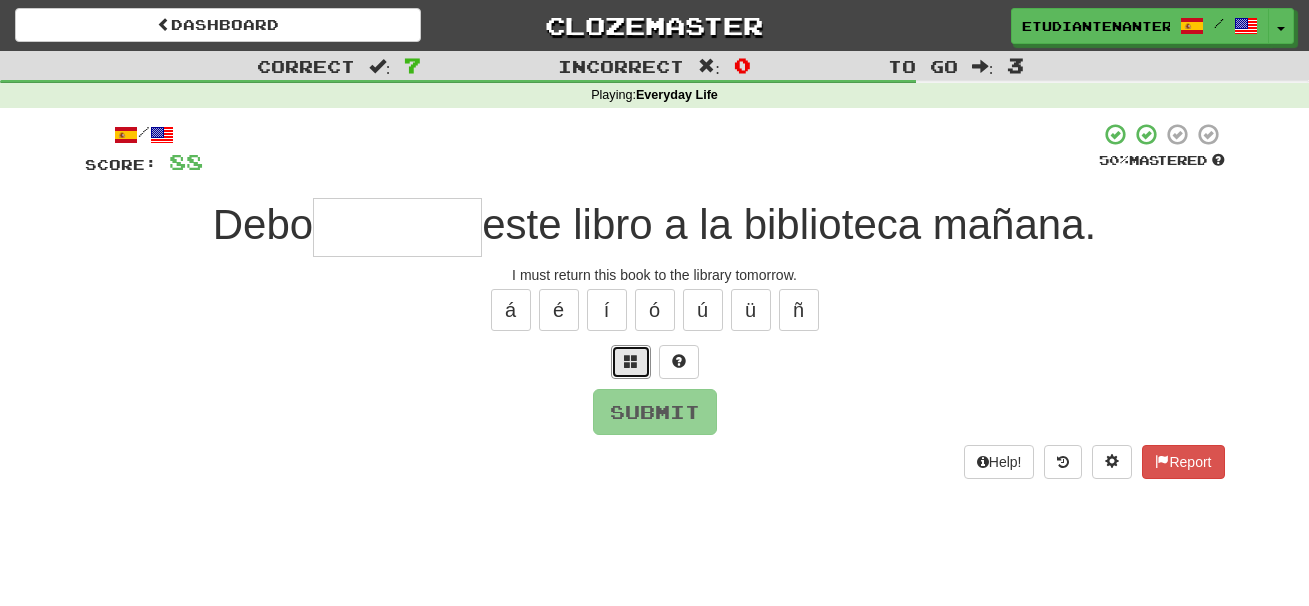 click at bounding box center (631, 361) 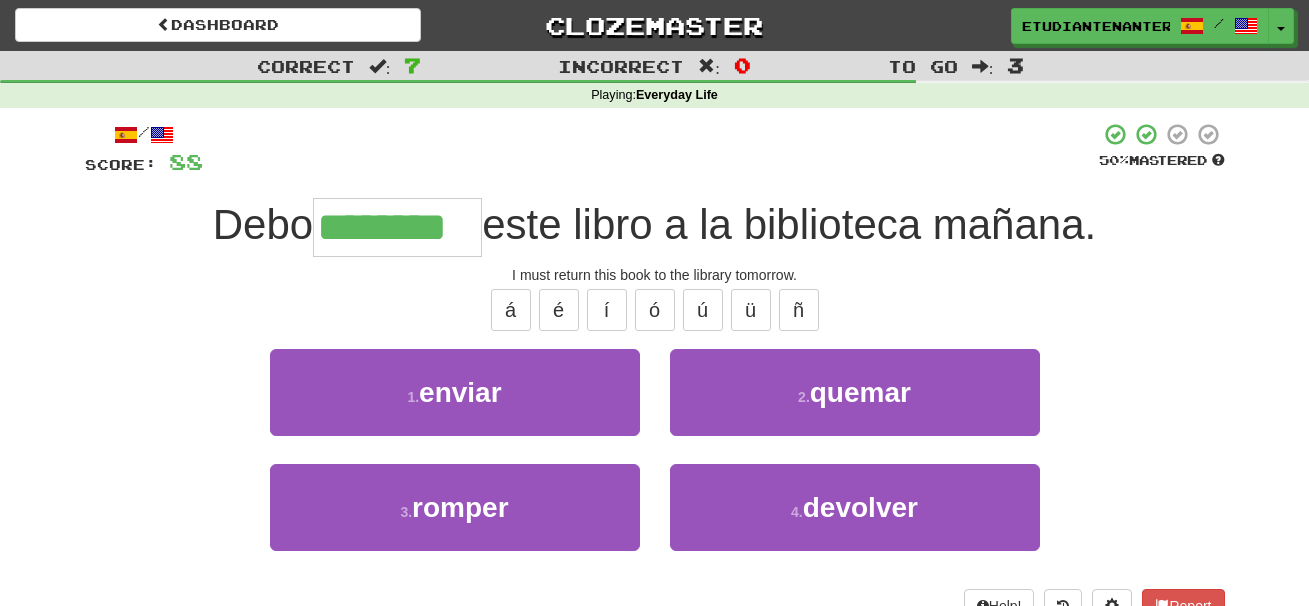 type on "********" 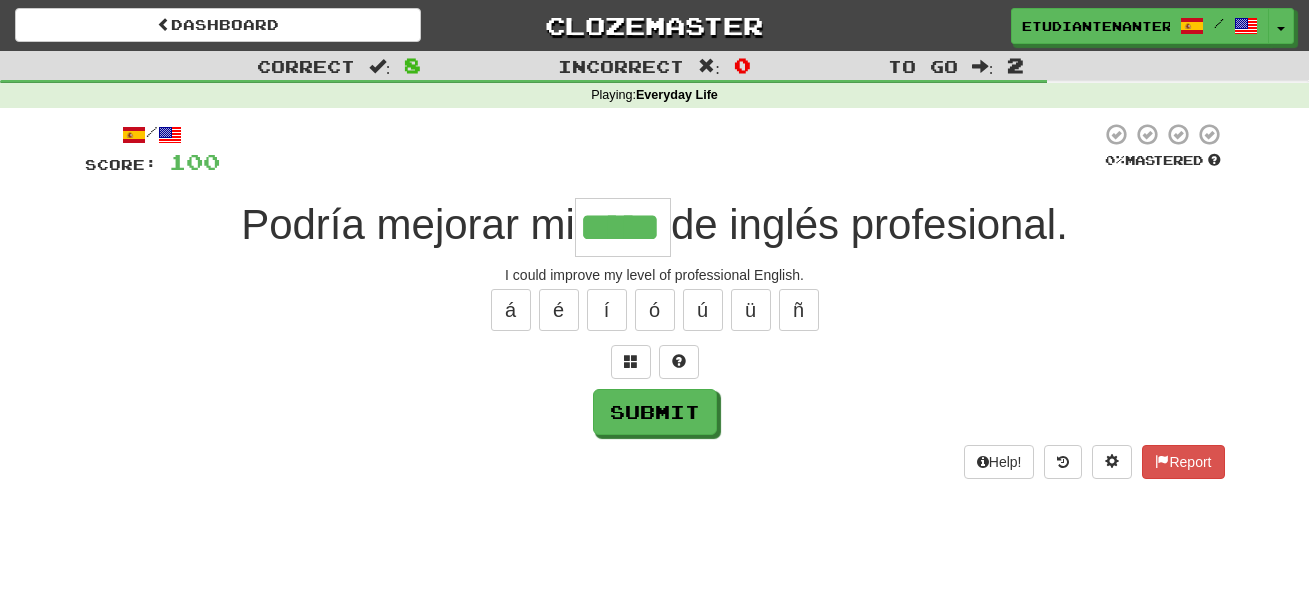 type on "*****" 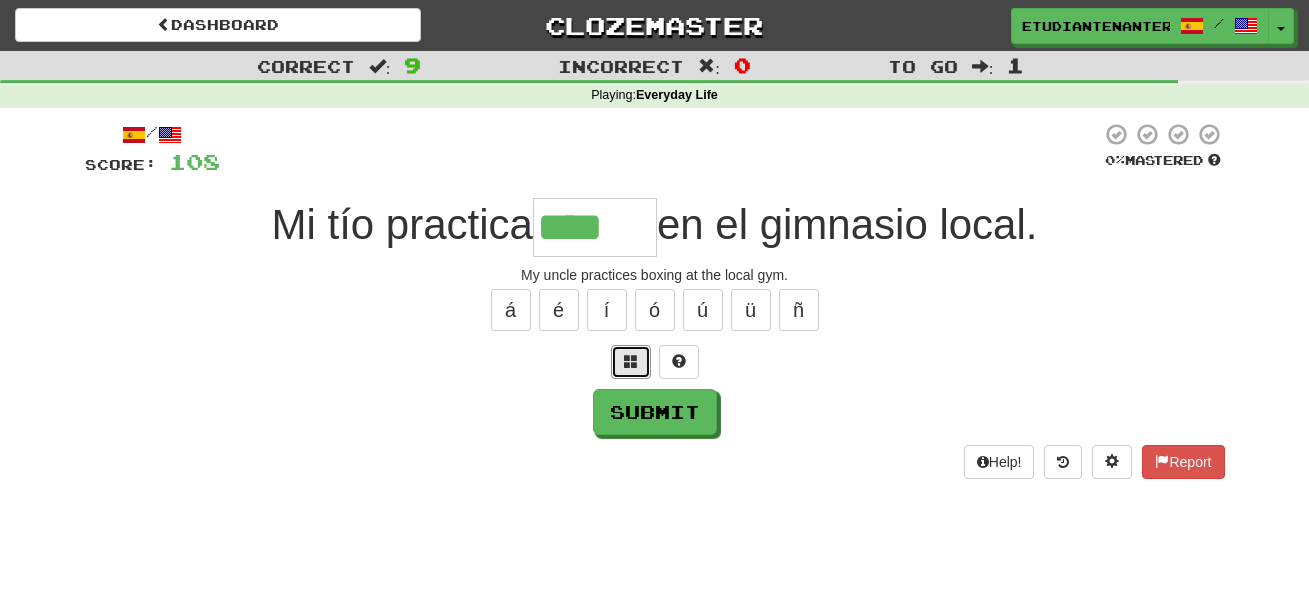 click at bounding box center (631, 361) 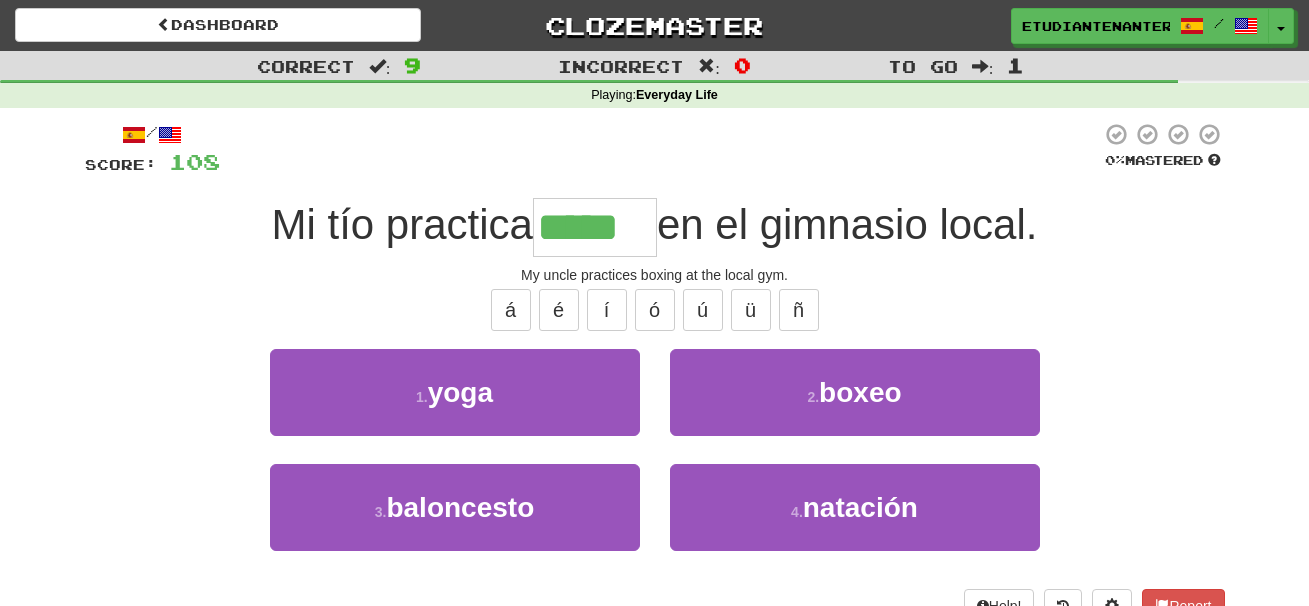type on "*****" 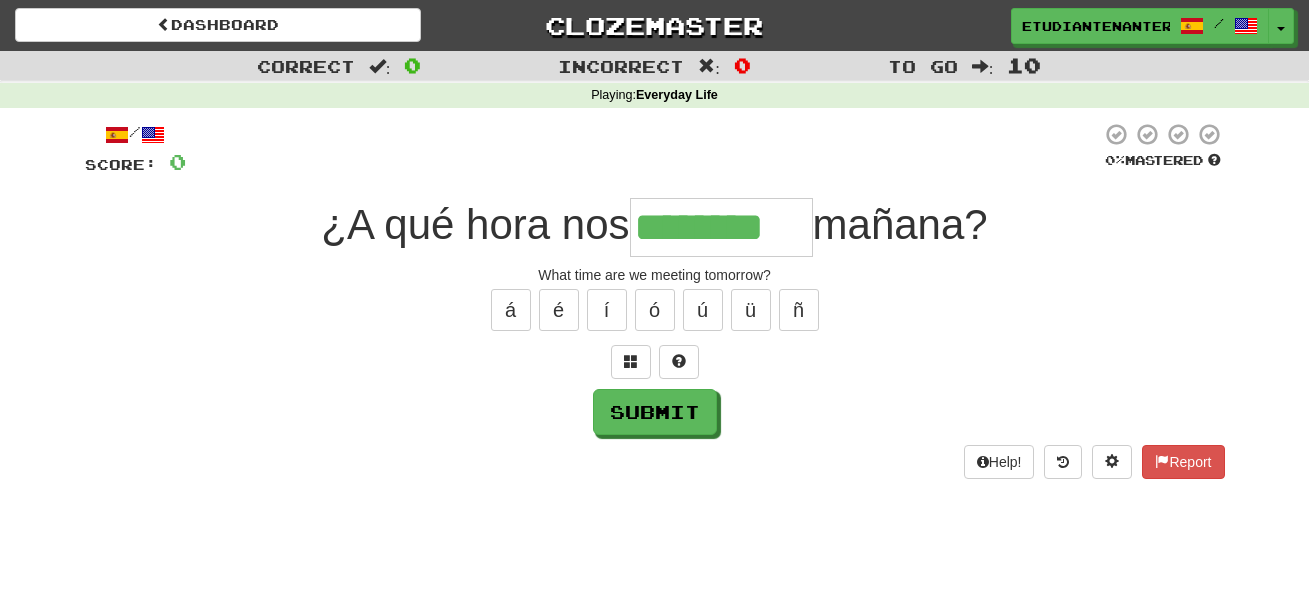type on "********" 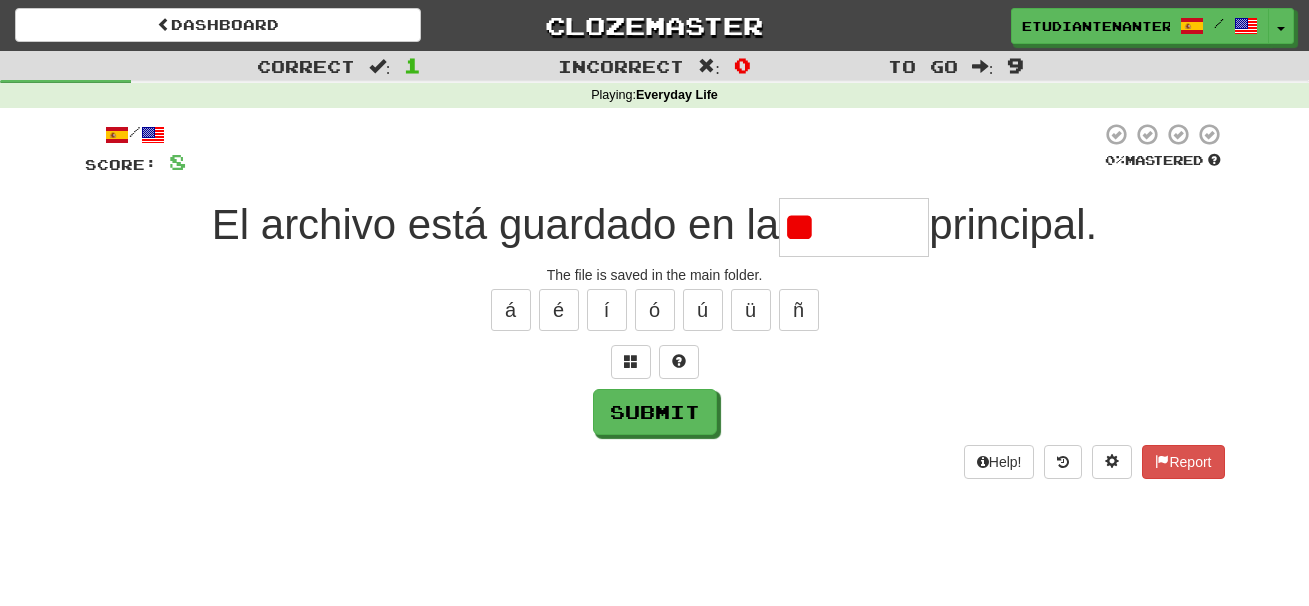type on "*" 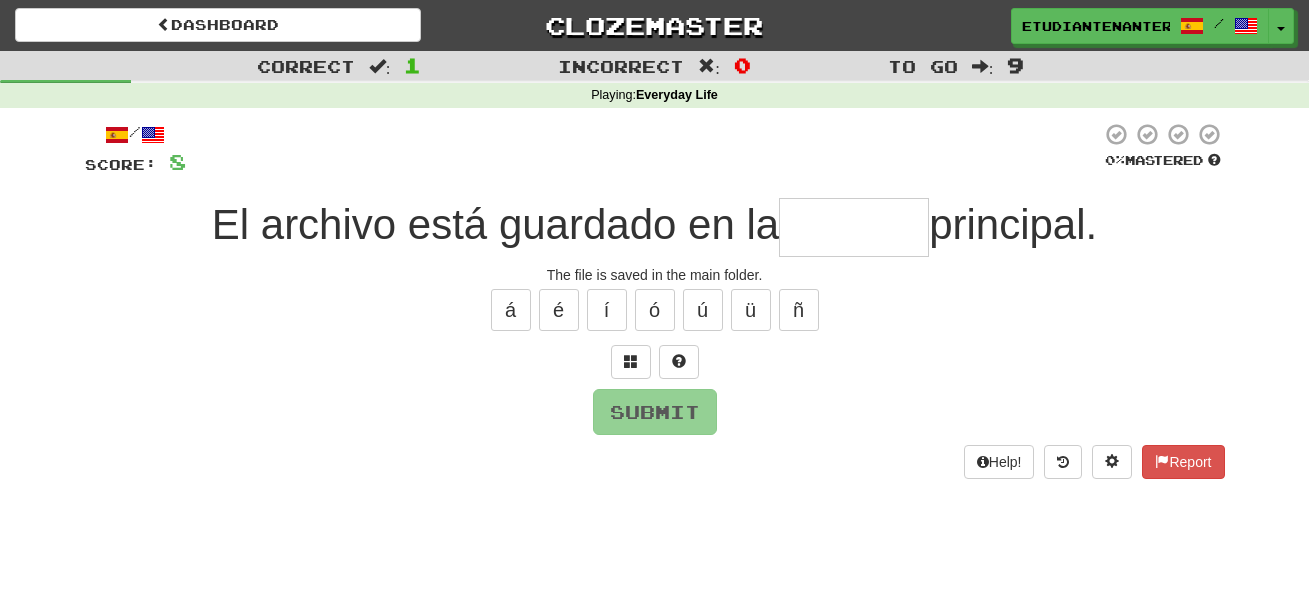 type on "*" 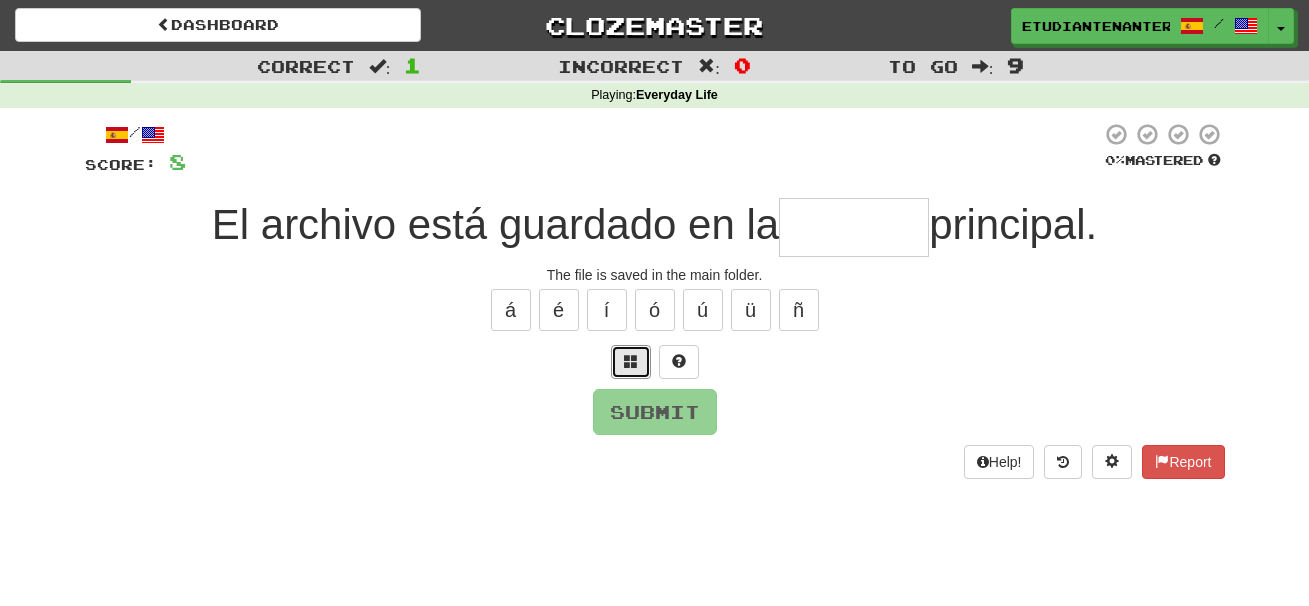 click at bounding box center (631, 361) 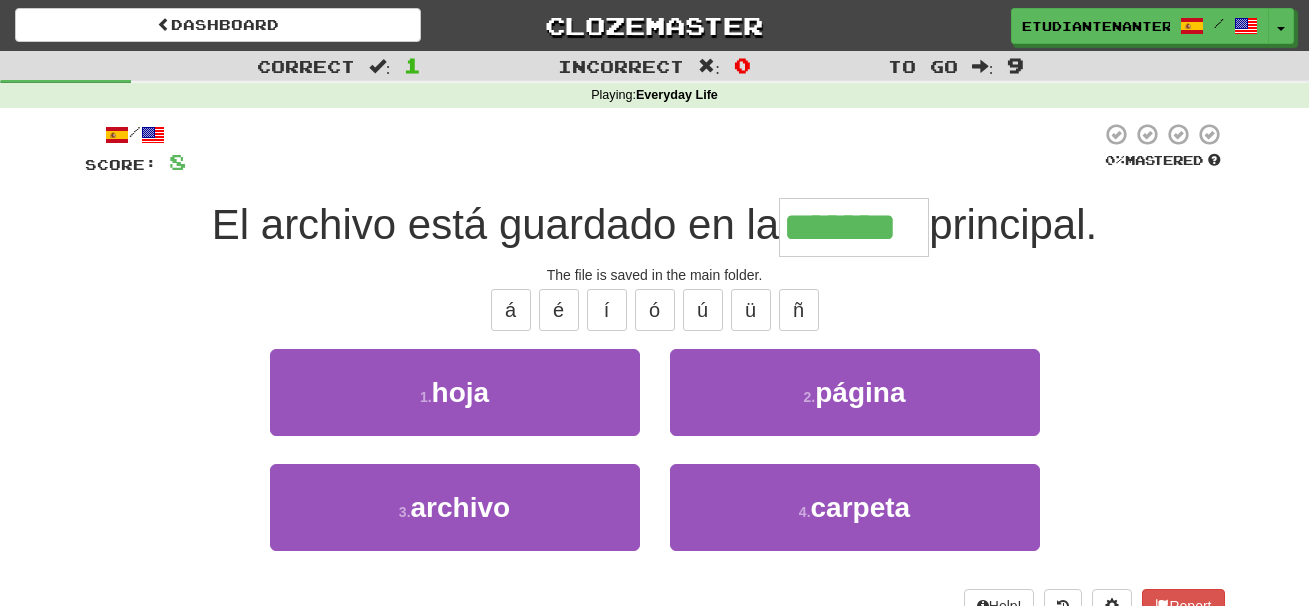 type on "*******" 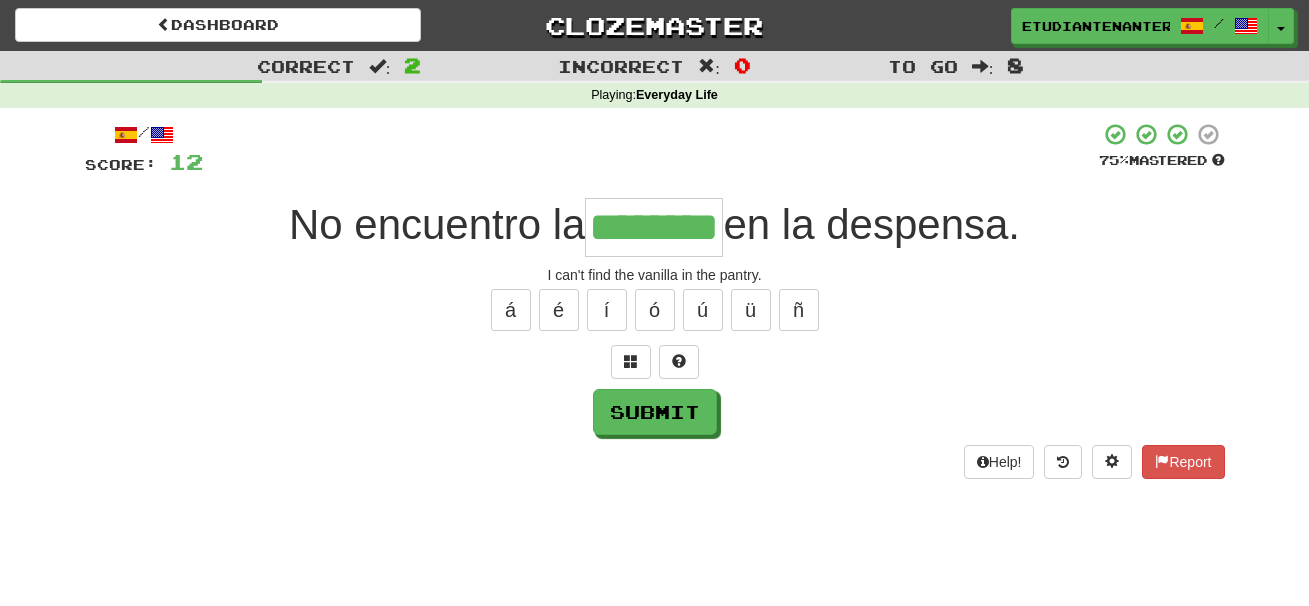 type on "********" 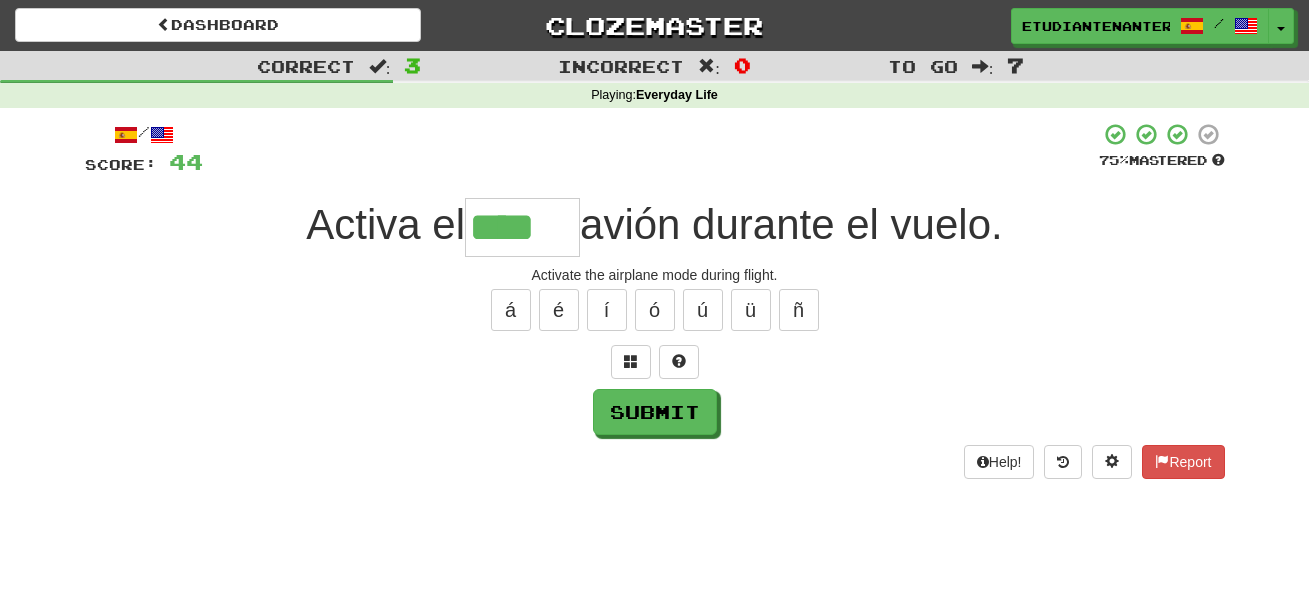 type on "****" 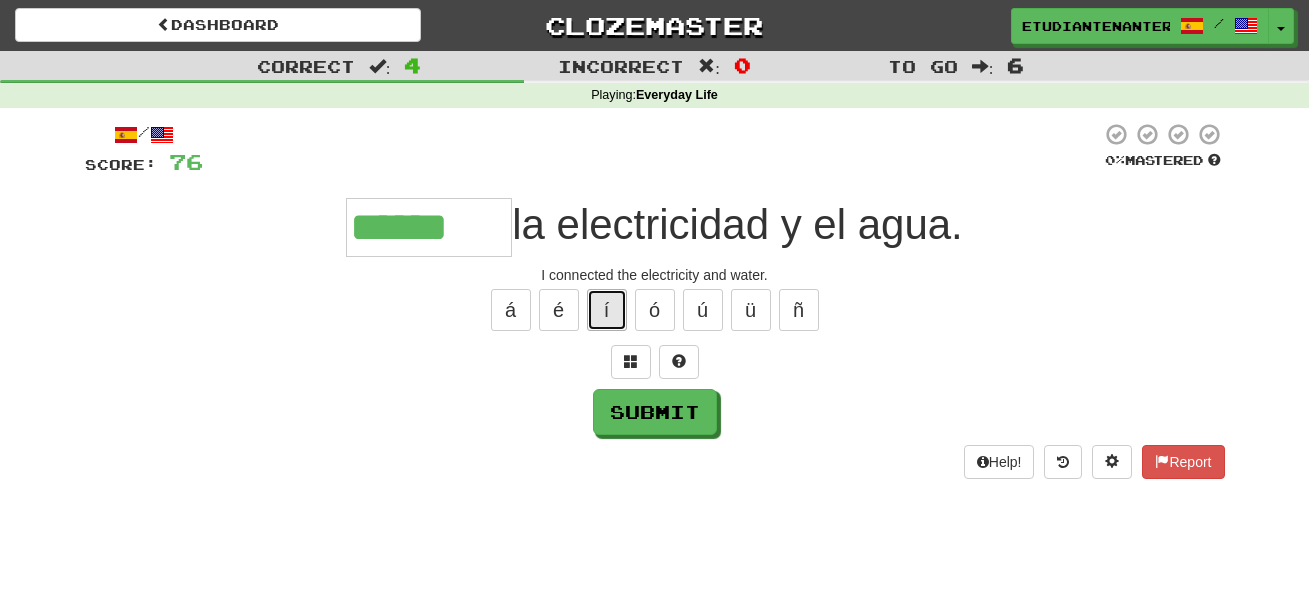 click on "í" at bounding box center [607, 310] 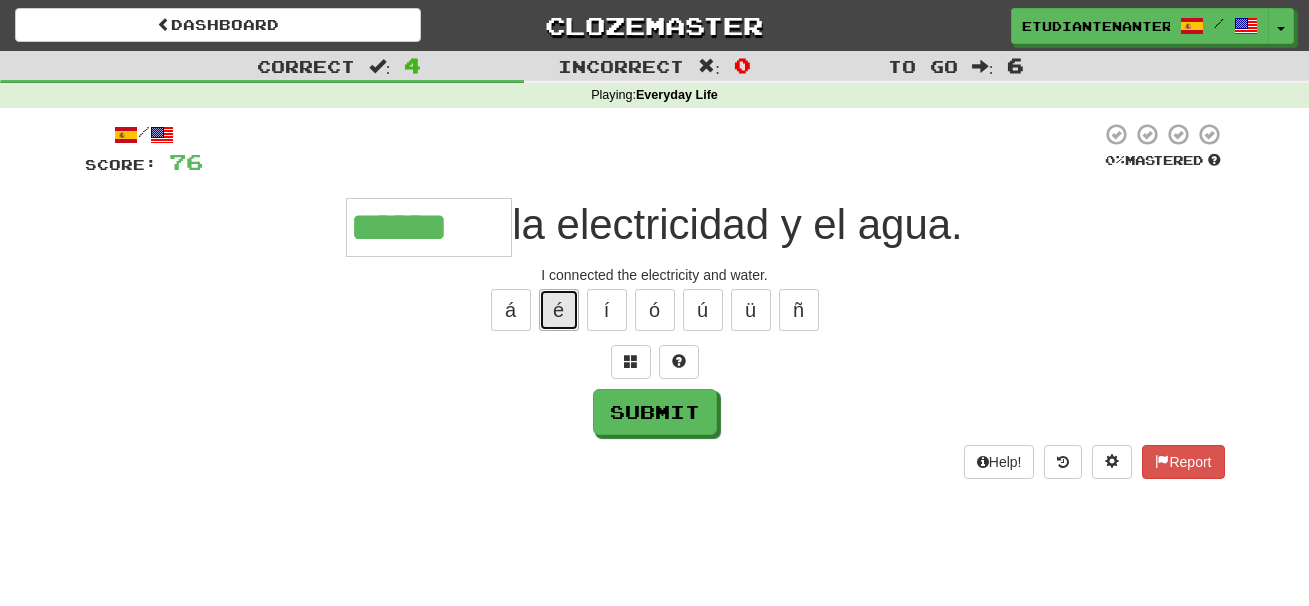 click on "é" at bounding box center [559, 310] 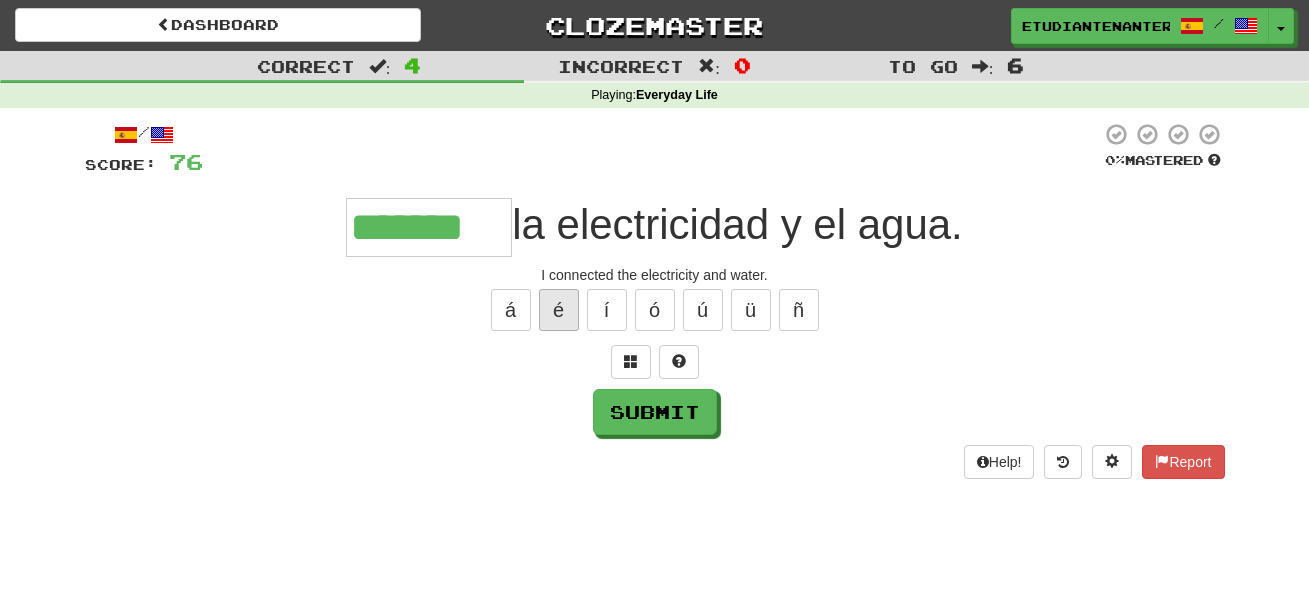 type on "*******" 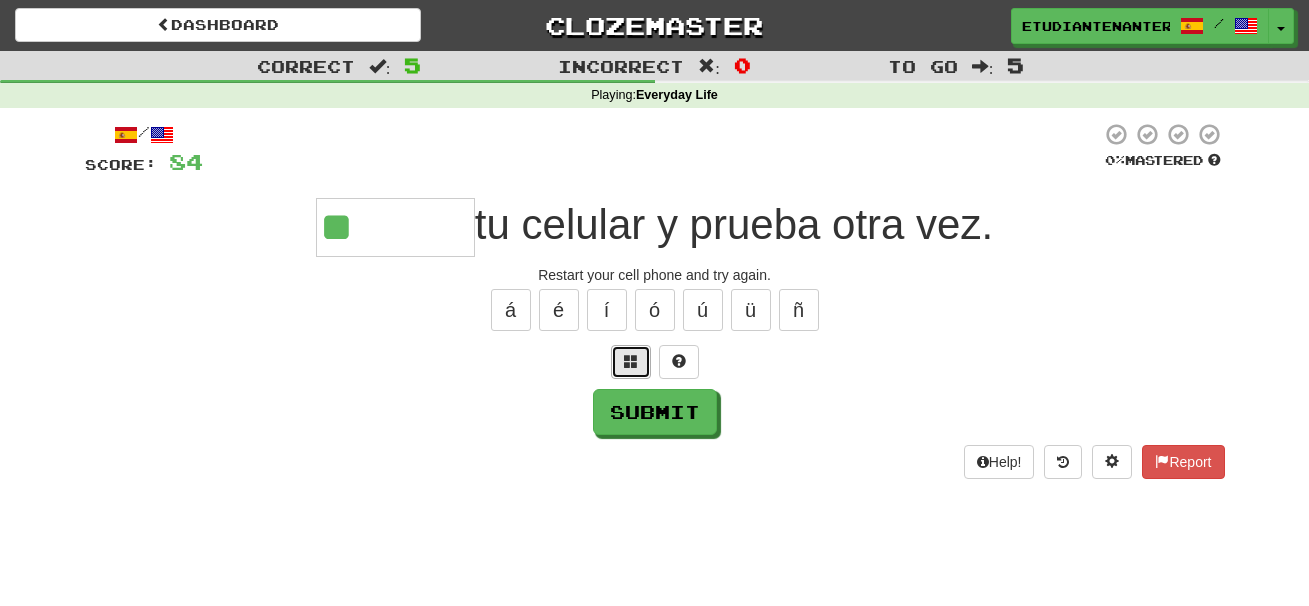 click at bounding box center [631, 362] 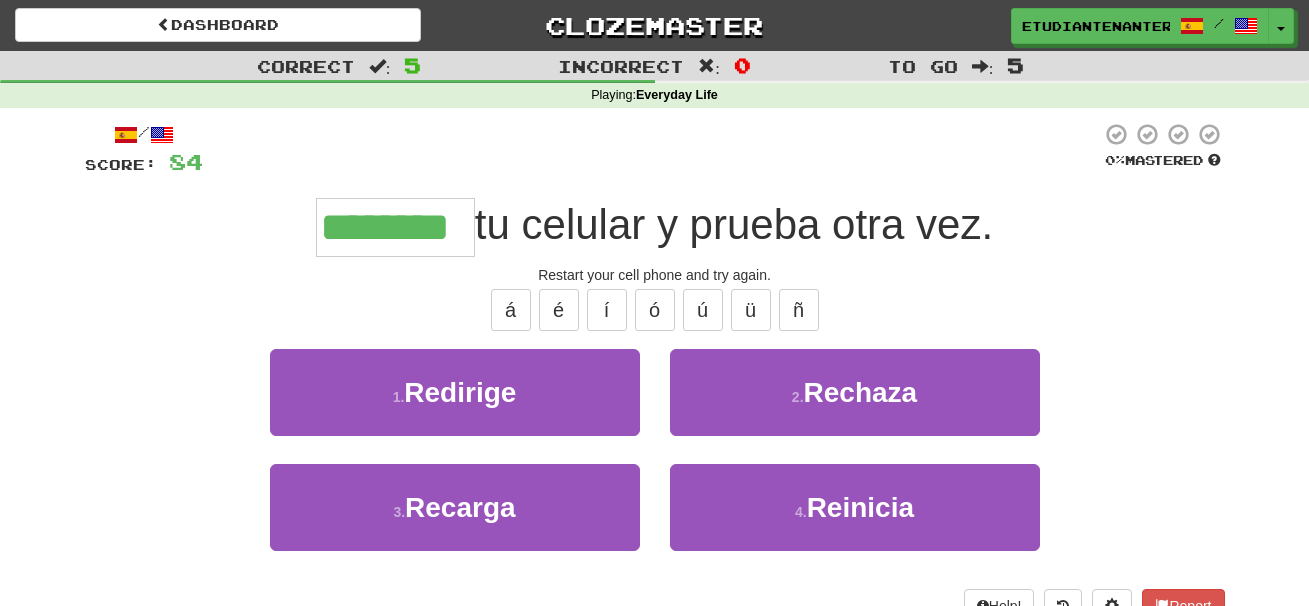 type on "********" 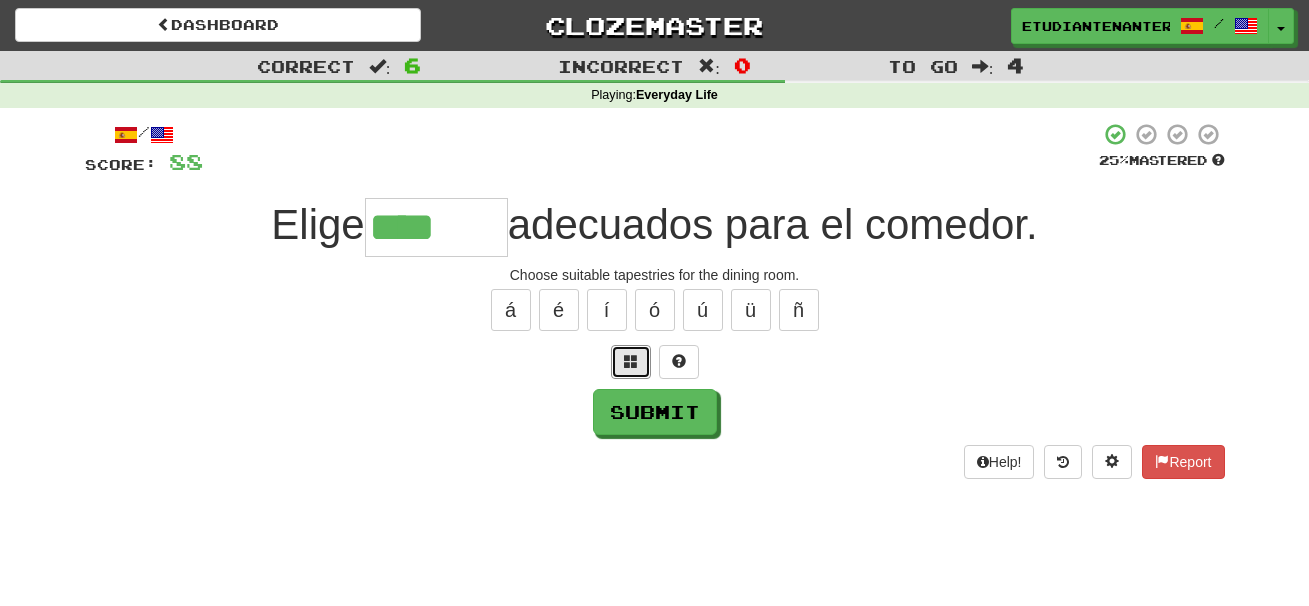 click at bounding box center [631, 362] 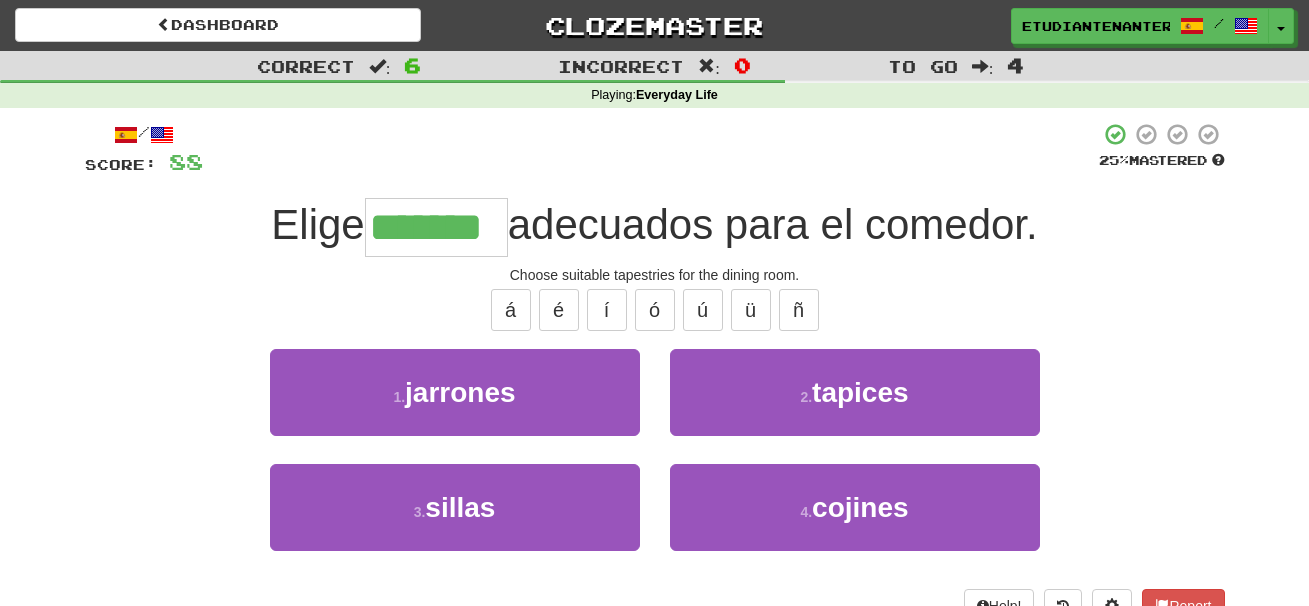 type on "*******" 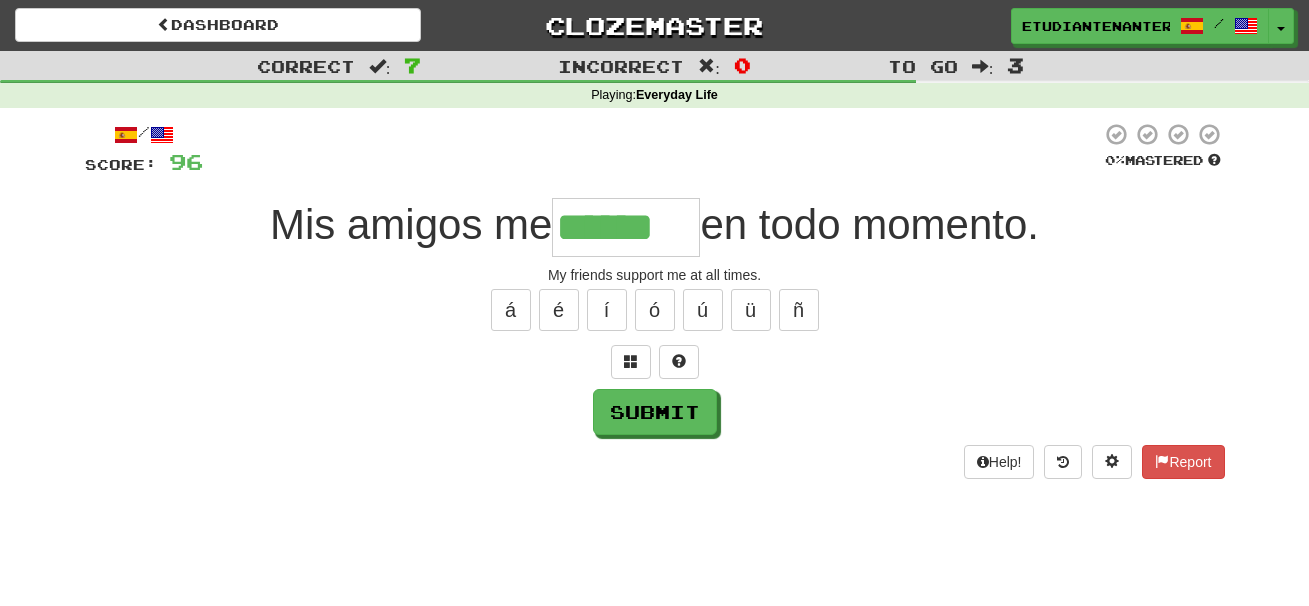 type on "******" 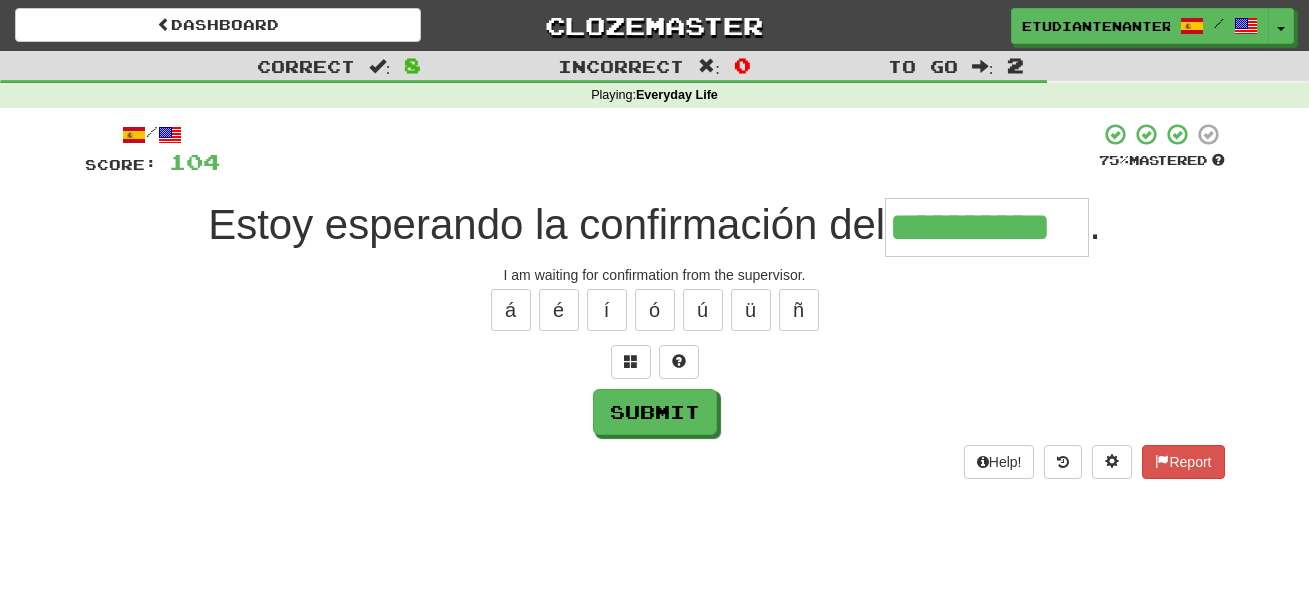 type on "**********" 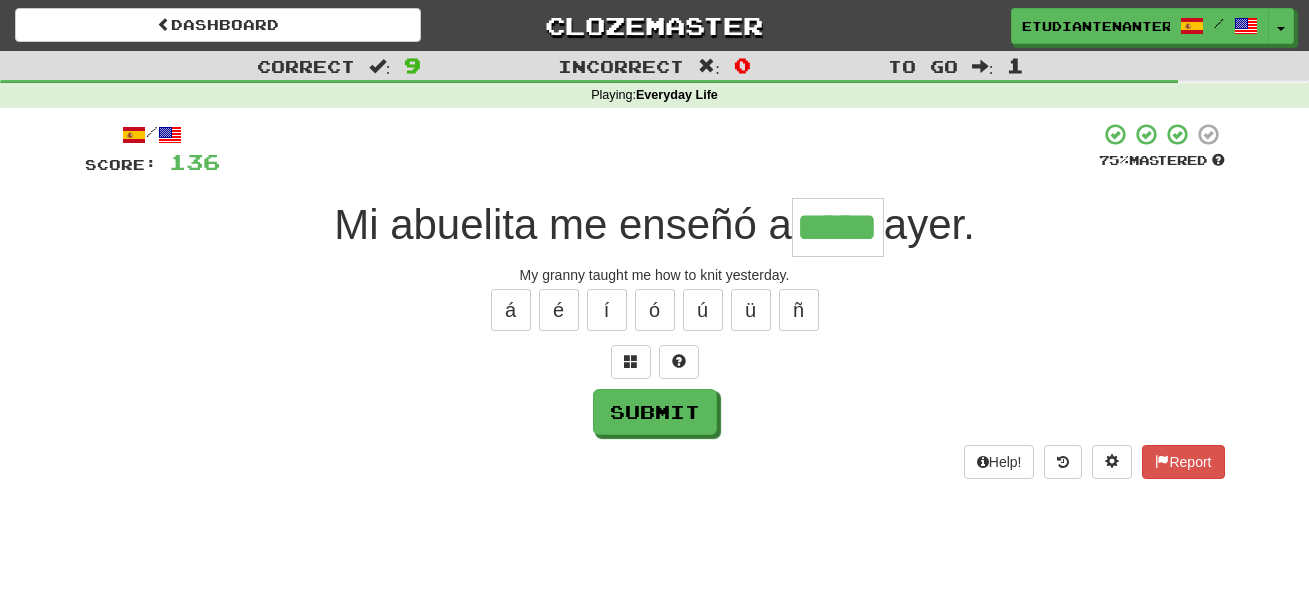 type on "*****" 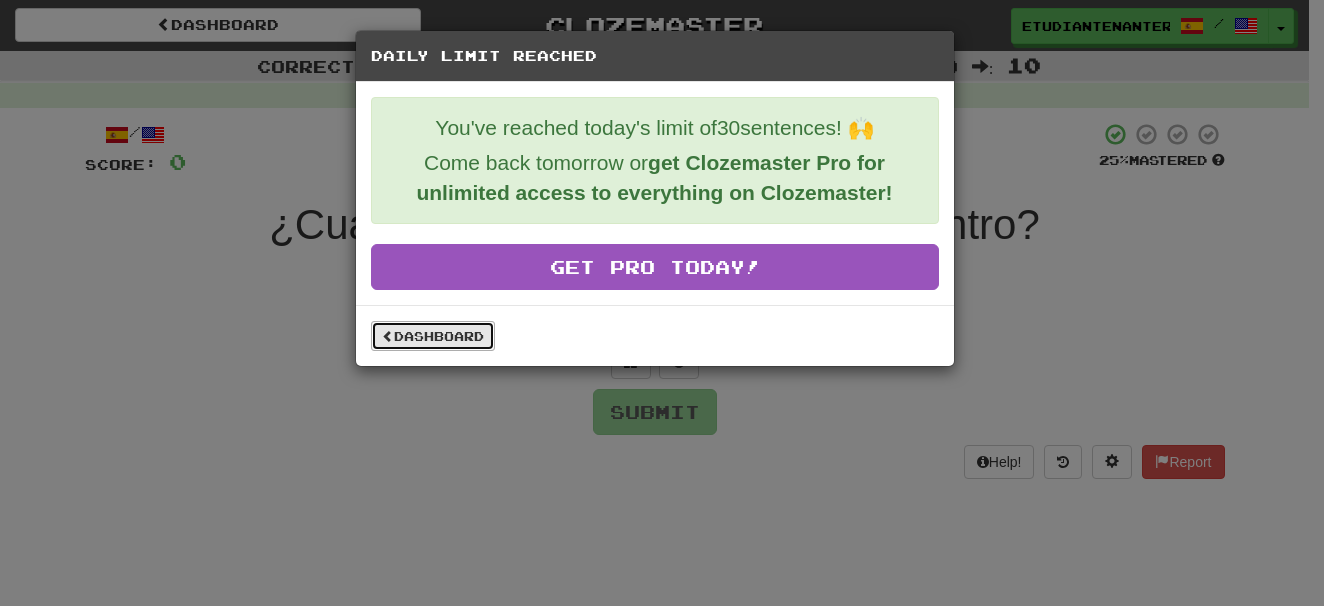 click on "Dashboard" at bounding box center [433, 336] 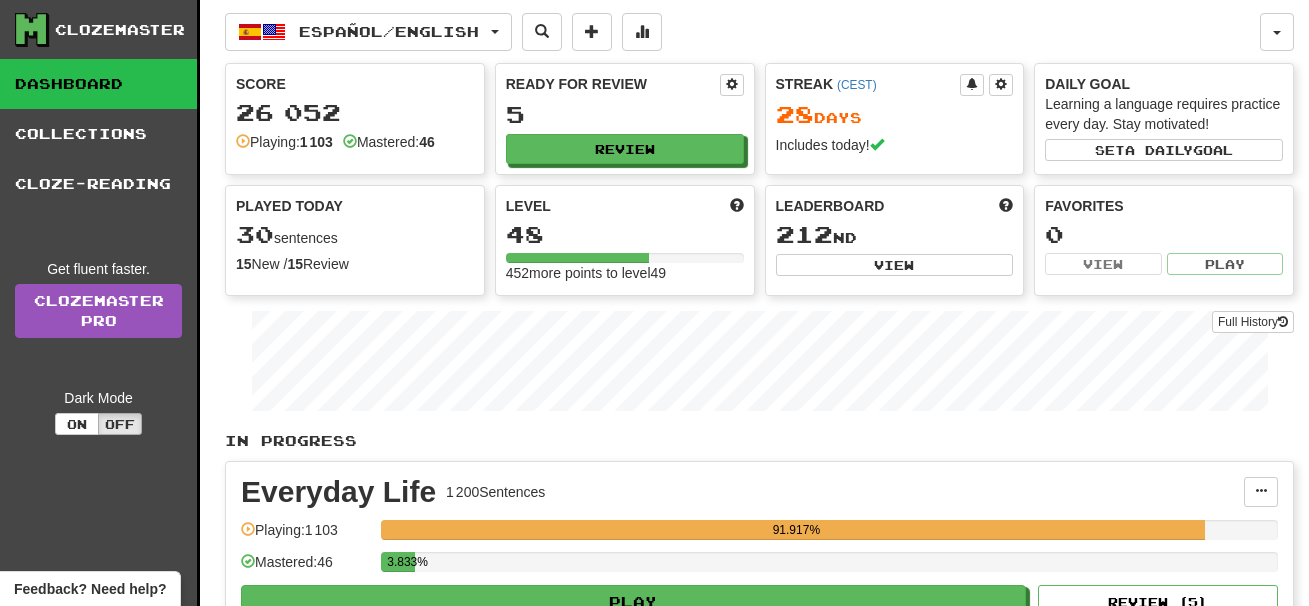 scroll, scrollTop: 0, scrollLeft: 0, axis: both 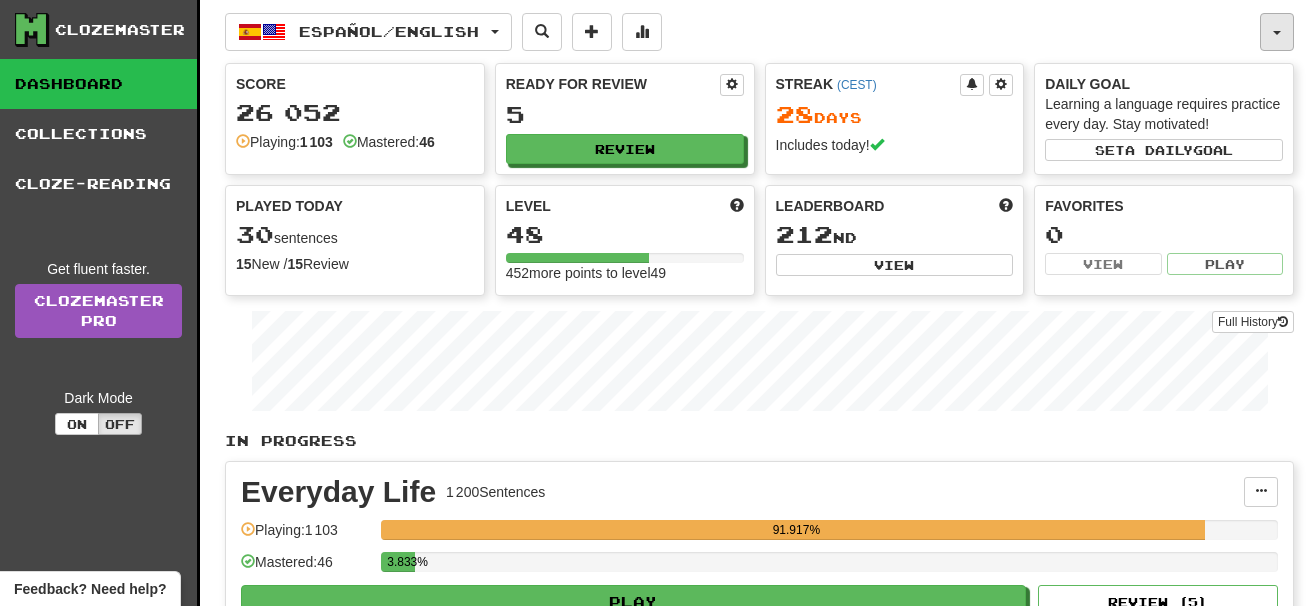 click at bounding box center (1277, 32) 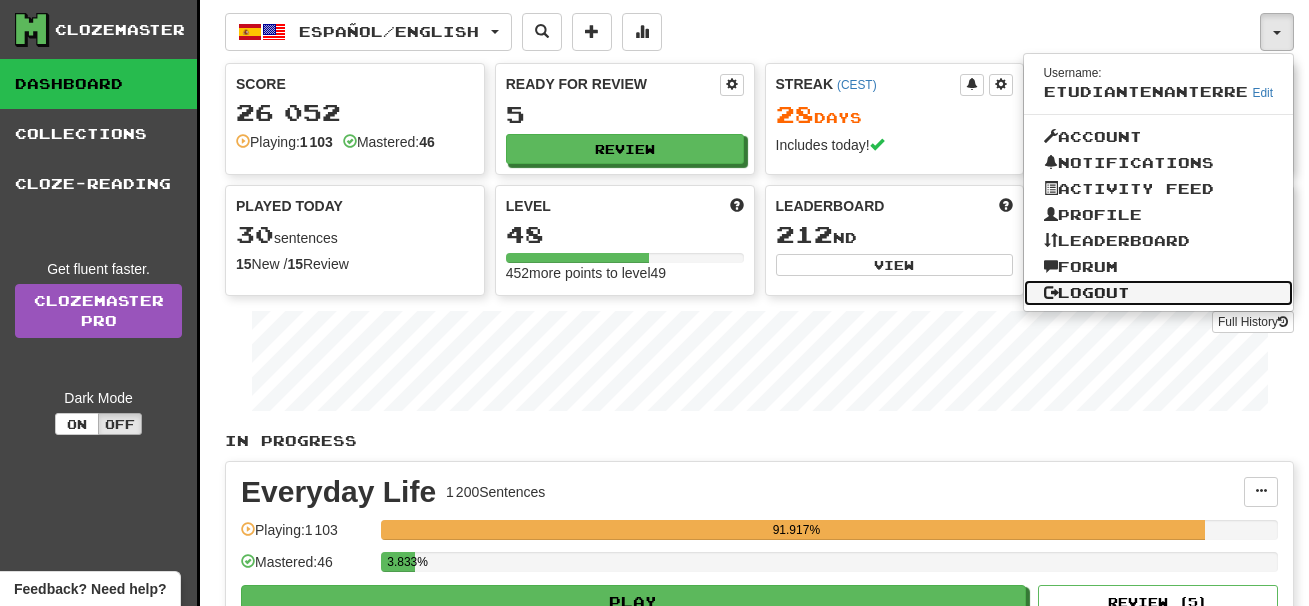 click on "Logout" at bounding box center [1159, 293] 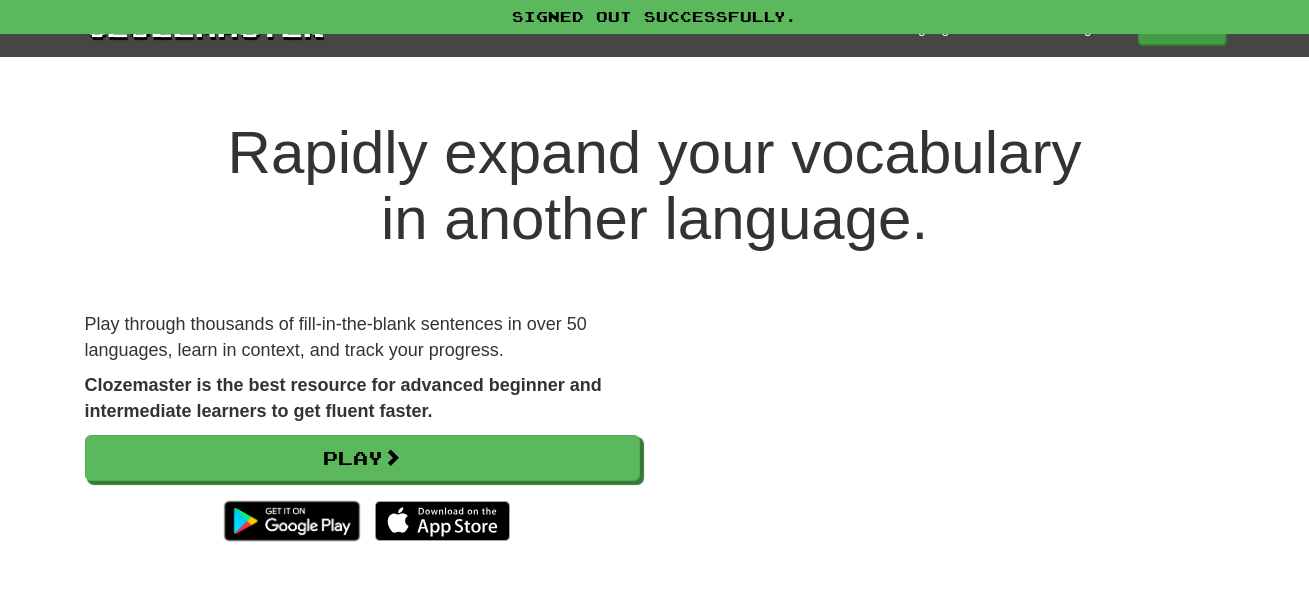 scroll, scrollTop: 0, scrollLeft: 0, axis: both 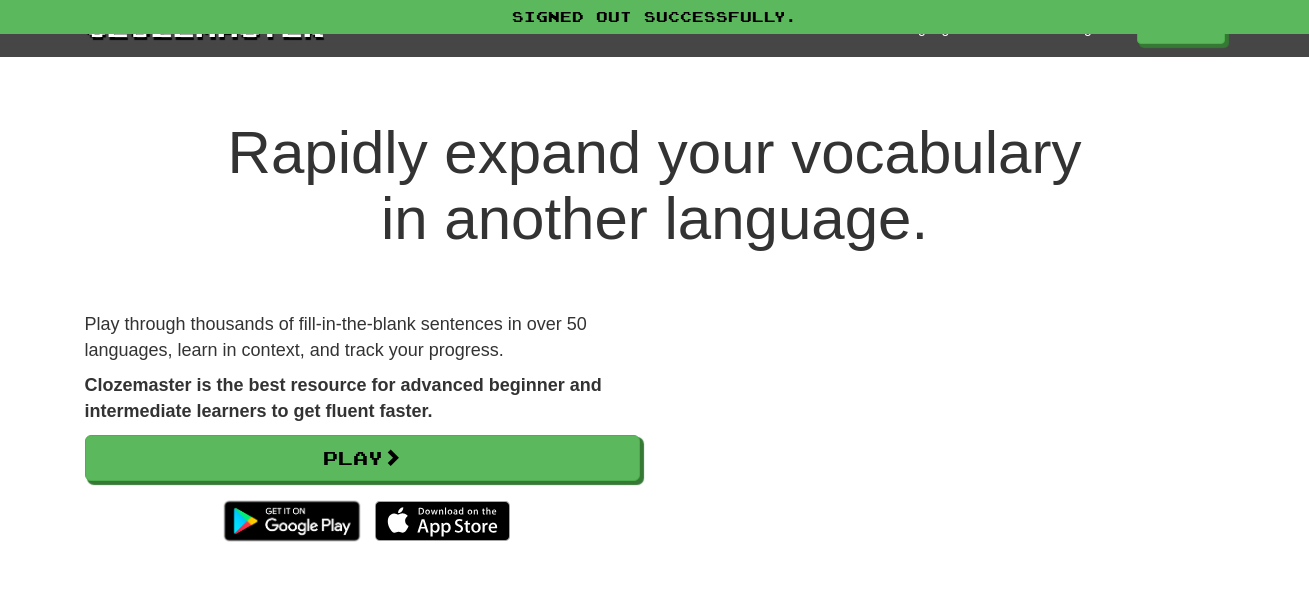 click on "Signed out successfully." at bounding box center [654, 17] 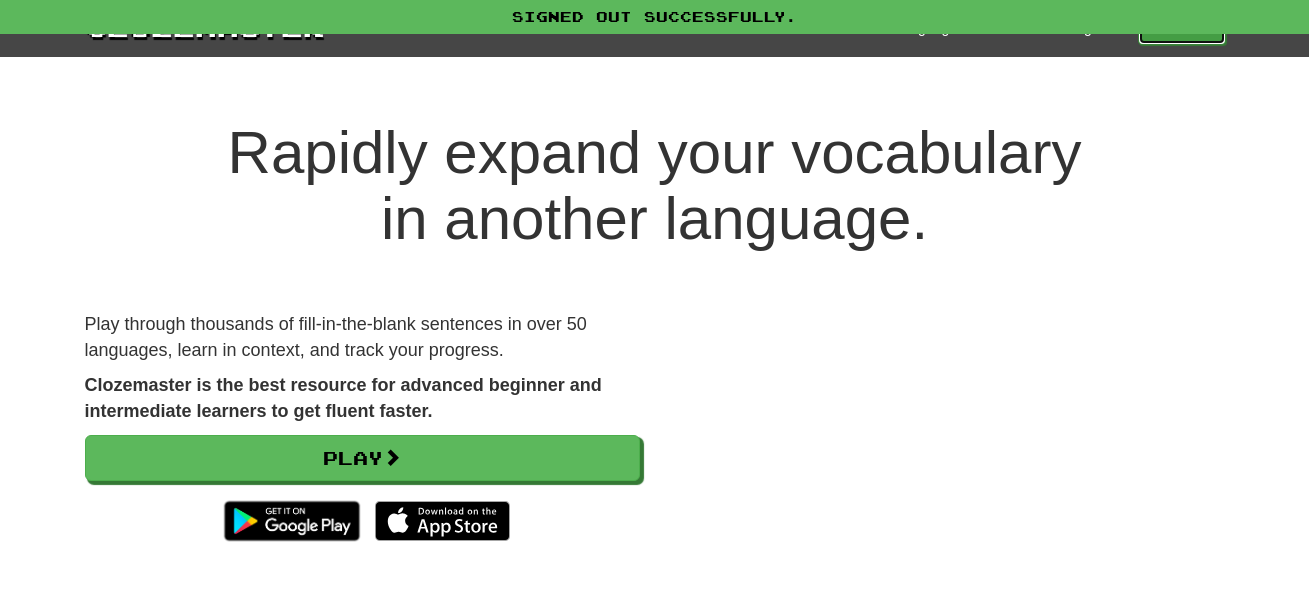 click on "Play" at bounding box center [1182, 28] 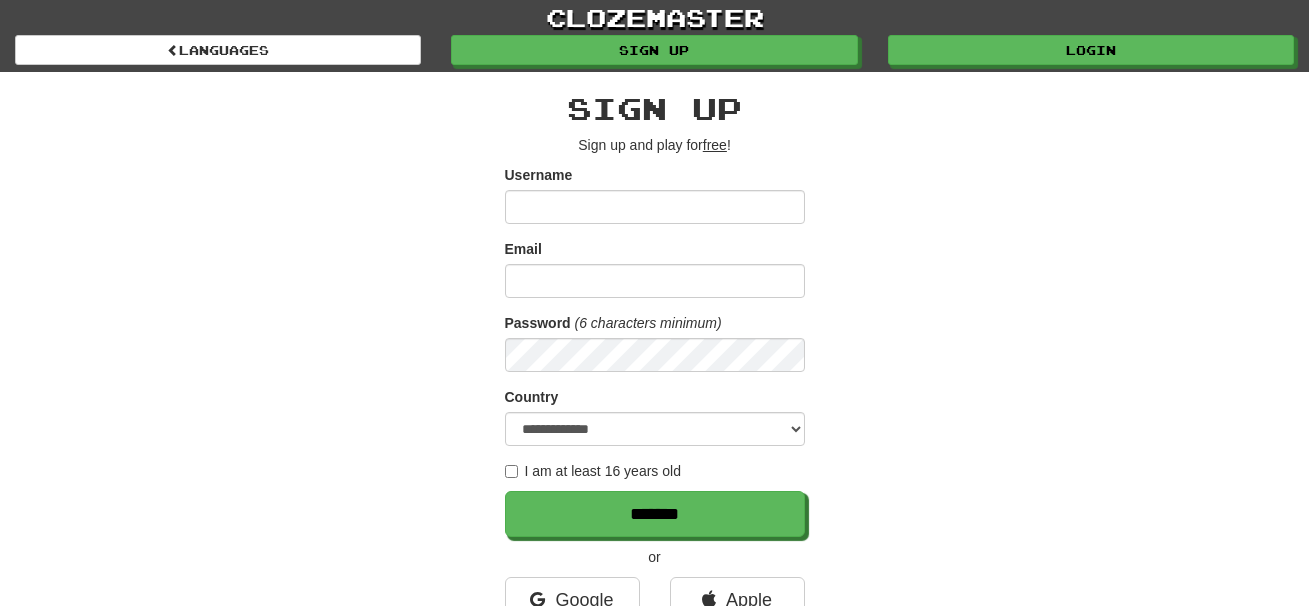 scroll, scrollTop: 0, scrollLeft: 0, axis: both 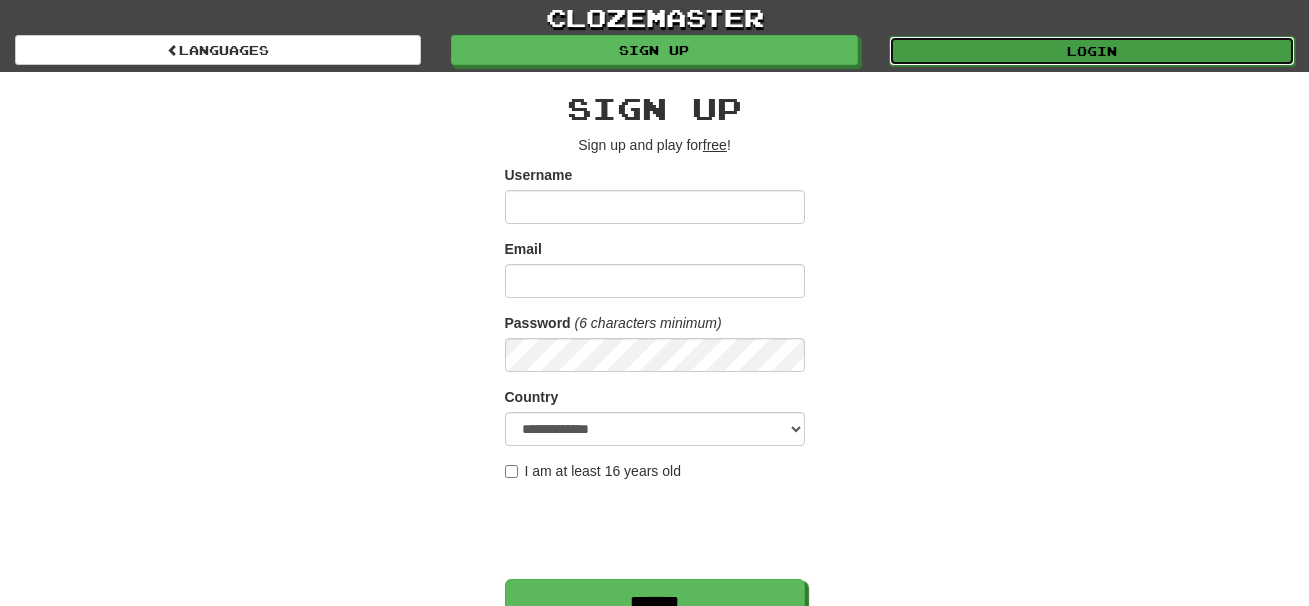 click on "Login" at bounding box center [1092, 51] 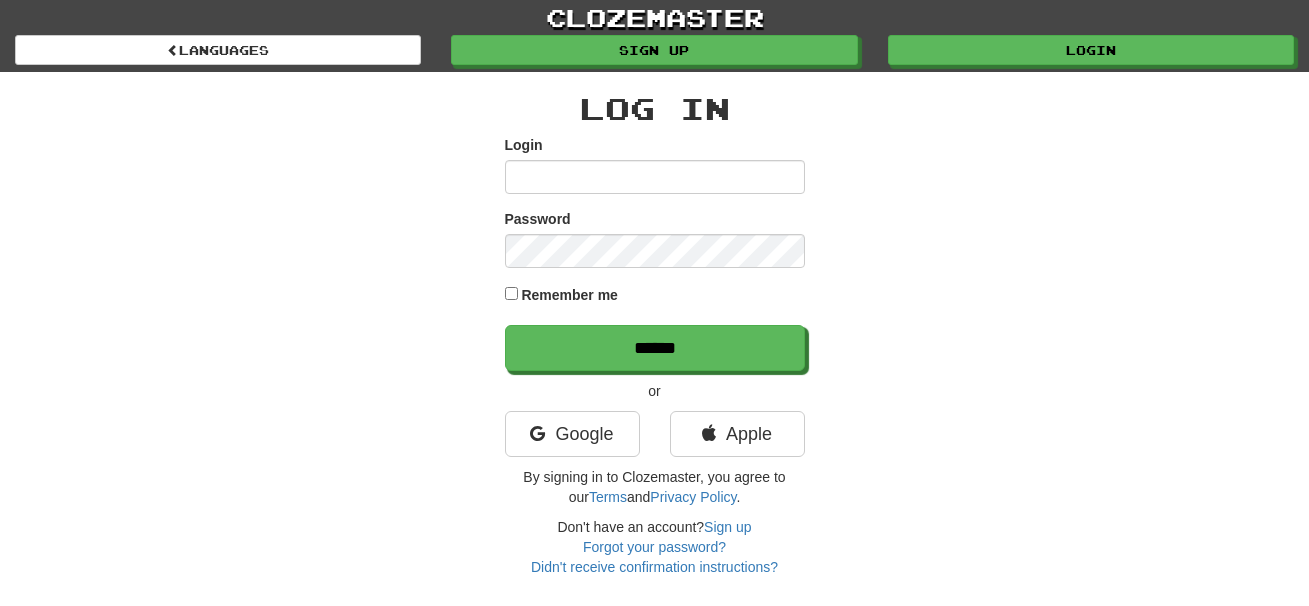 scroll, scrollTop: 0, scrollLeft: 0, axis: both 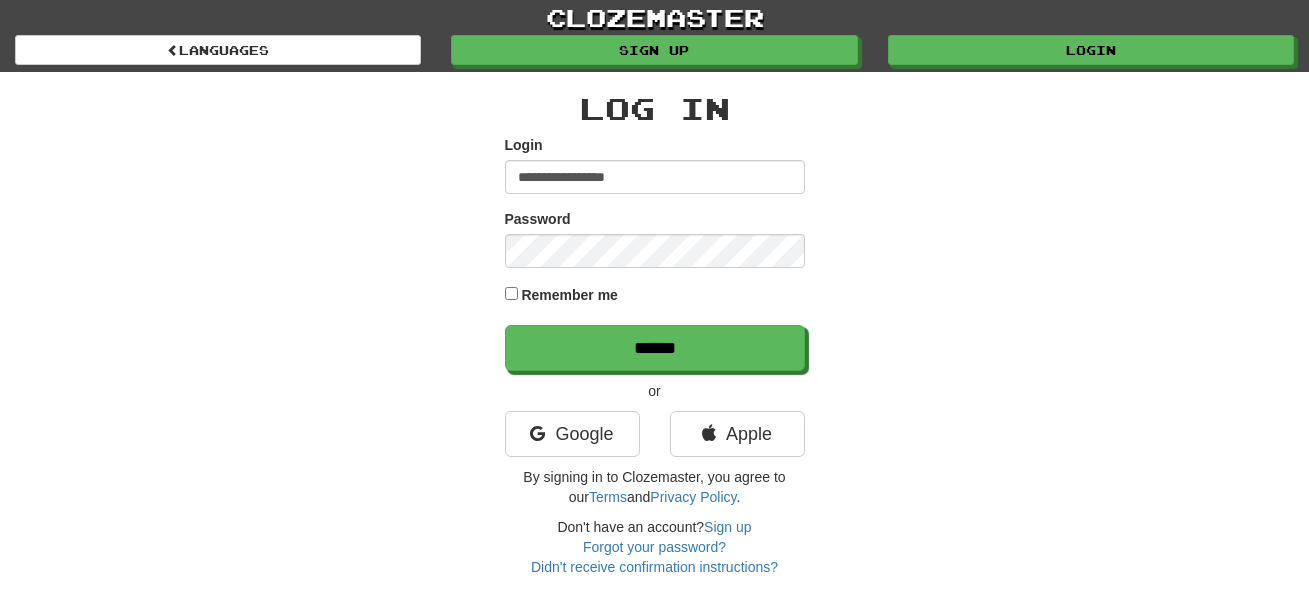 click on "**********" at bounding box center (655, 177) 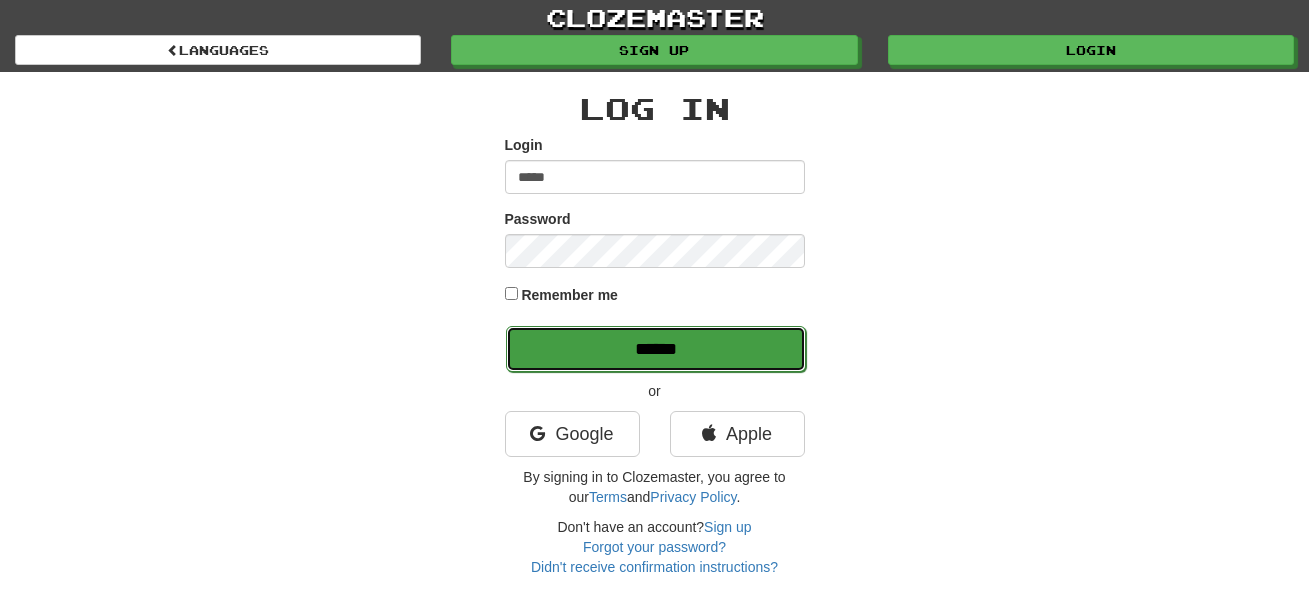 click on "******" at bounding box center (656, 349) 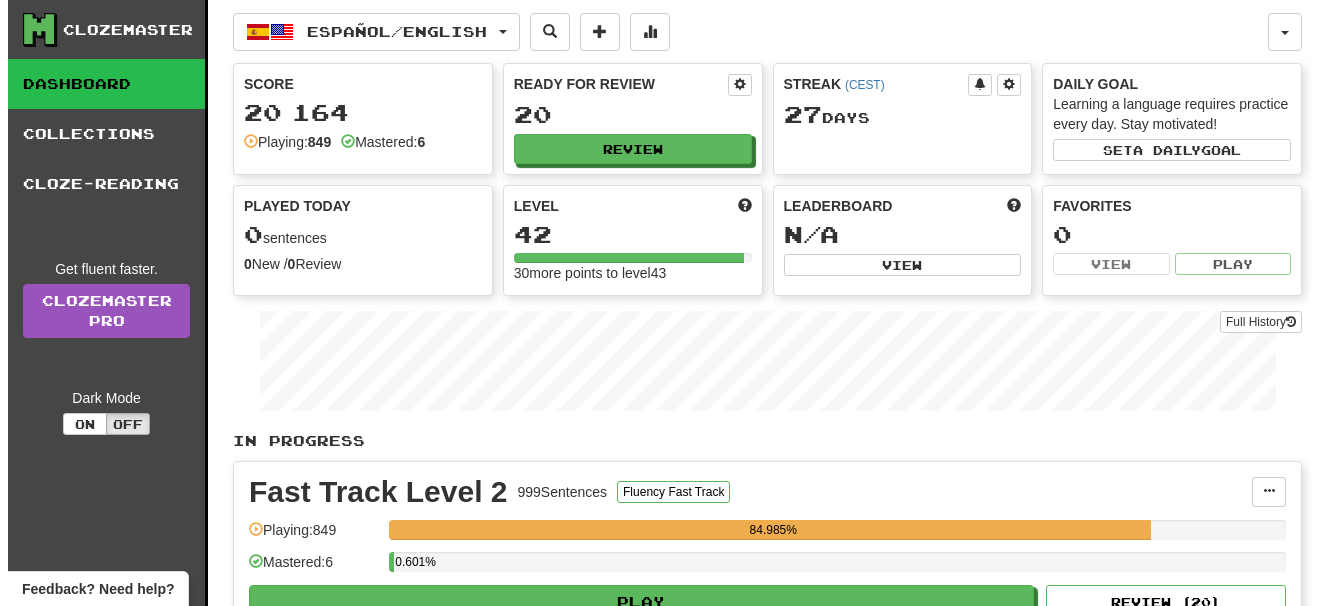 scroll, scrollTop: 0, scrollLeft: 0, axis: both 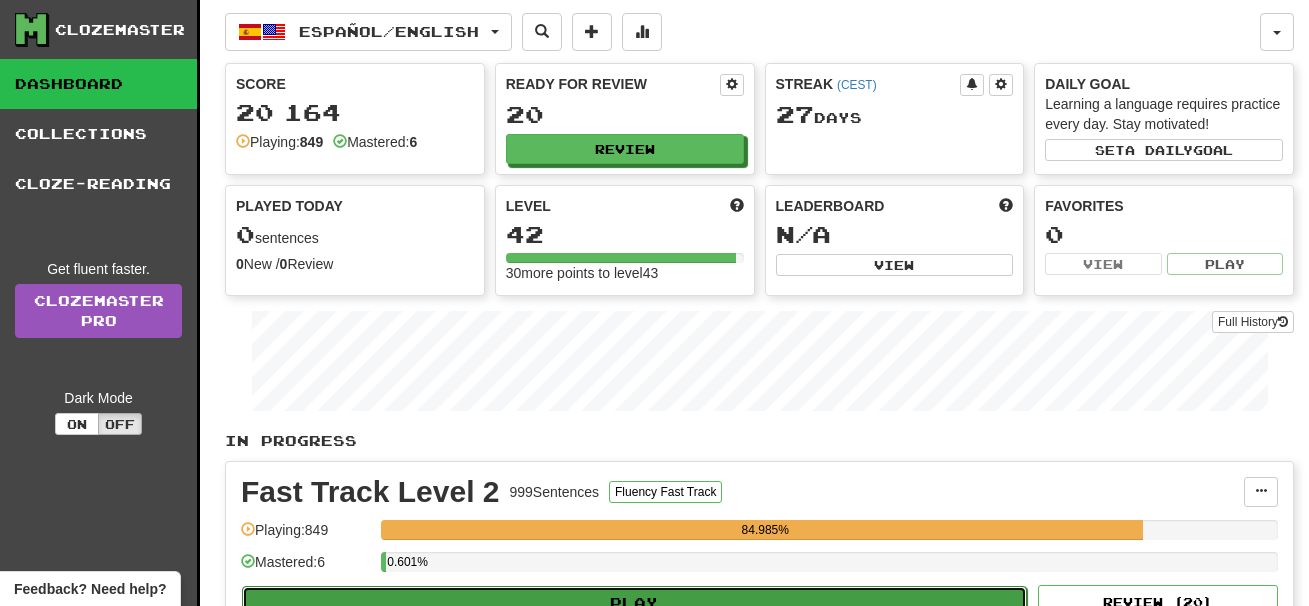 click on "Play" at bounding box center (634, 603) 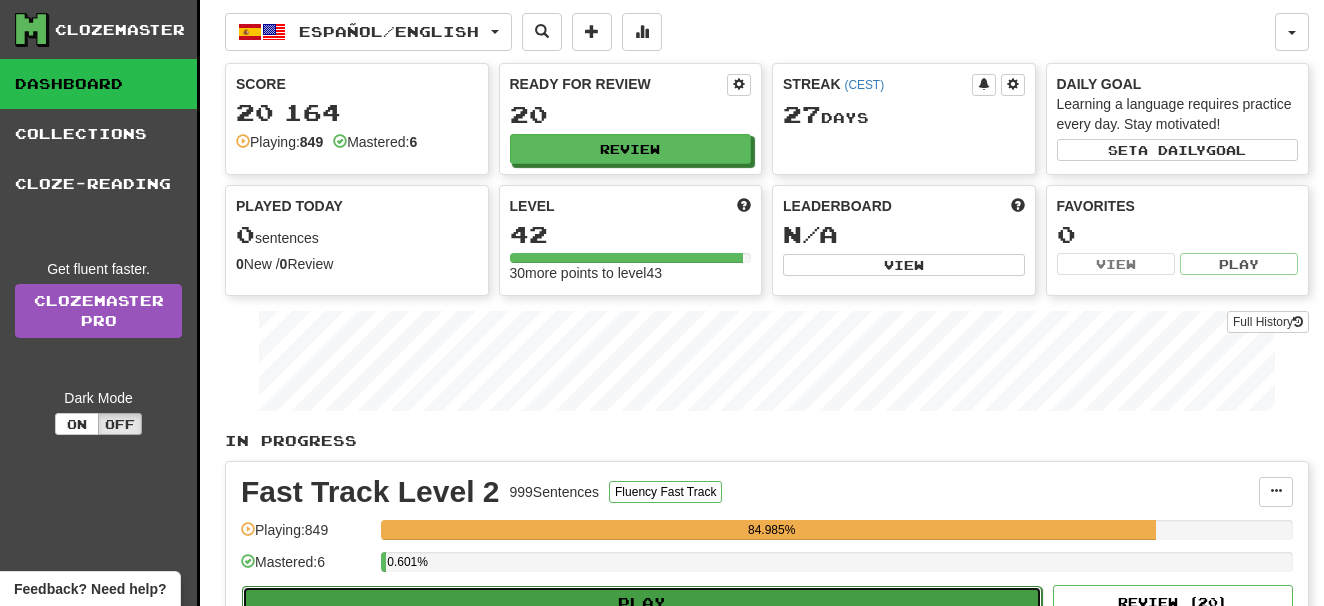 select on "**" 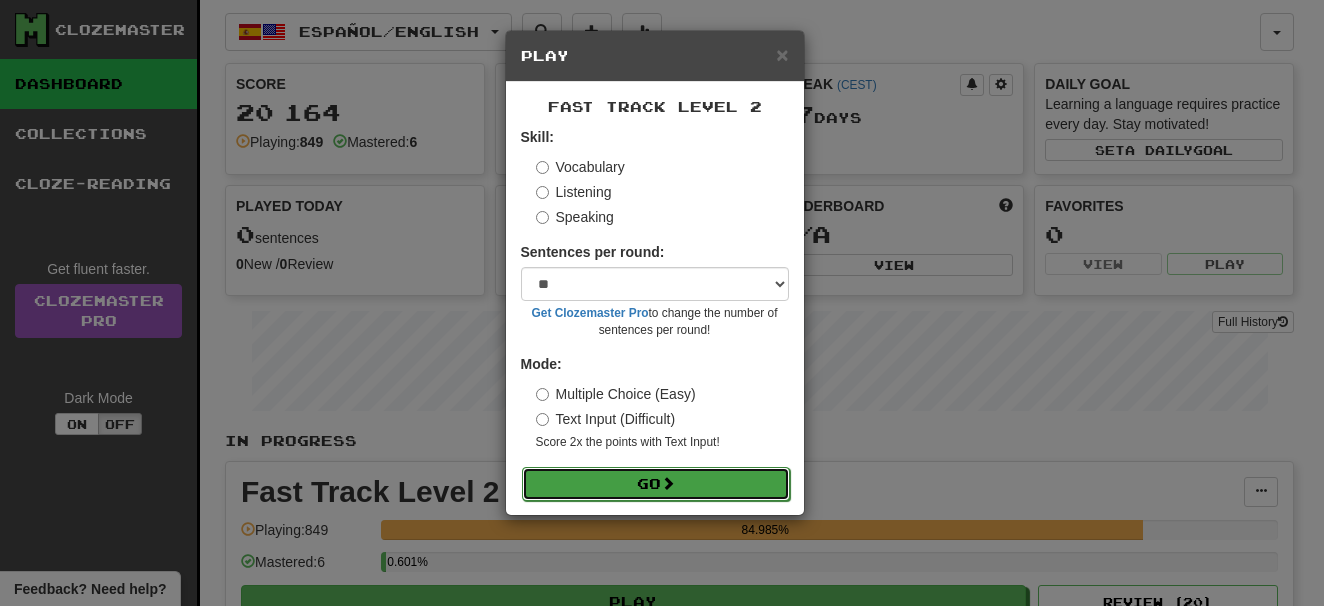 click at bounding box center [668, 483] 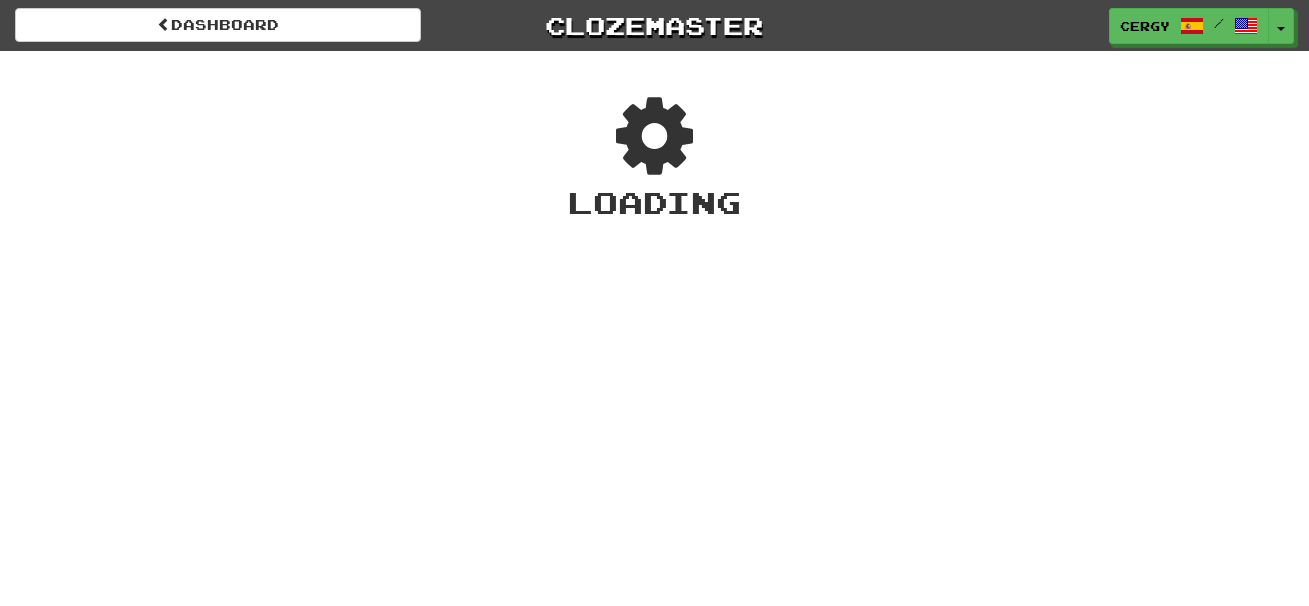 scroll, scrollTop: 0, scrollLeft: 0, axis: both 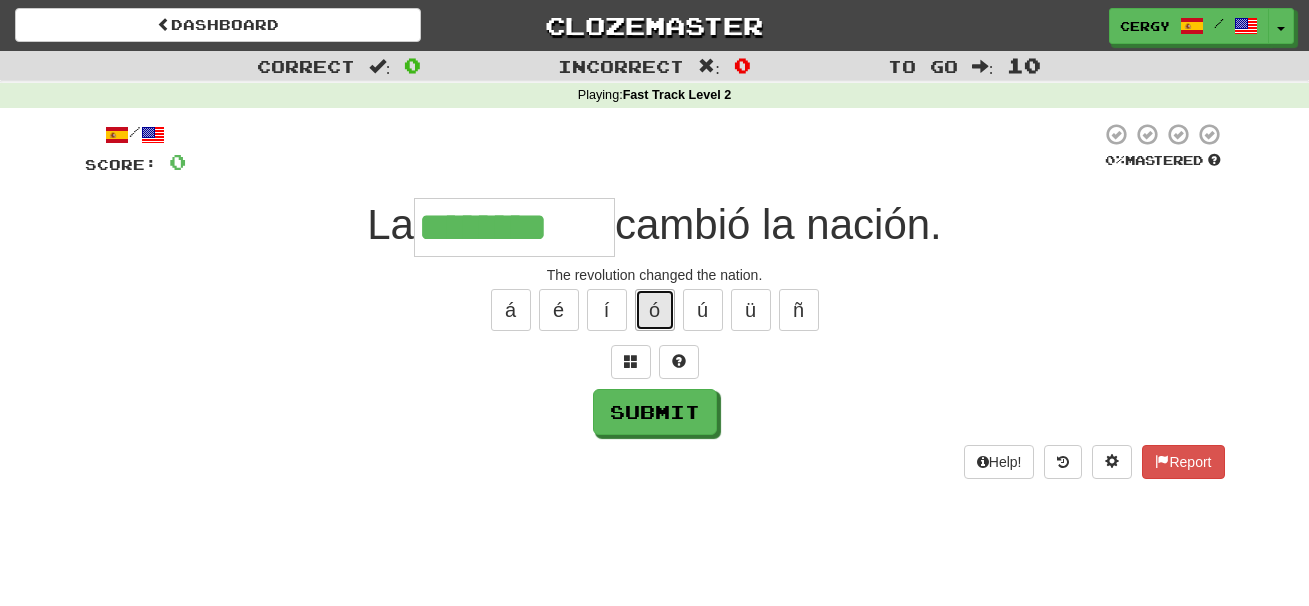 click on "ó" at bounding box center (655, 310) 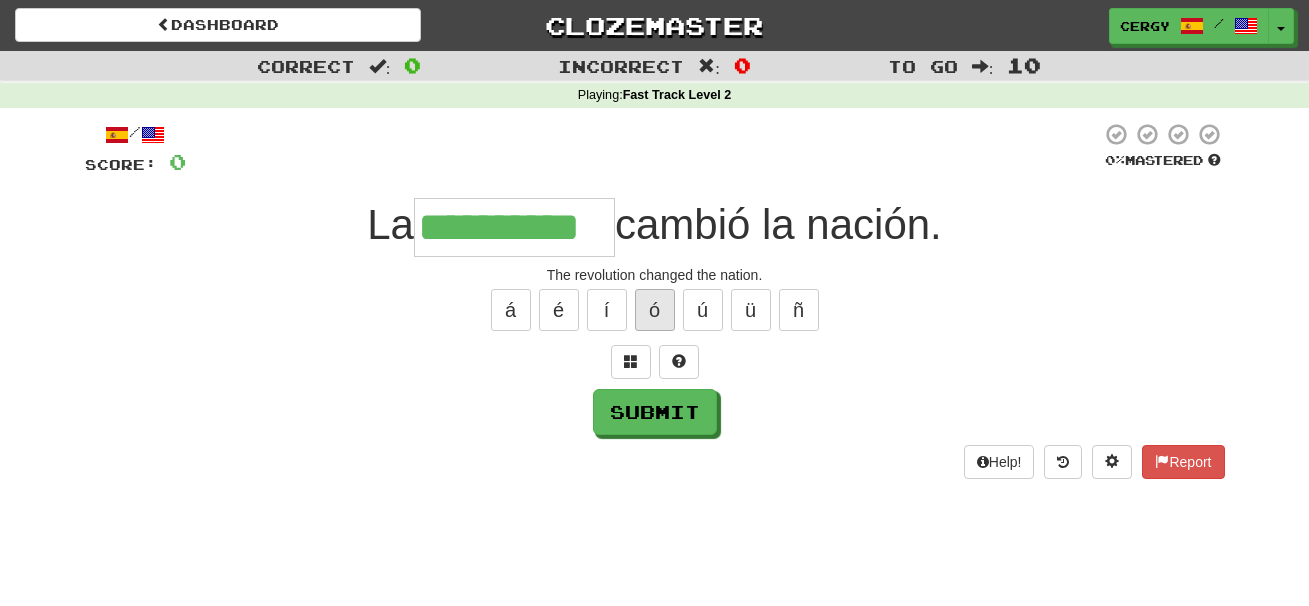 type on "**********" 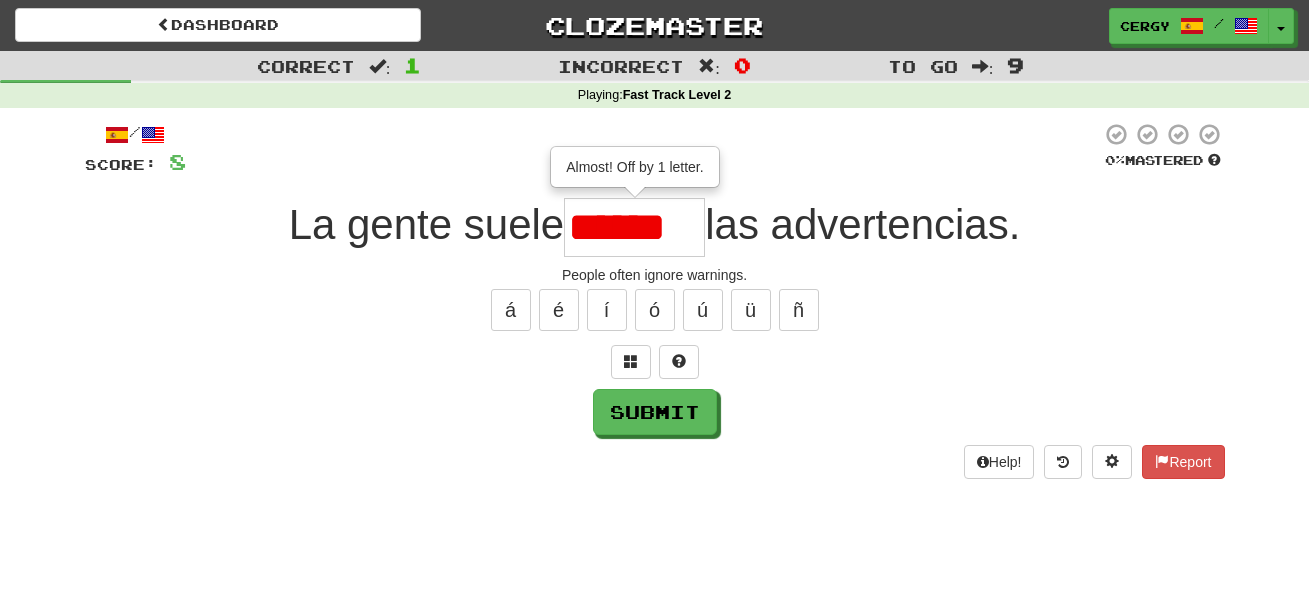 scroll, scrollTop: 0, scrollLeft: 0, axis: both 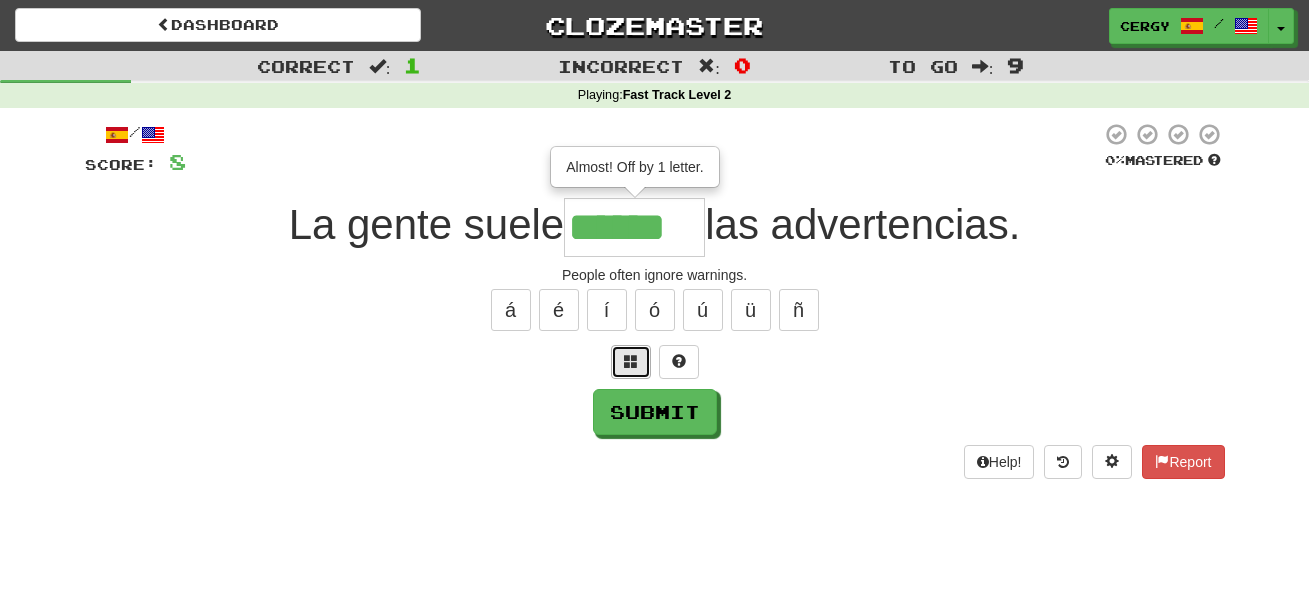click at bounding box center [631, 361] 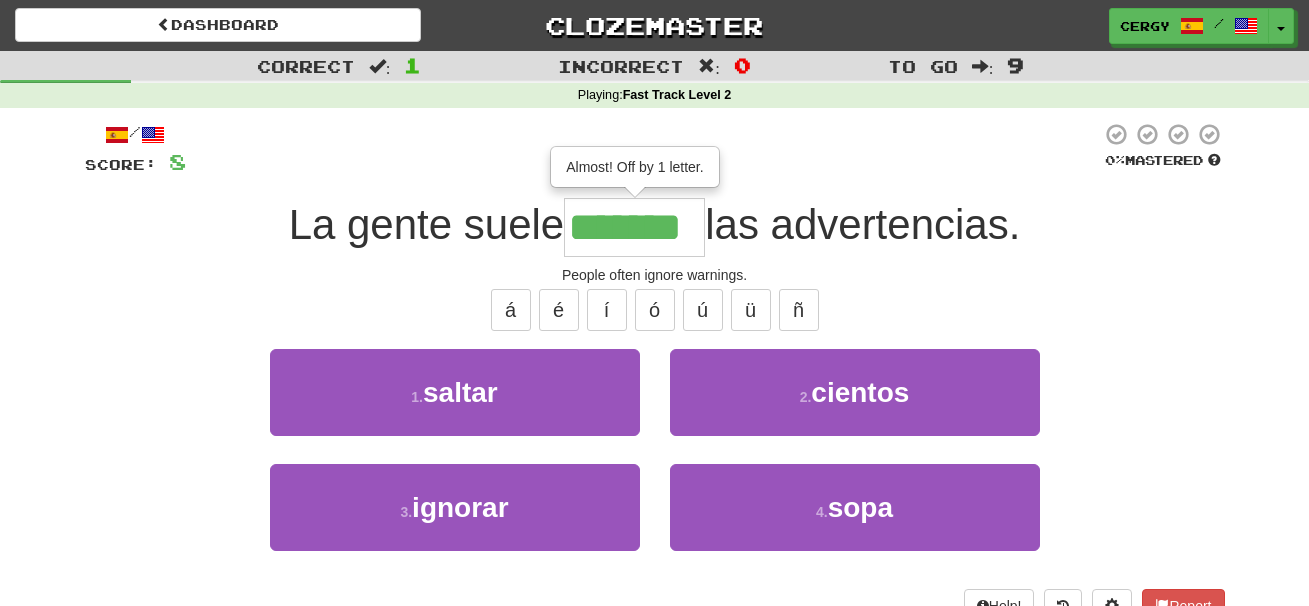 type on "*******" 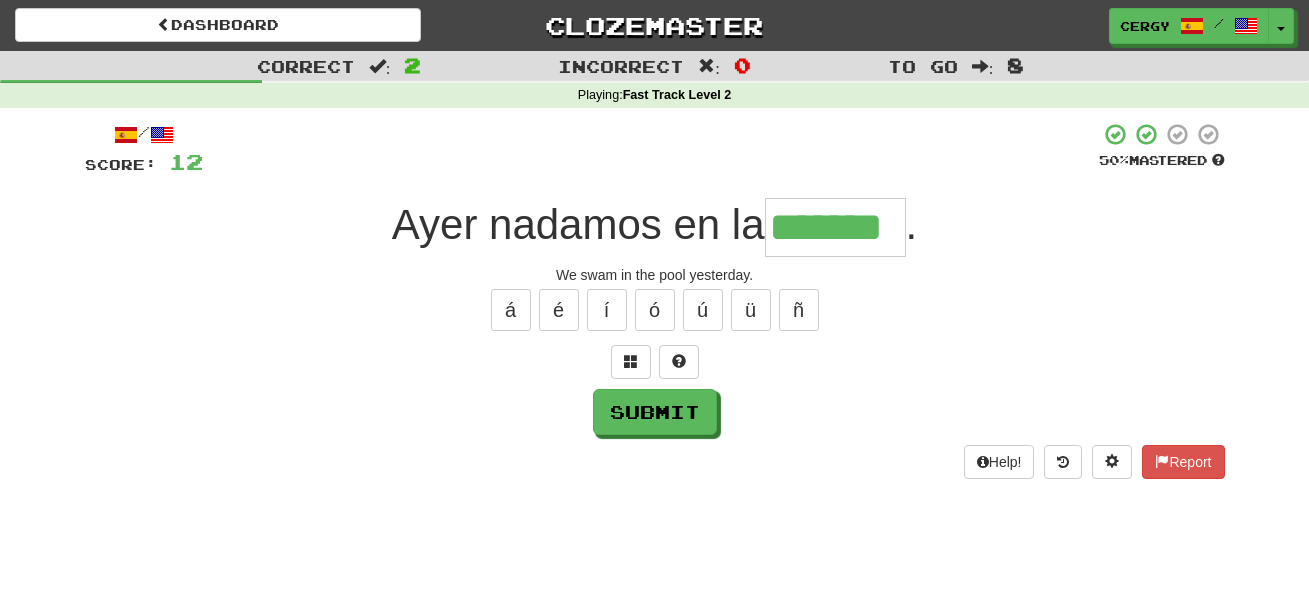 type on "*******" 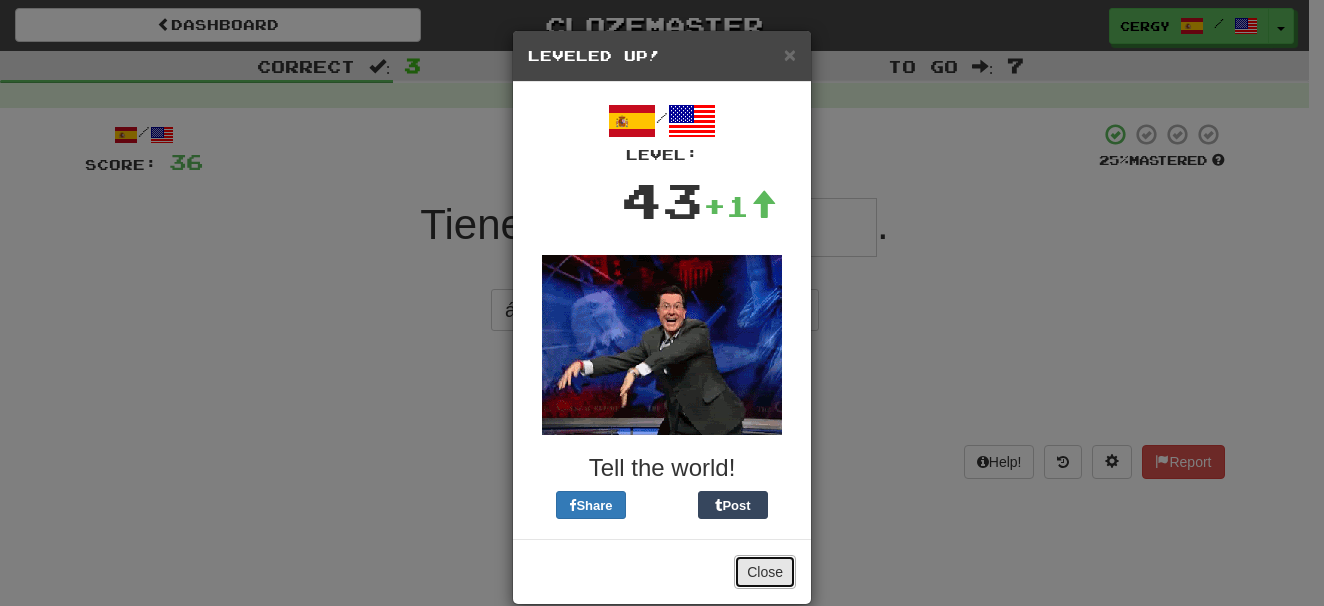 click on "Close" at bounding box center [765, 572] 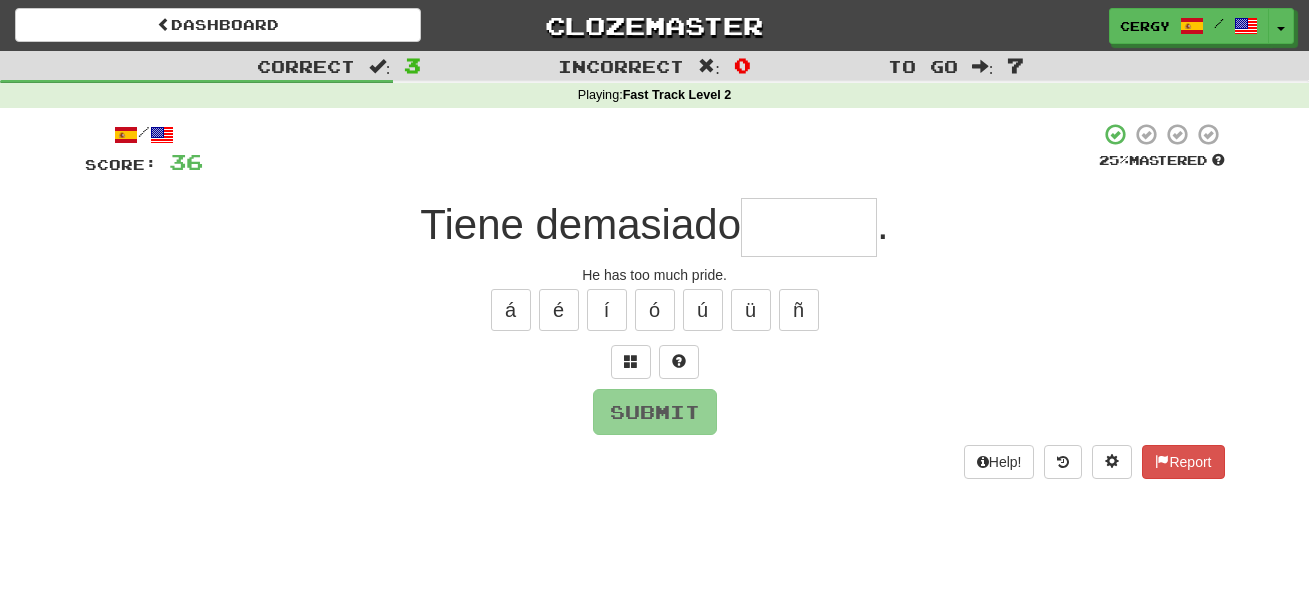 click at bounding box center (809, 227) 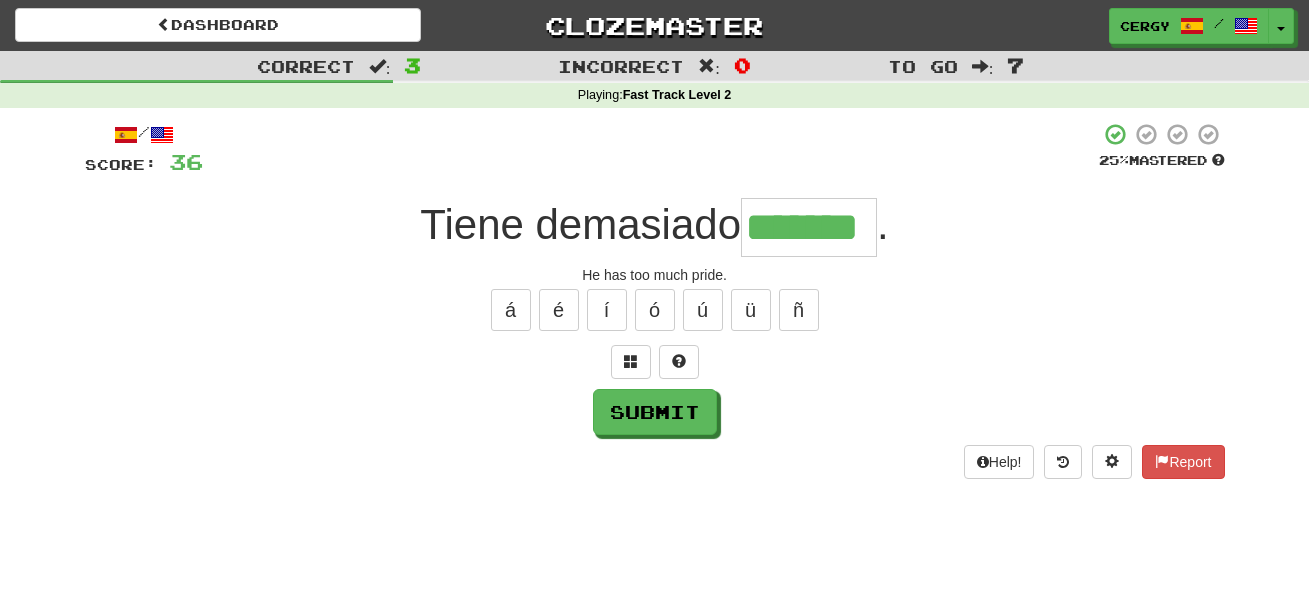 type on "*******" 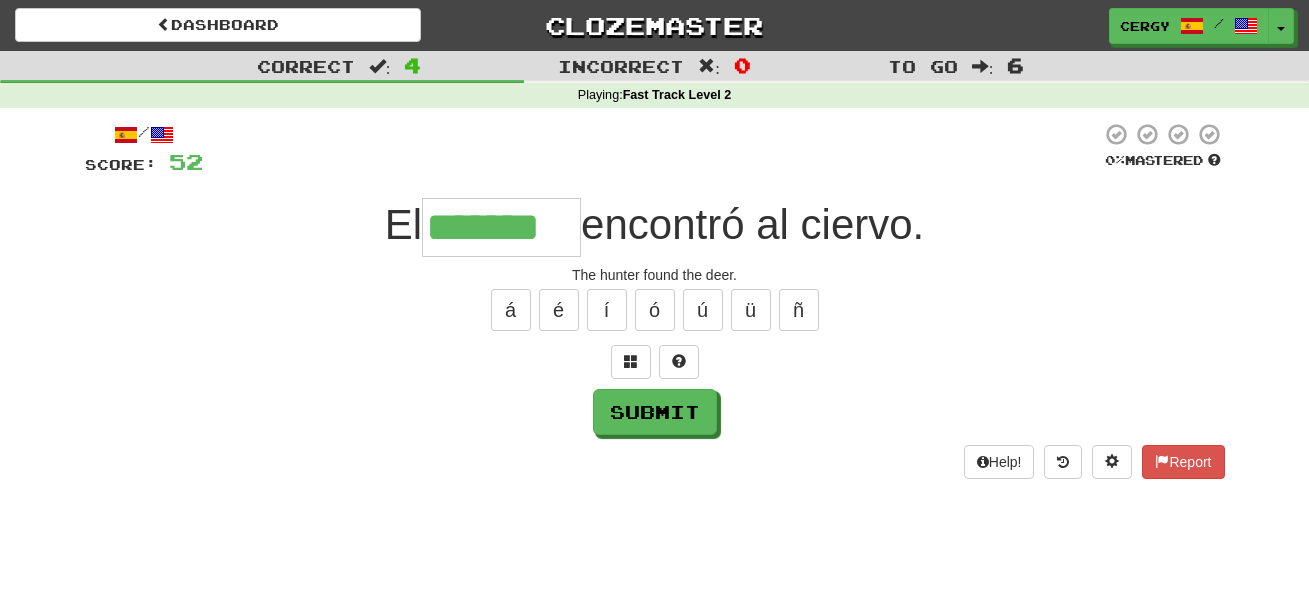 type on "*******" 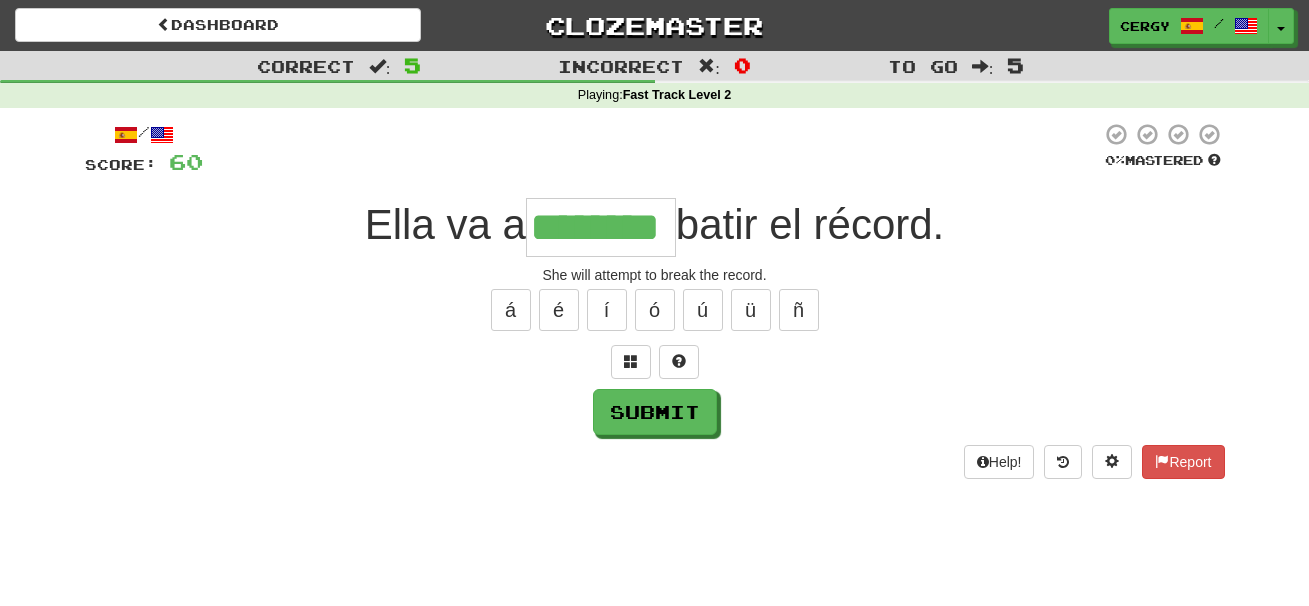 type on "********" 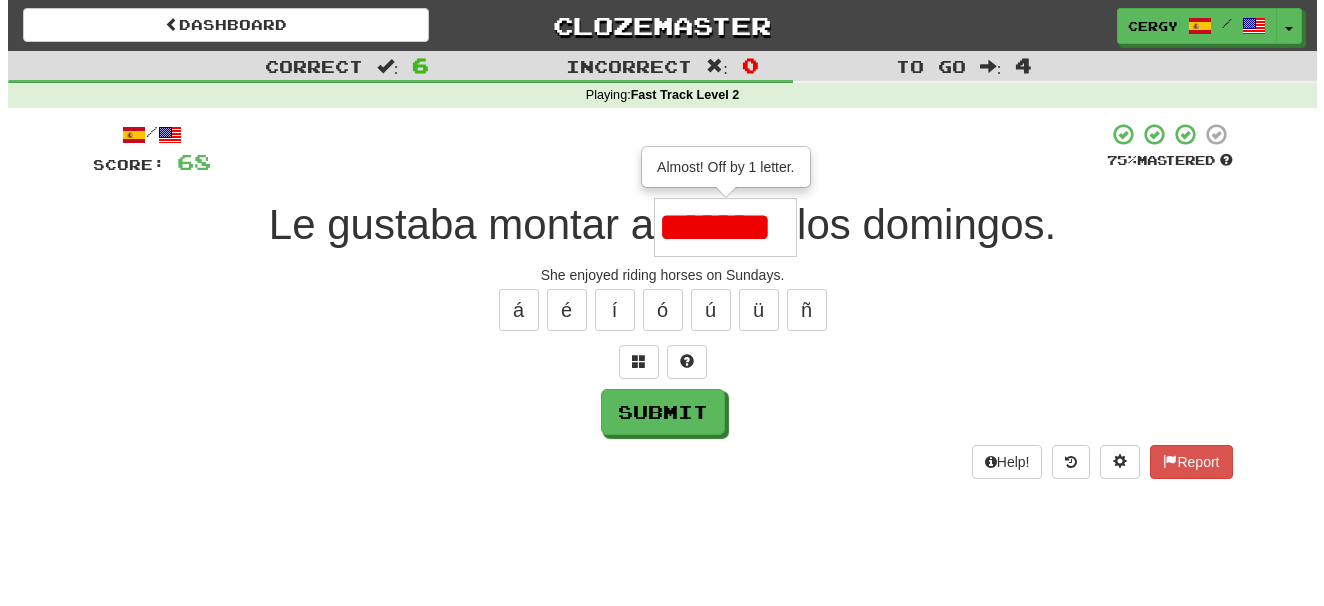 scroll, scrollTop: 0, scrollLeft: 0, axis: both 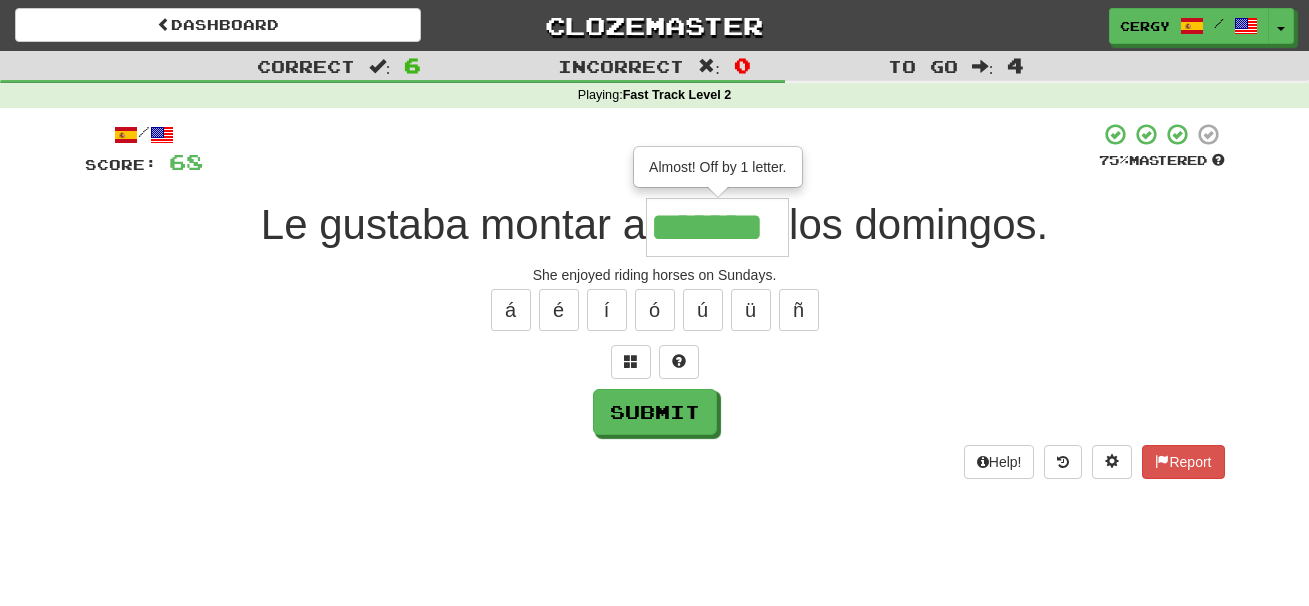 type on "*******" 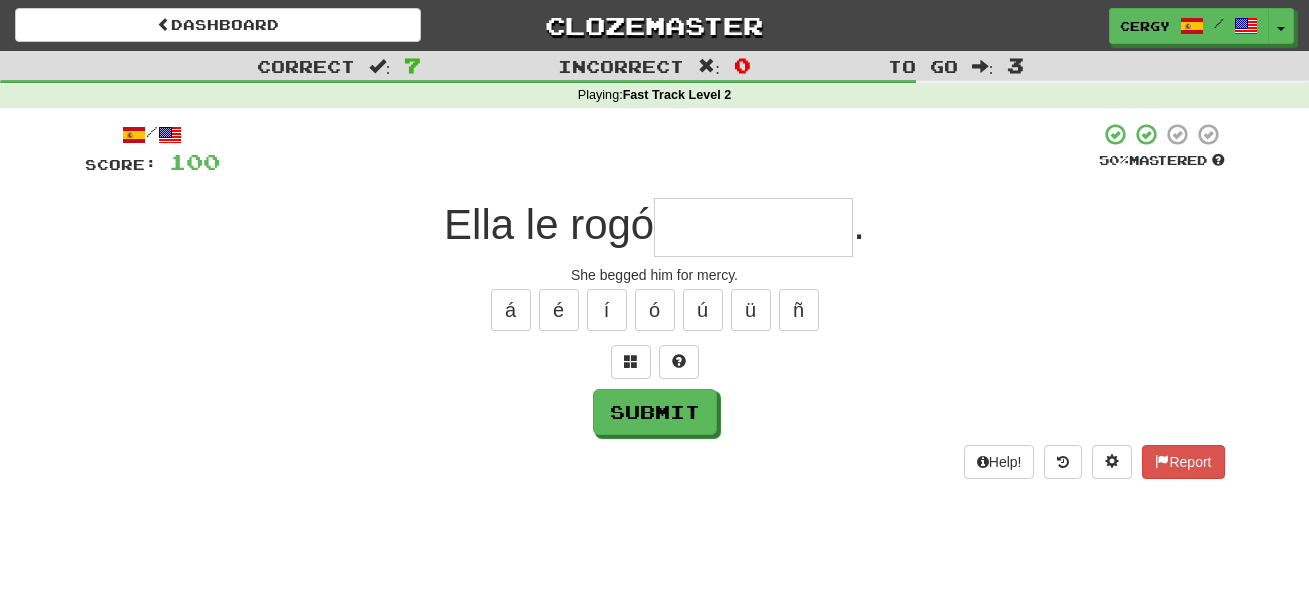 type on "*" 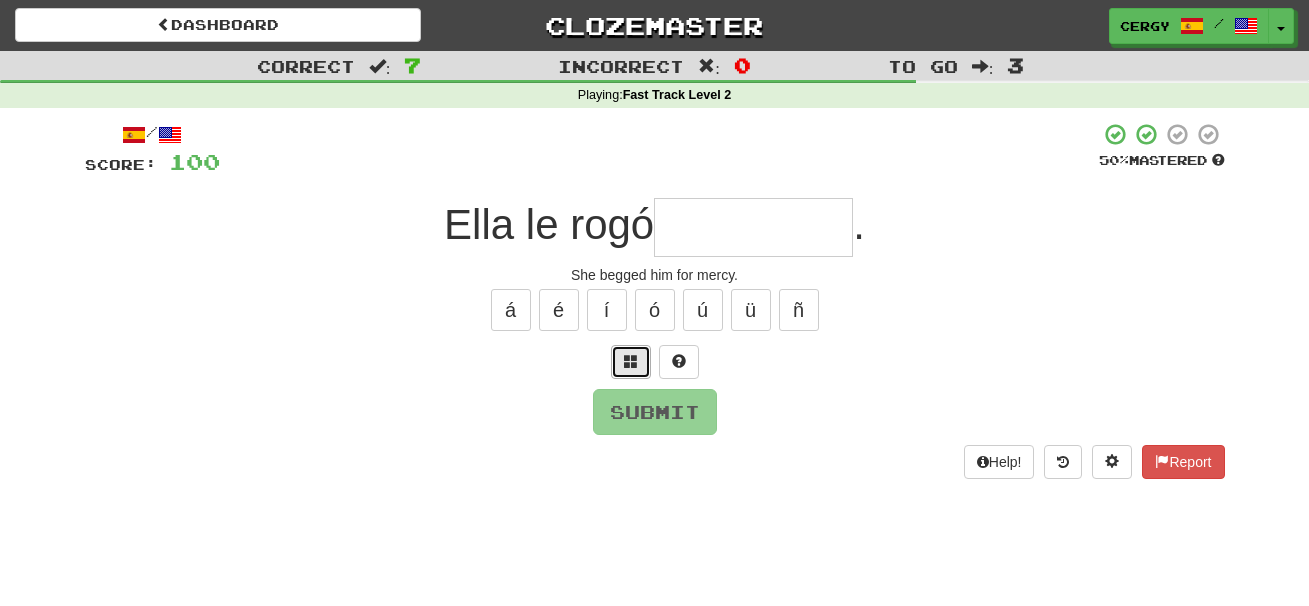 click at bounding box center [631, 361] 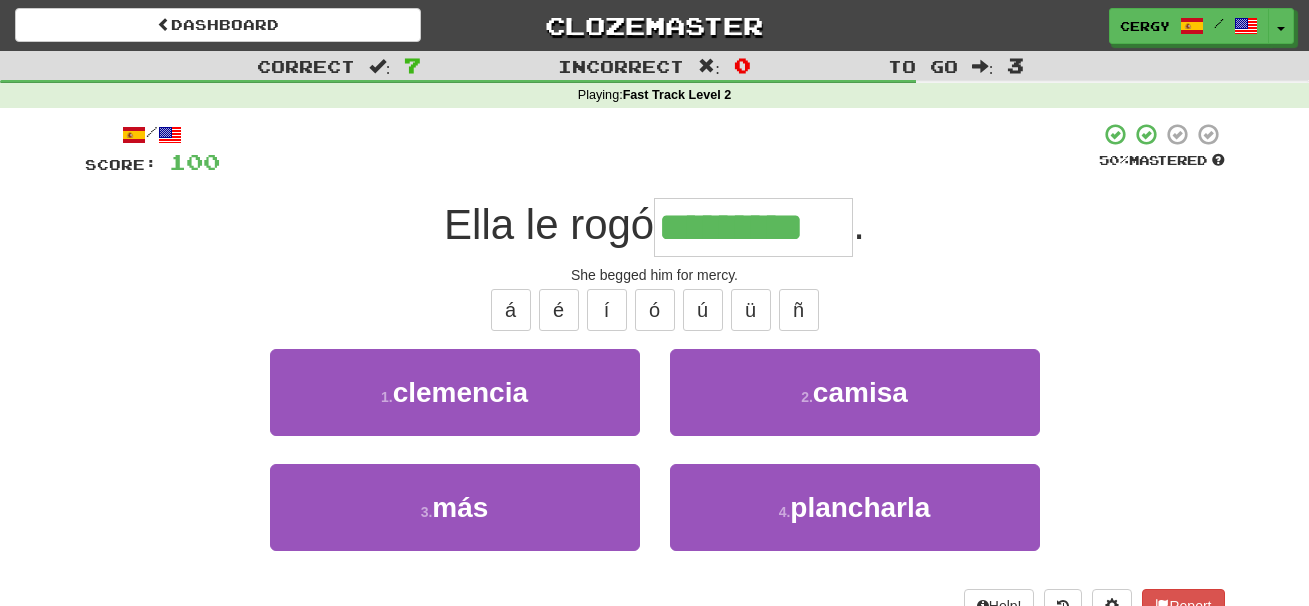 type on "*********" 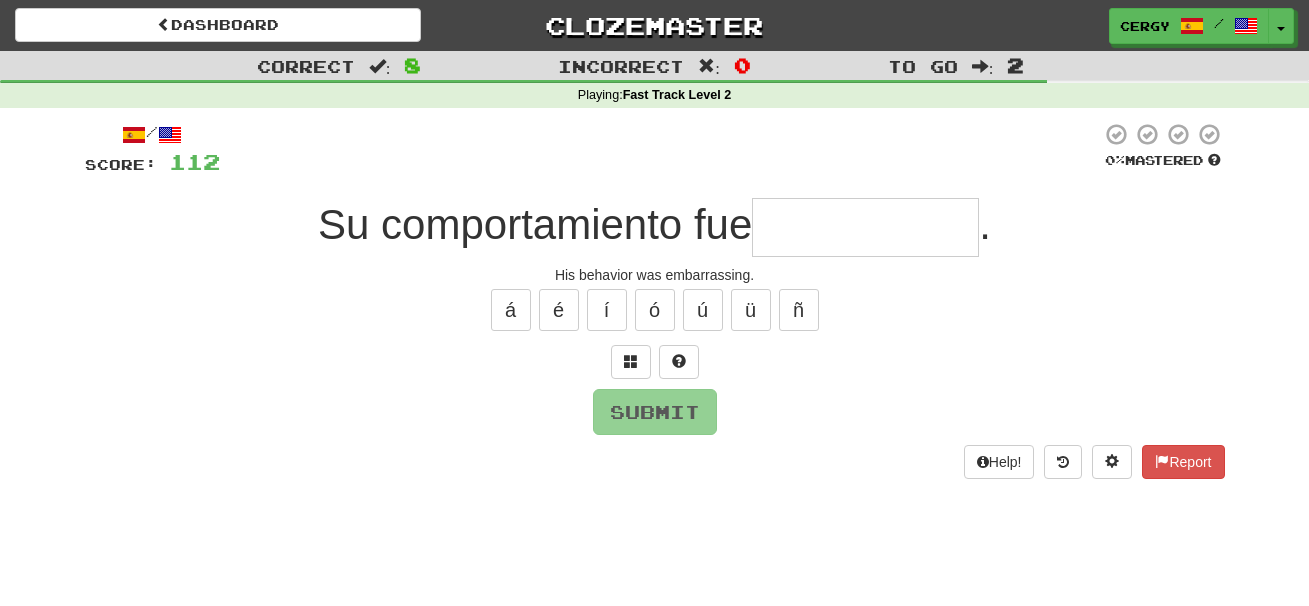 type on "*" 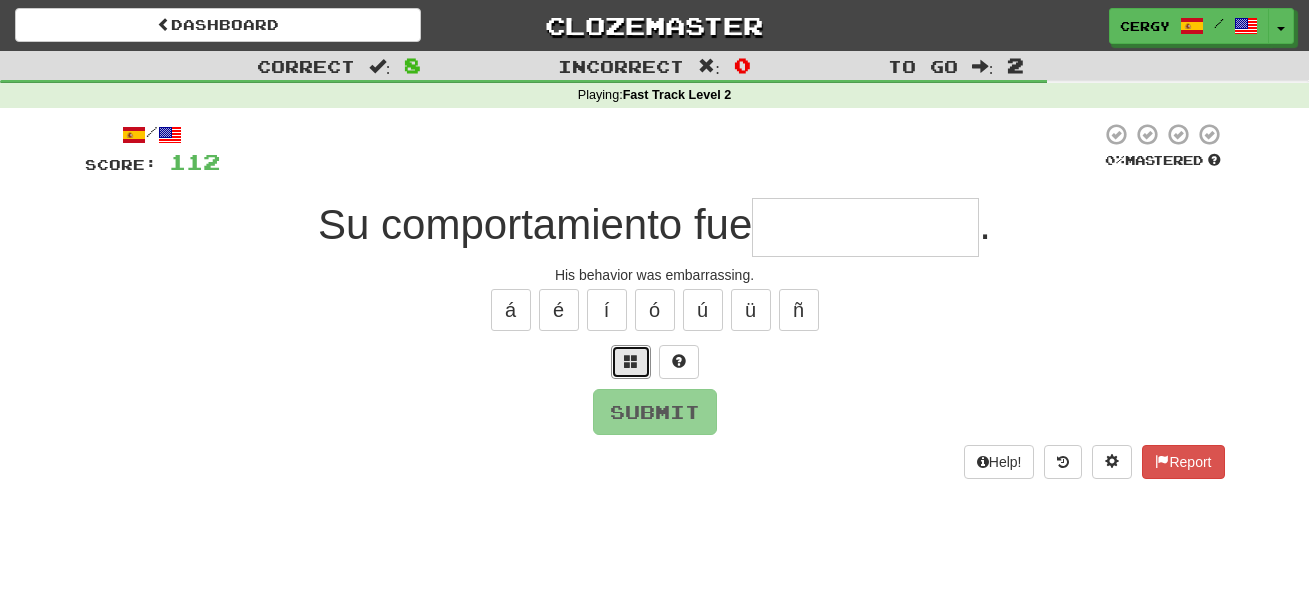 click at bounding box center [631, 361] 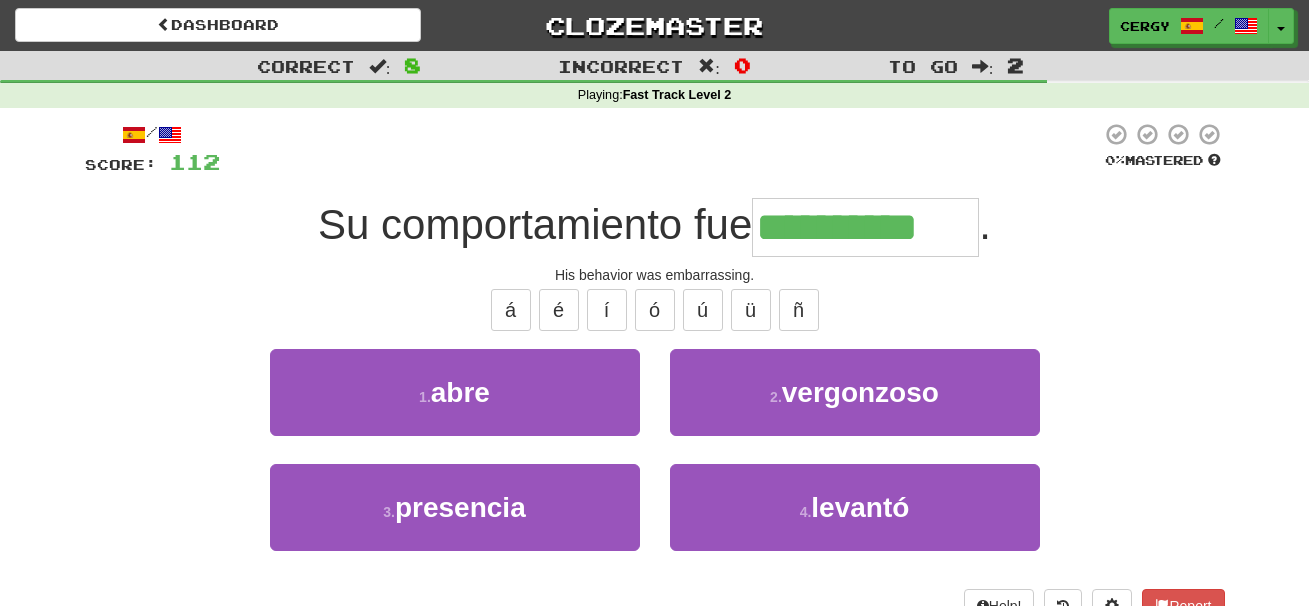 type on "**********" 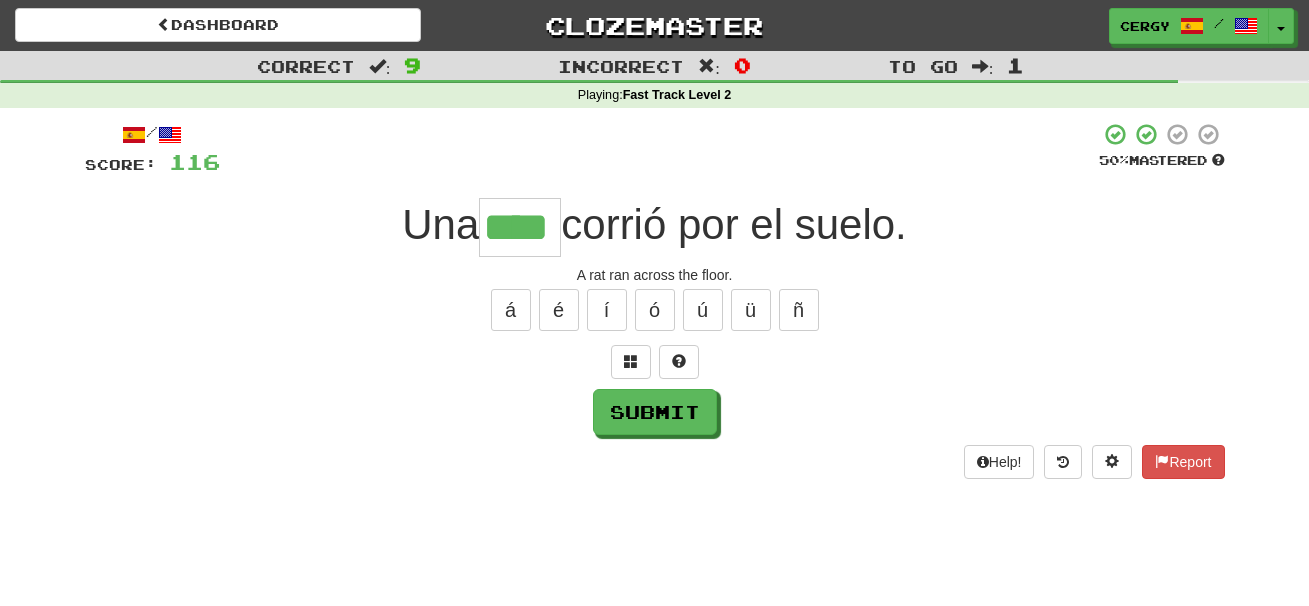 type on "****" 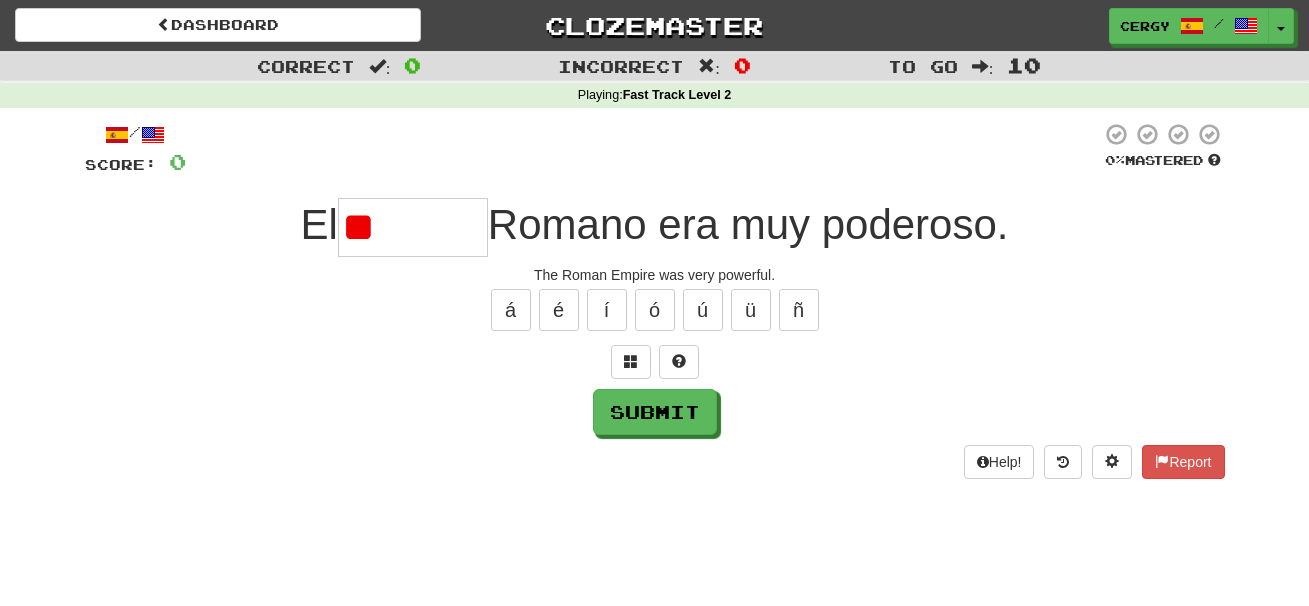 type on "*" 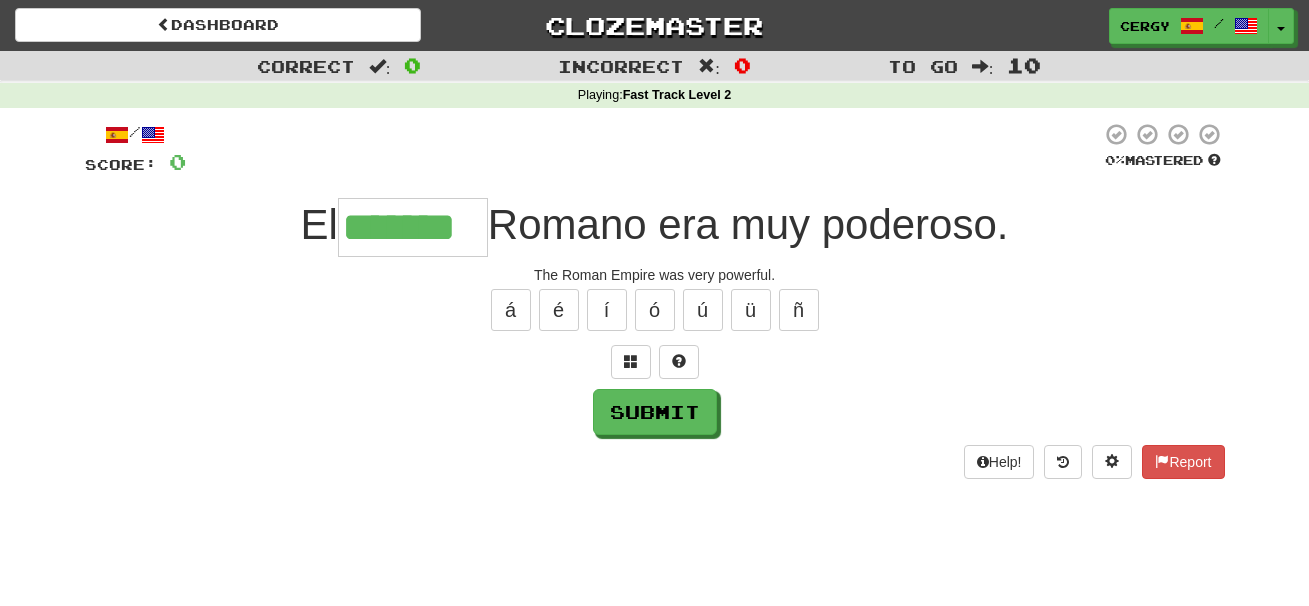 type on "*******" 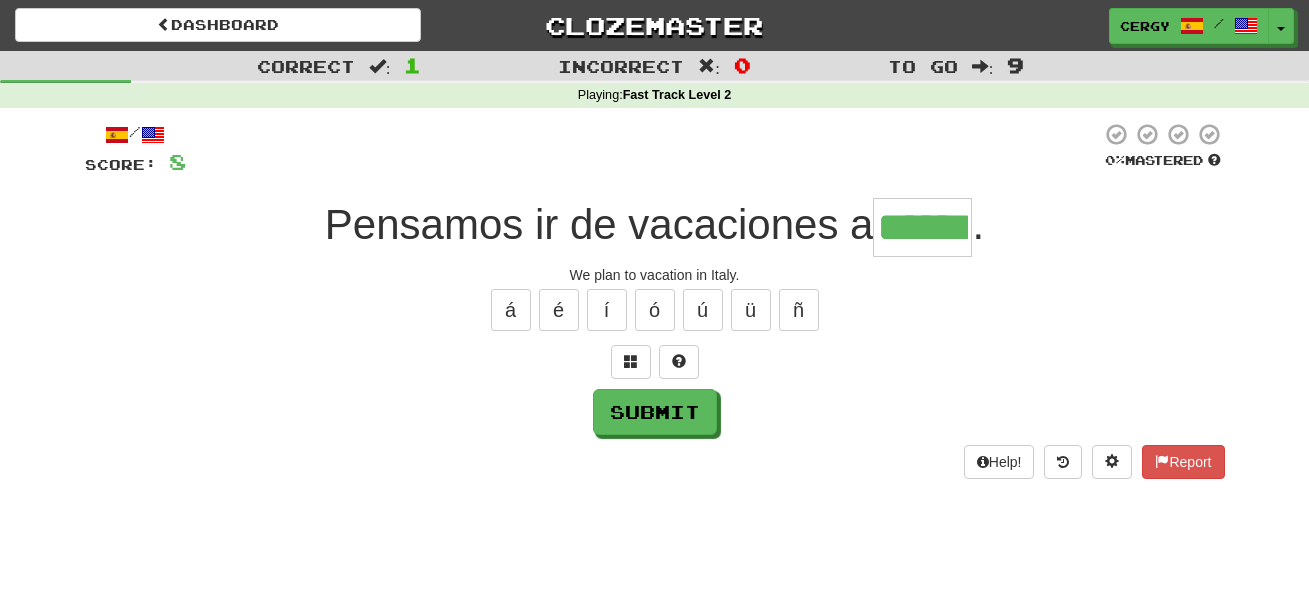type on "******" 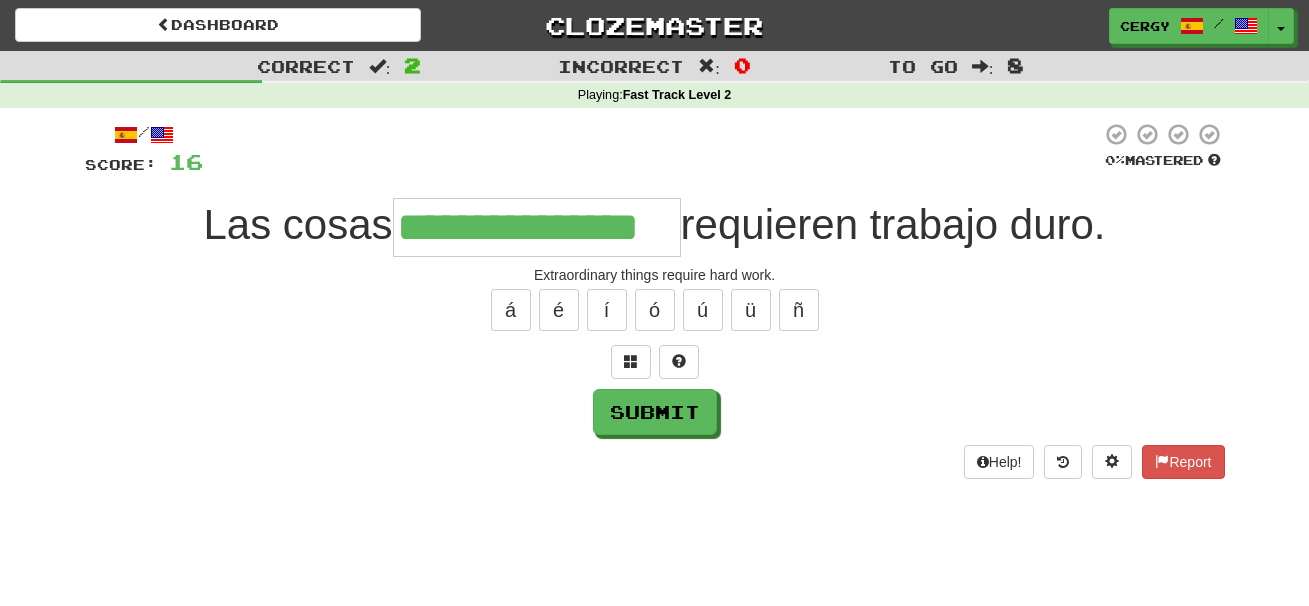 type on "**********" 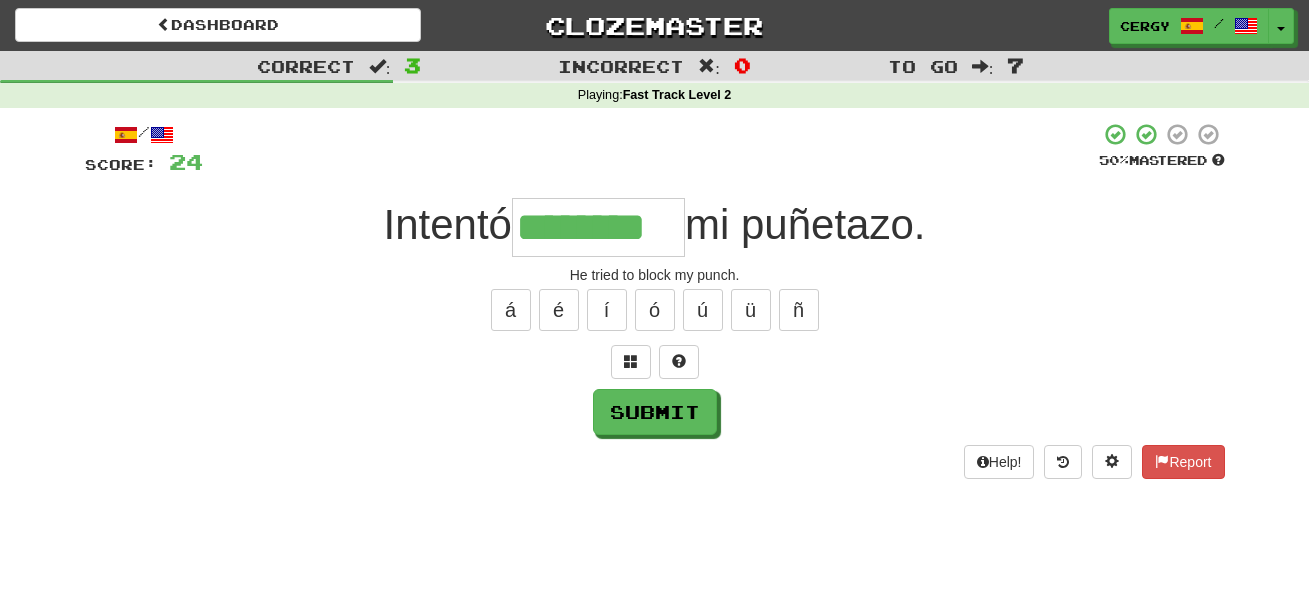 type on "********" 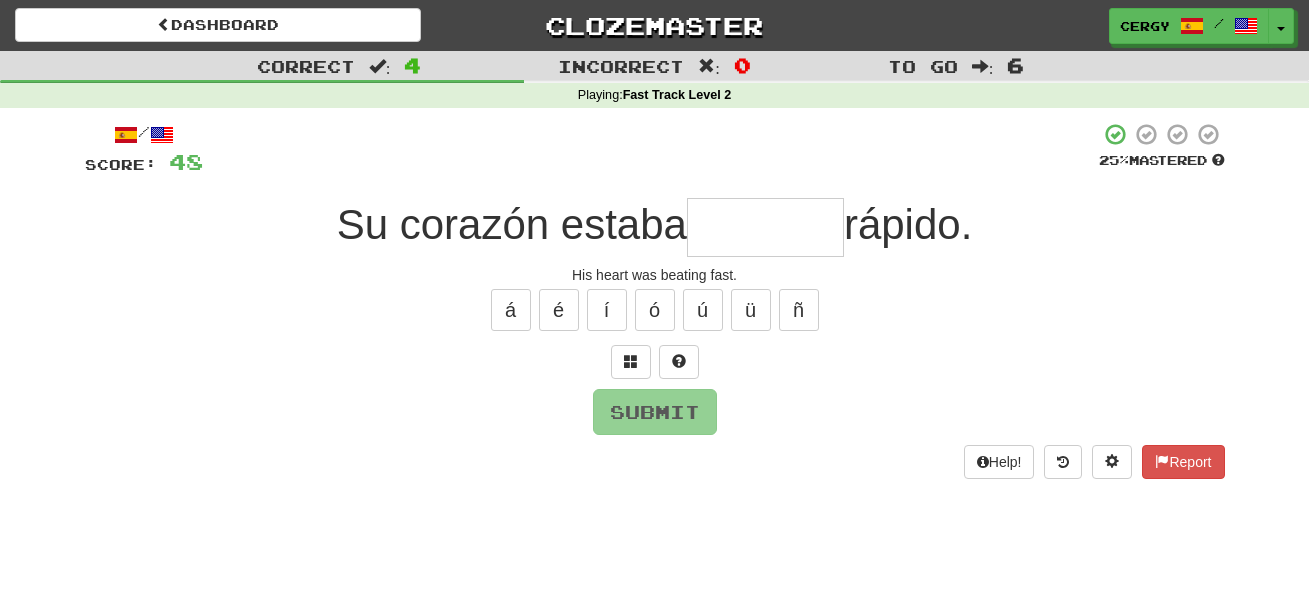 type on "*" 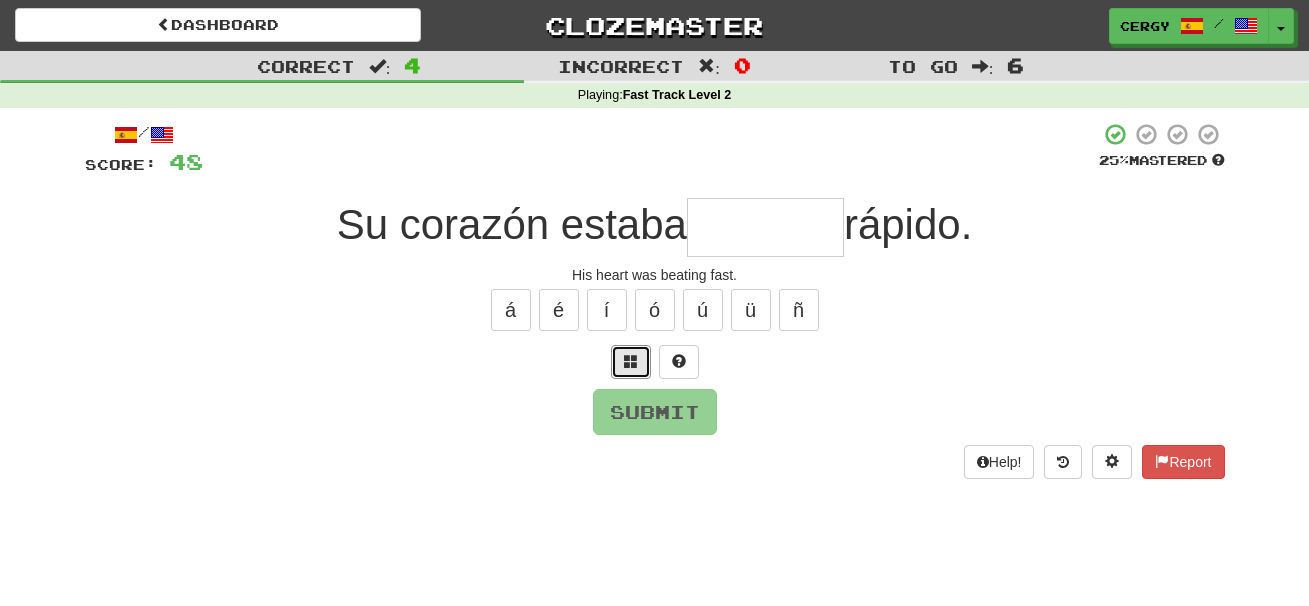 click at bounding box center (631, 361) 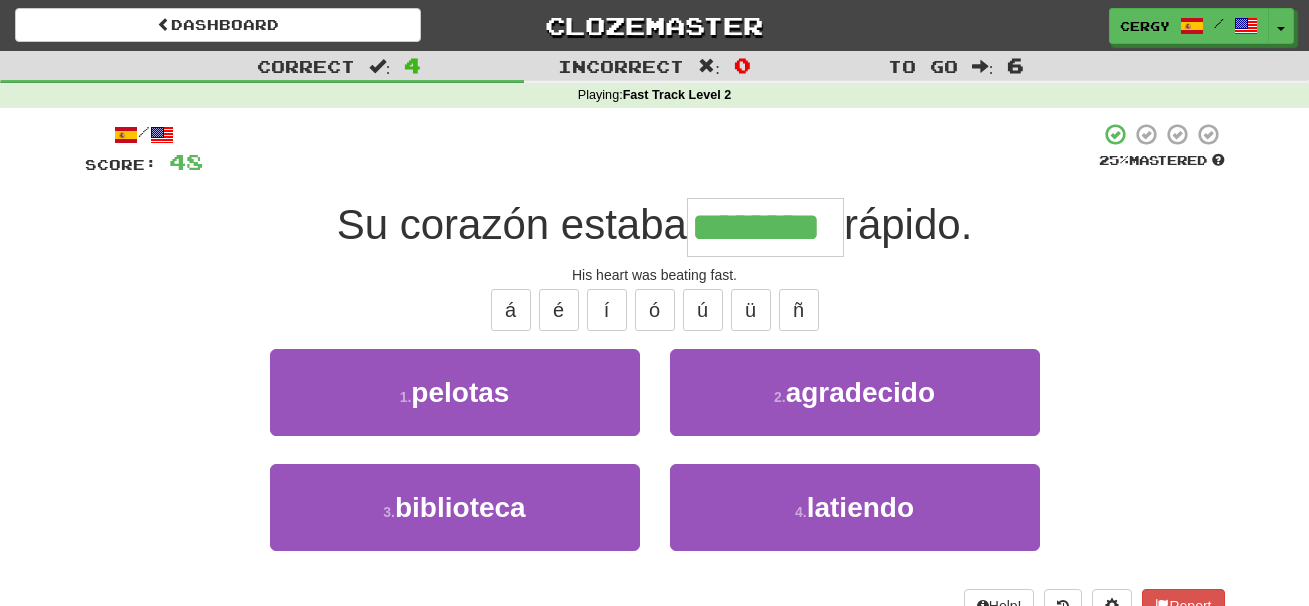 type on "********" 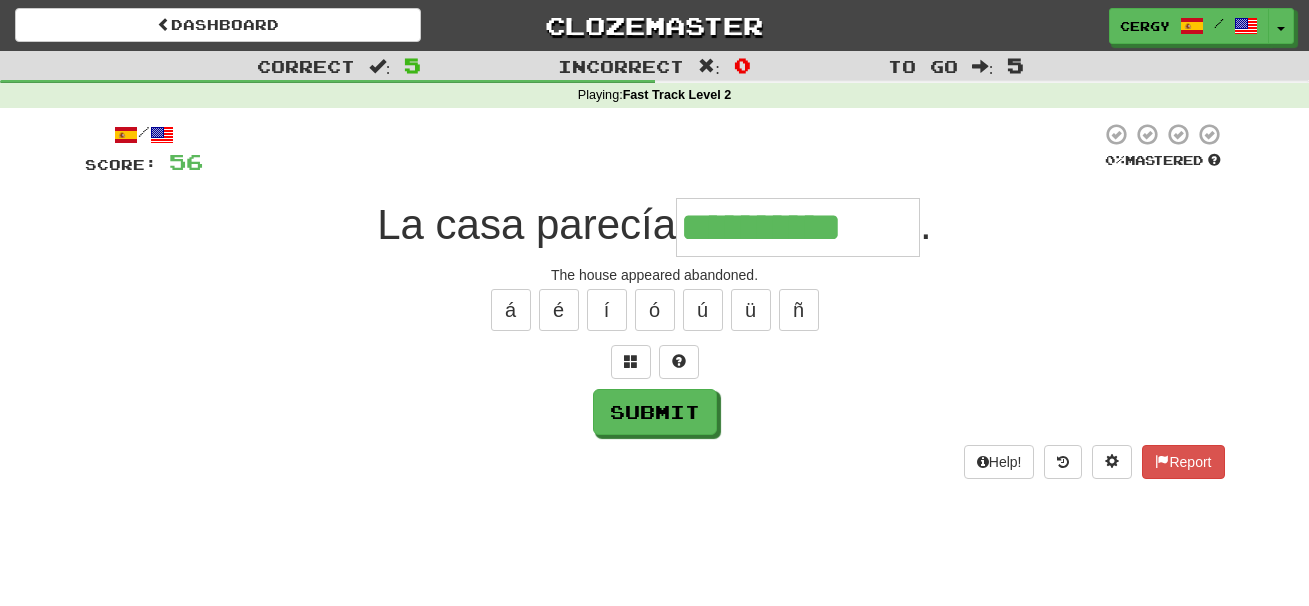 type on "**********" 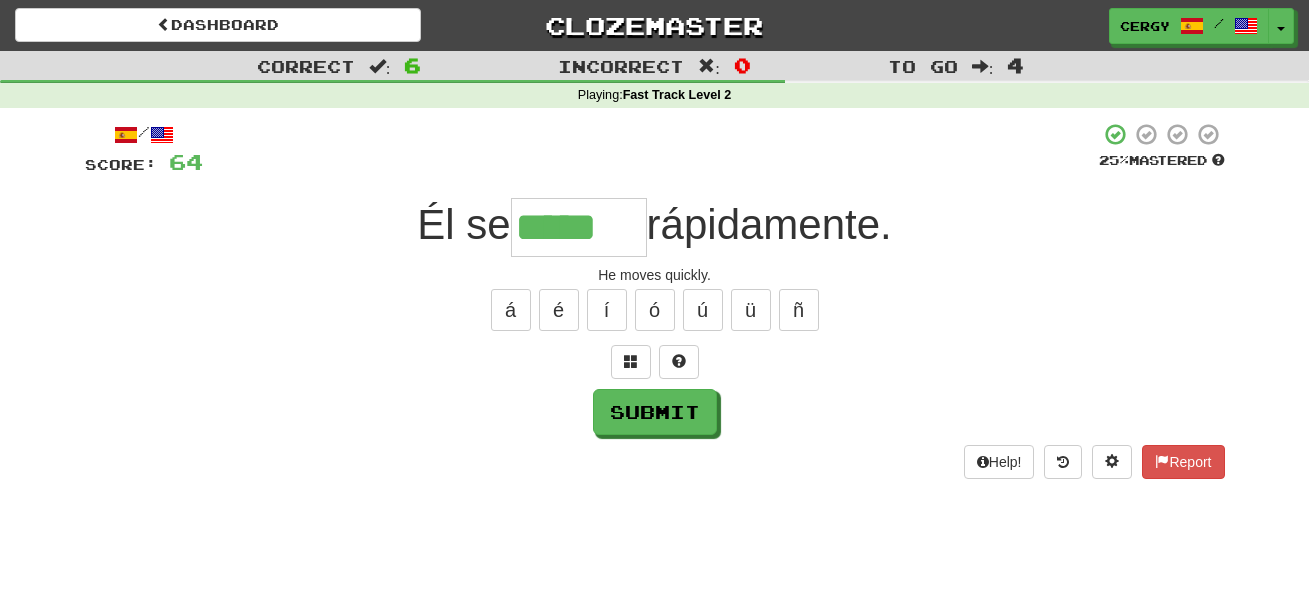 type on "*****" 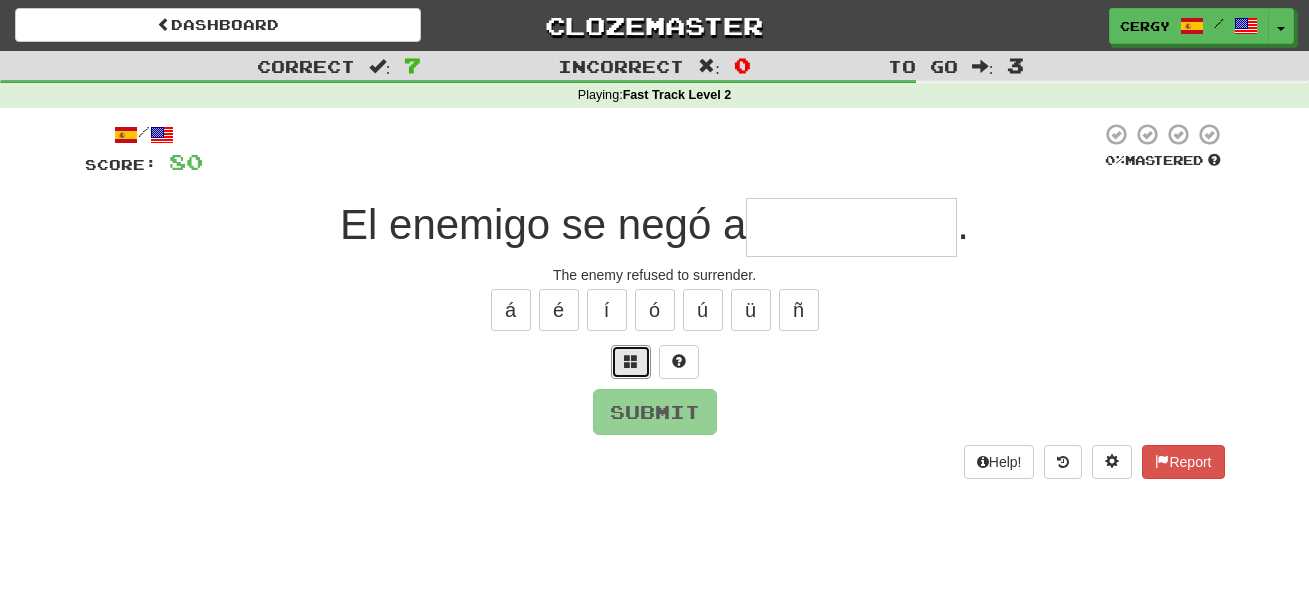 click at bounding box center (631, 361) 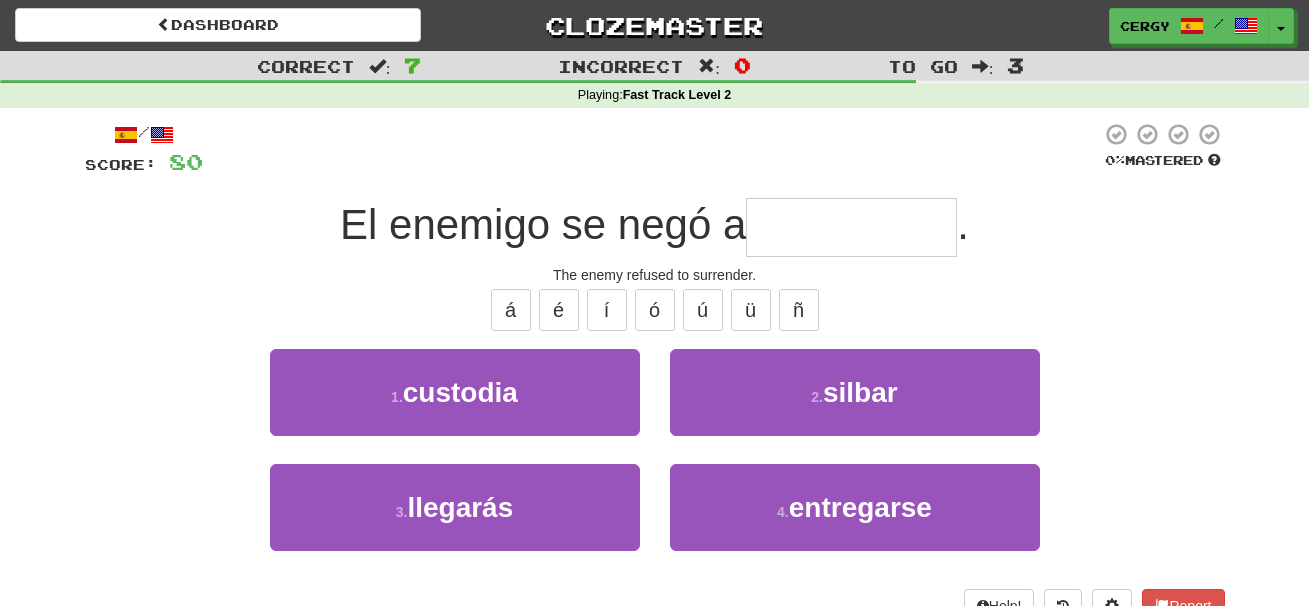 click on "1 .  custodia" at bounding box center (455, 392) 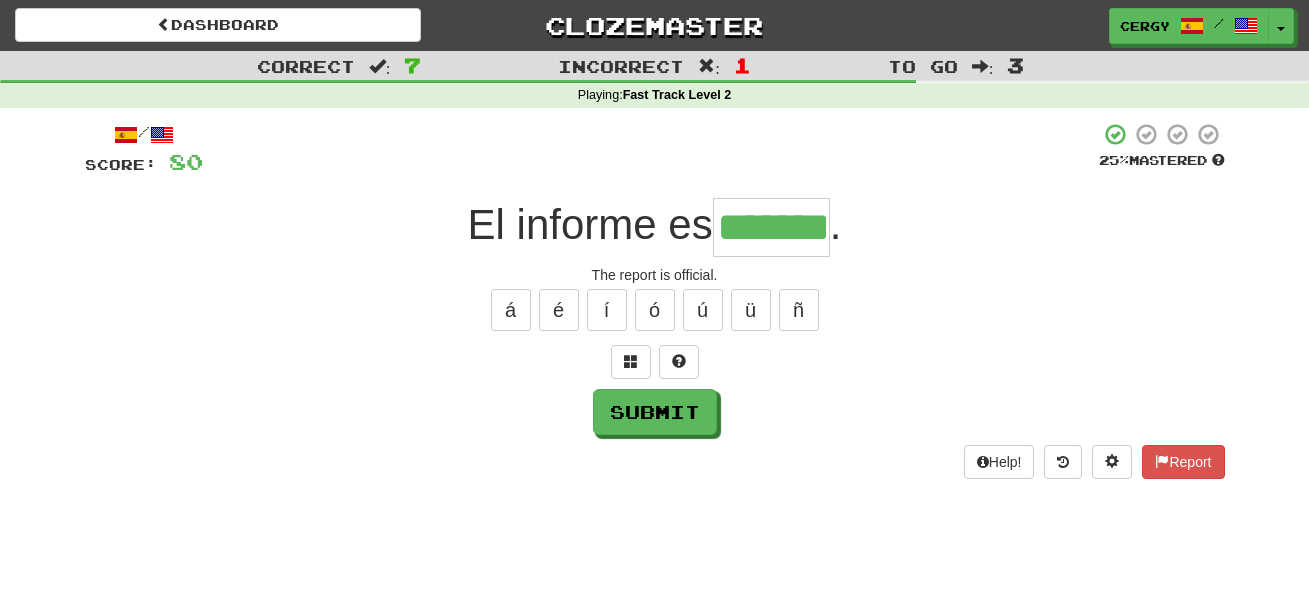 type on "*******" 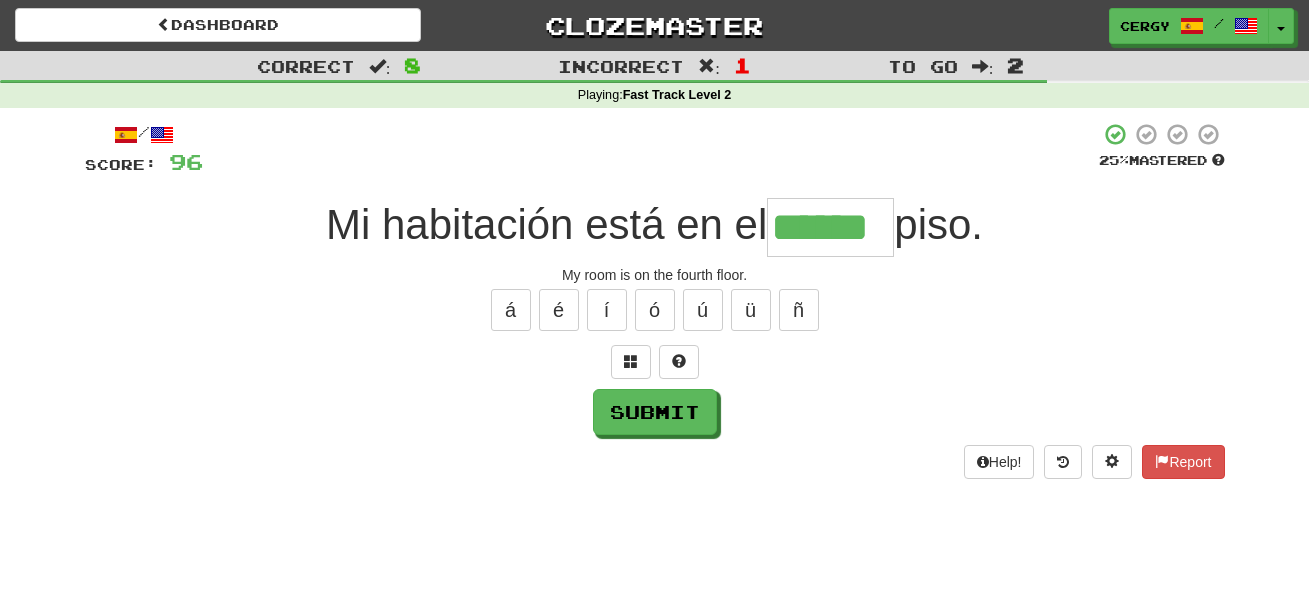 type on "******" 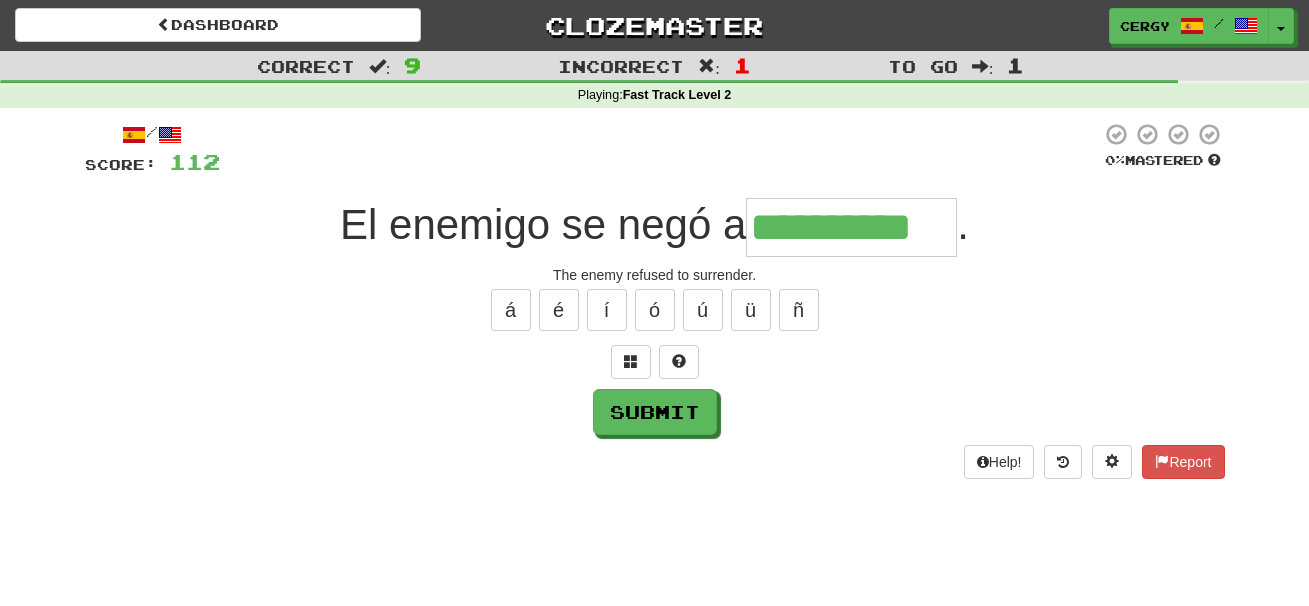 type on "**********" 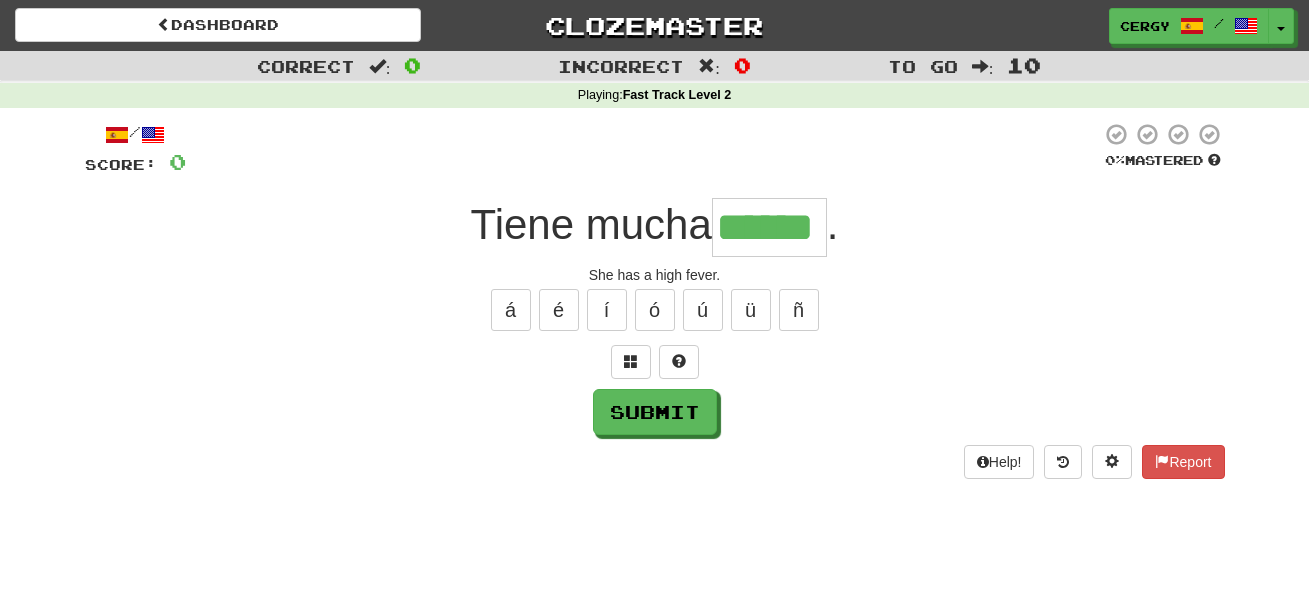 type on "******" 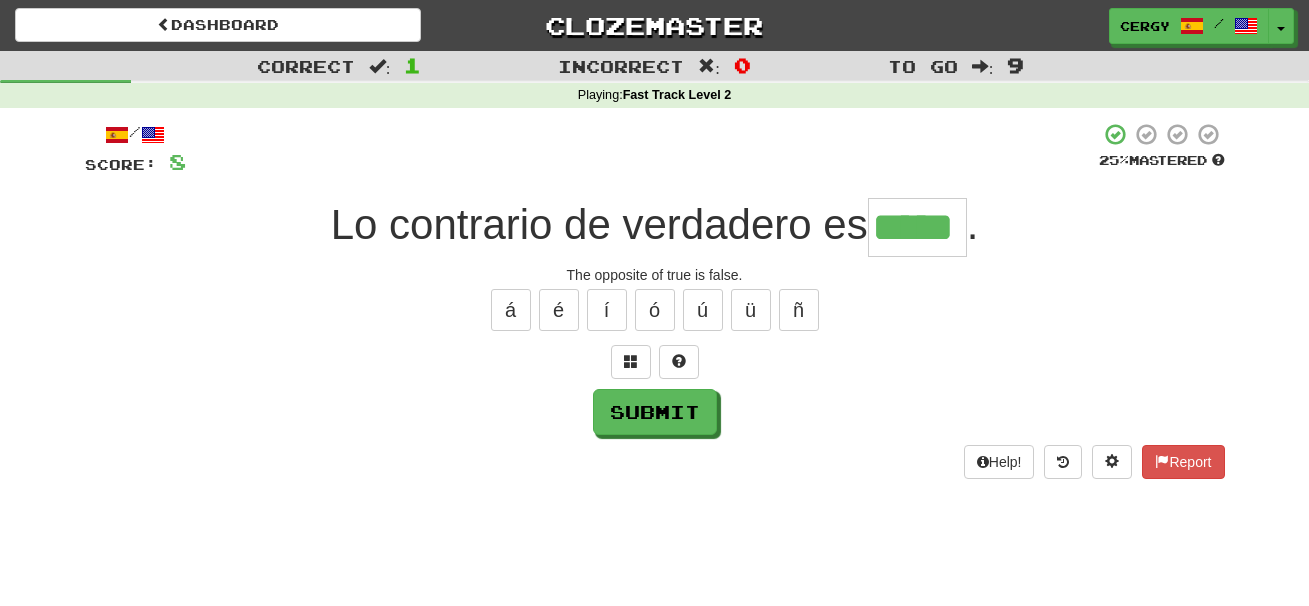 type on "*****" 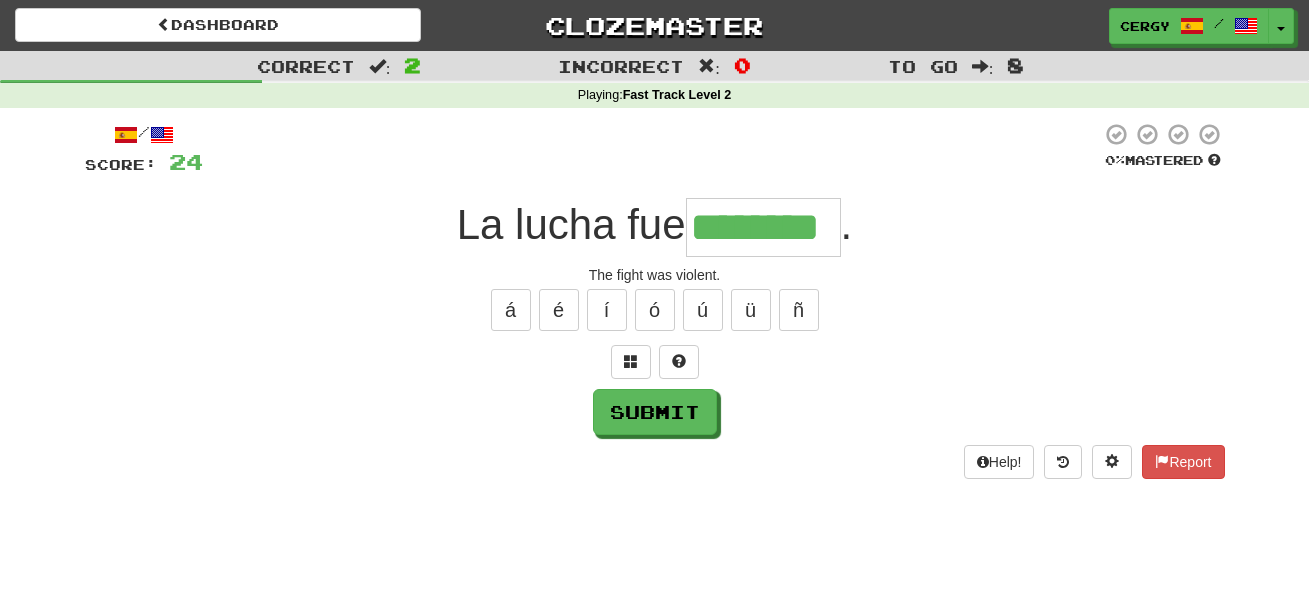 type on "********" 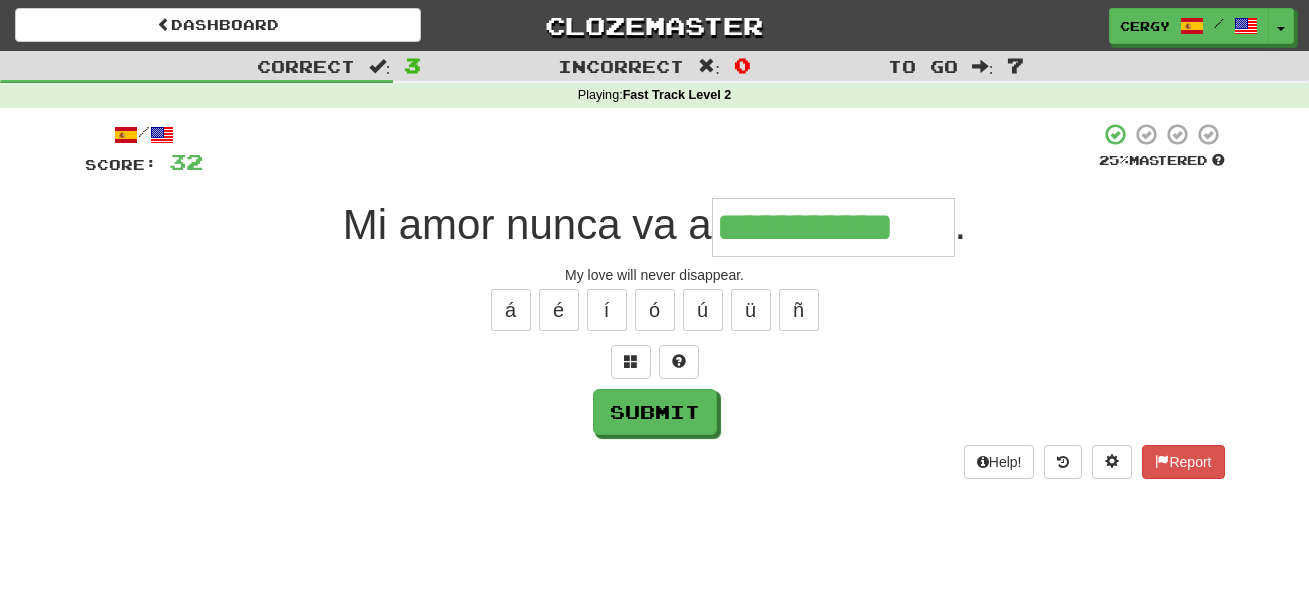 type on "**********" 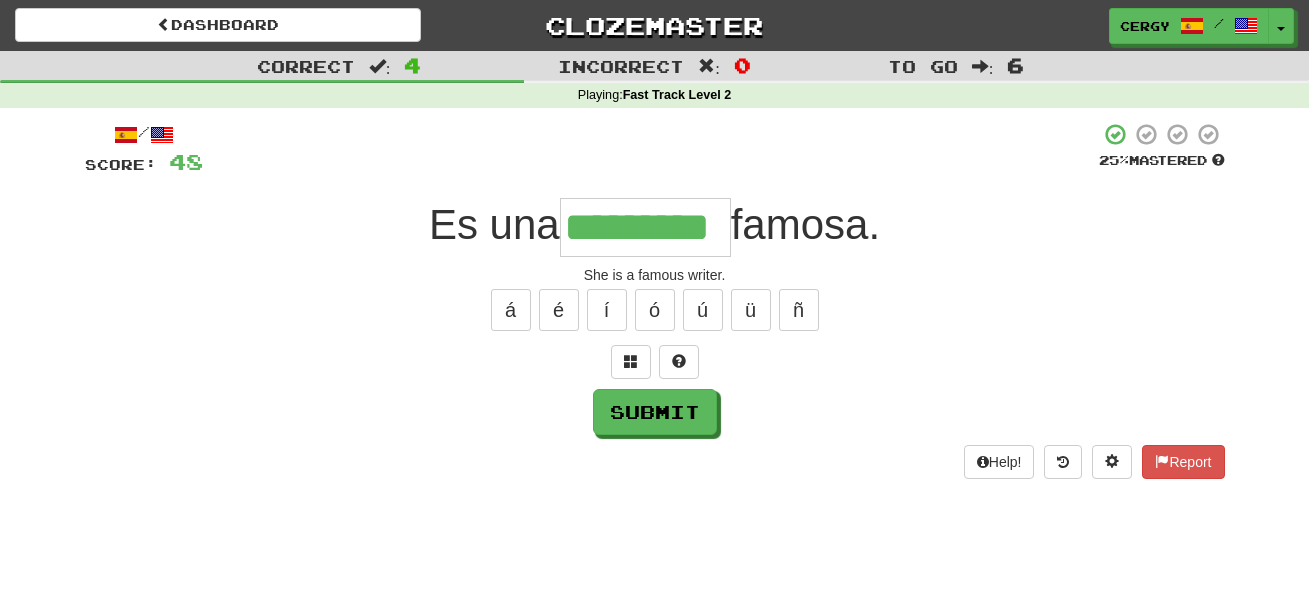 type on "*********" 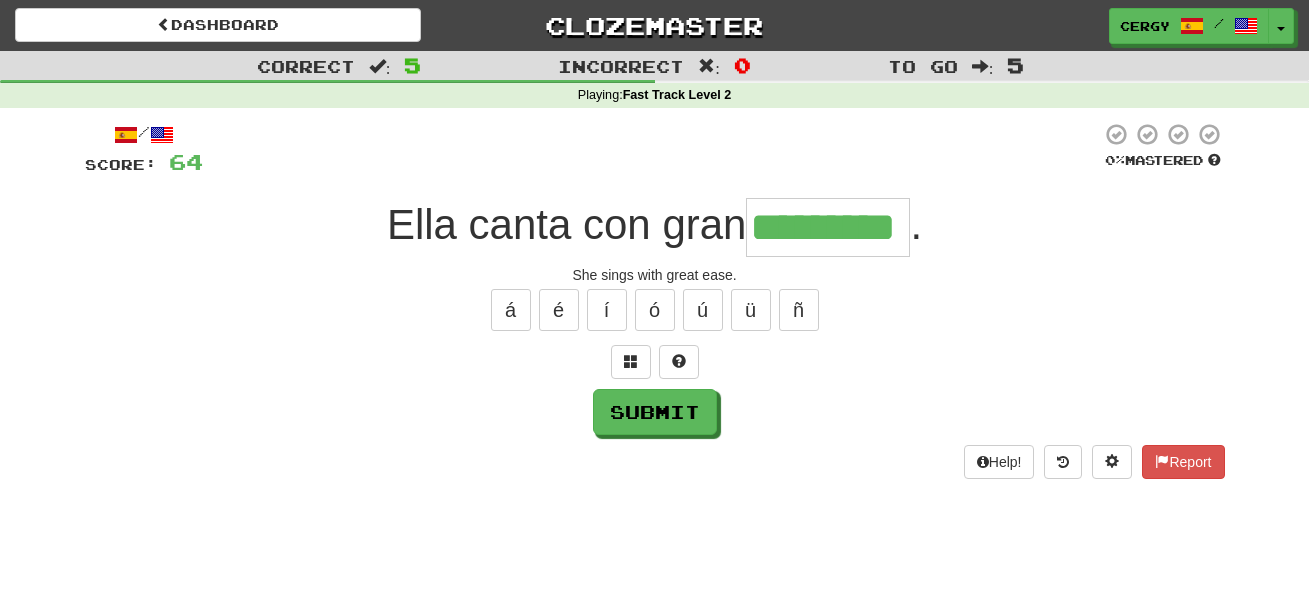 type on "*********" 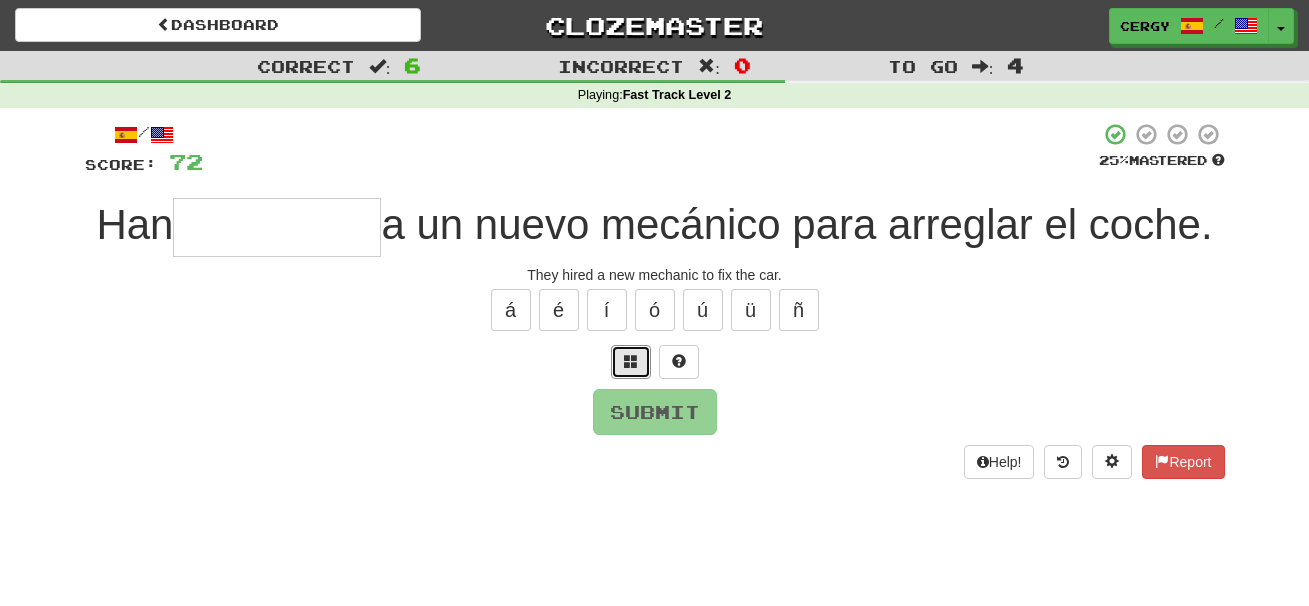 click at bounding box center [631, 361] 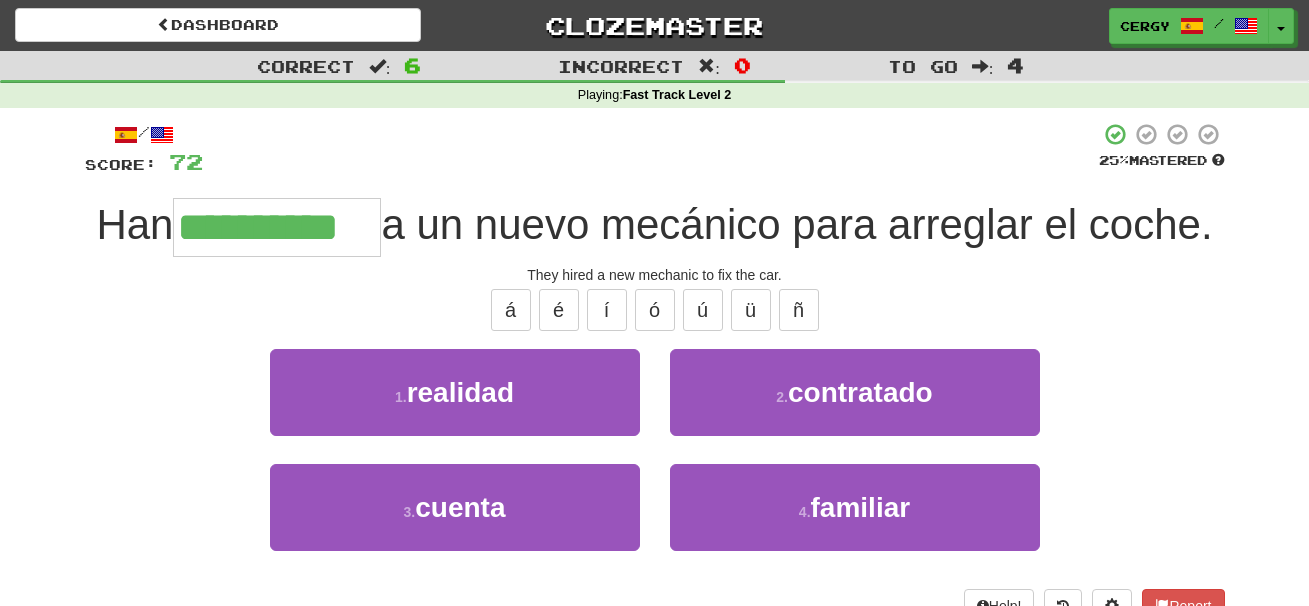 type on "**********" 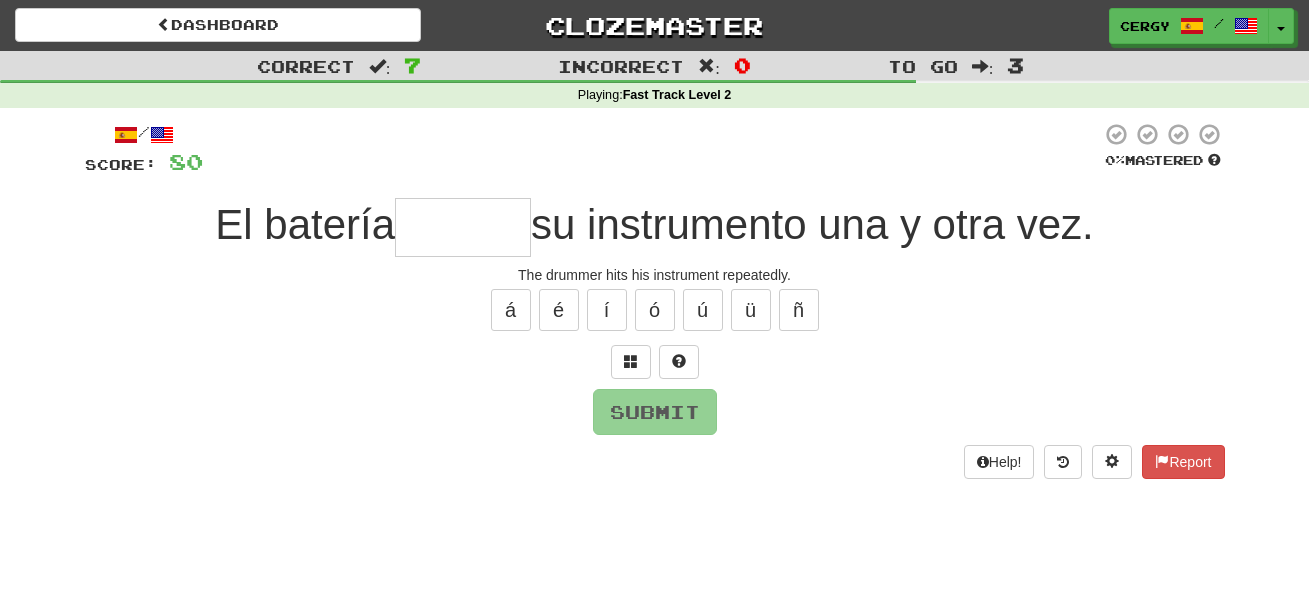 type on "*" 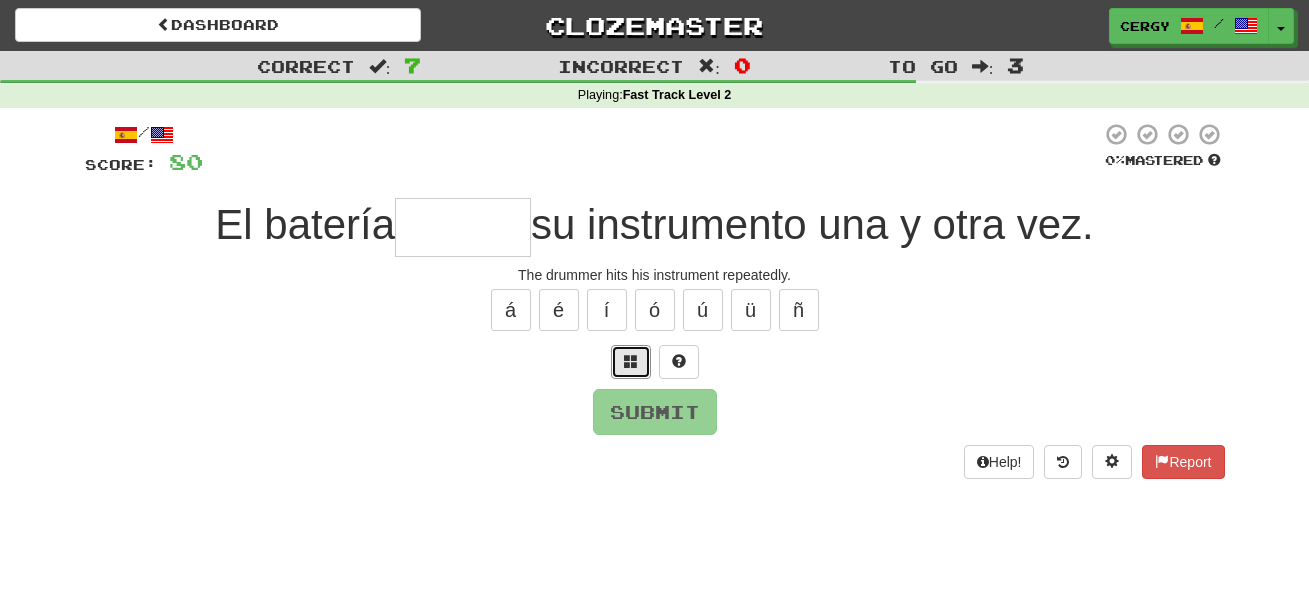 click at bounding box center [631, 361] 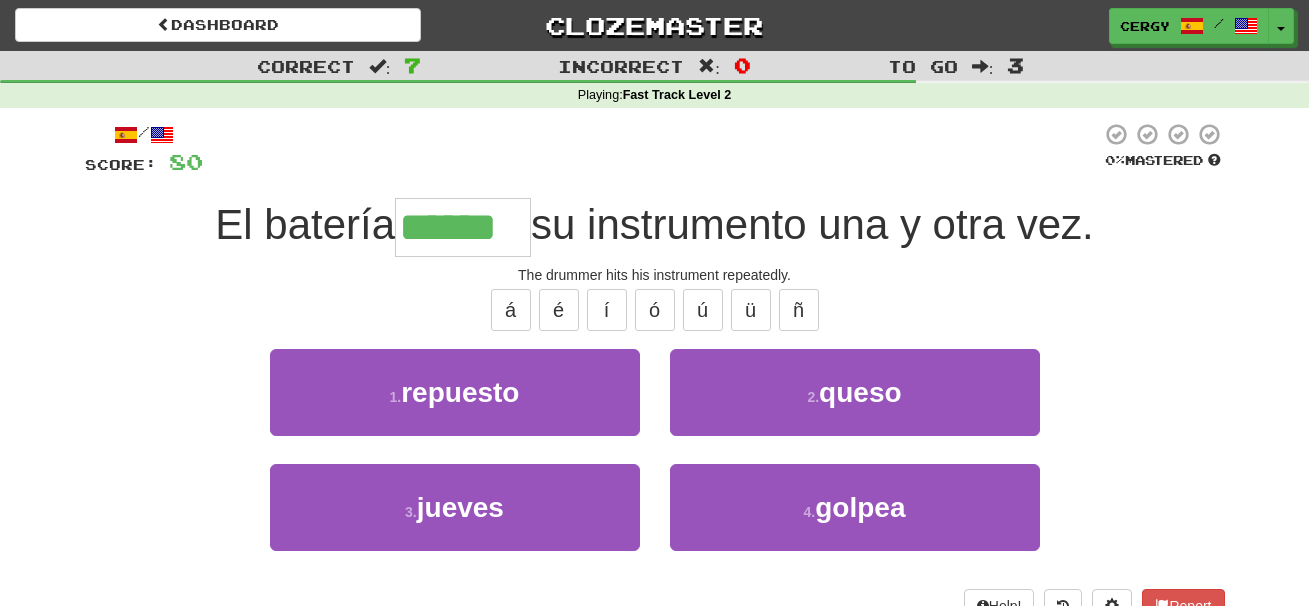 type on "******" 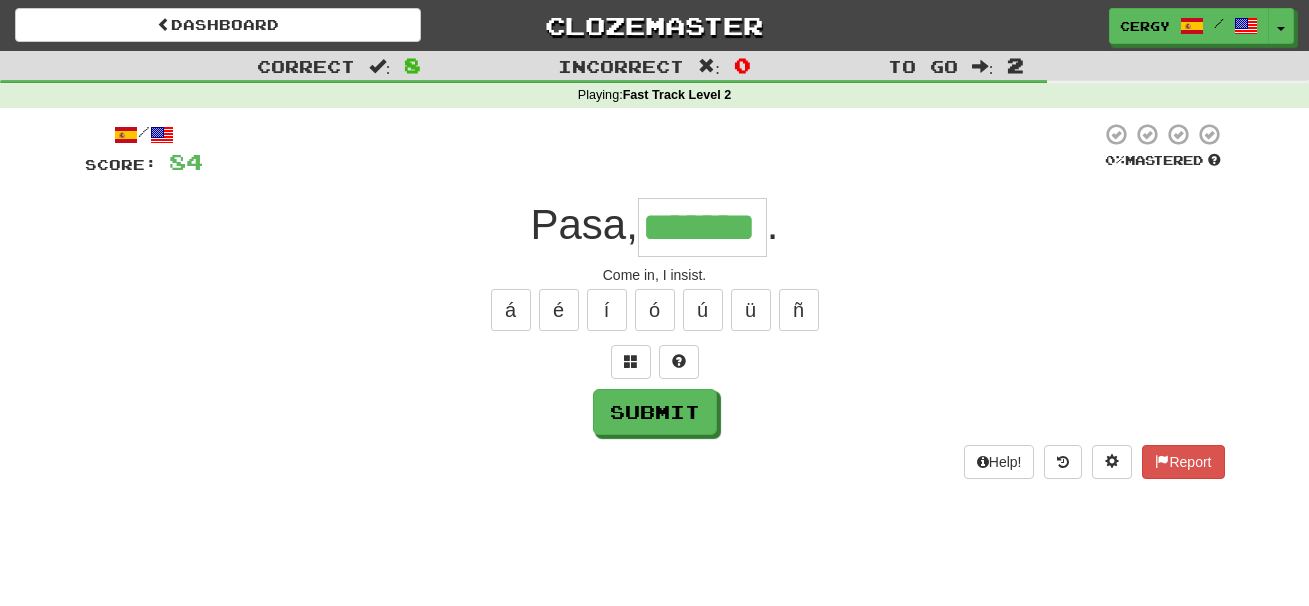 type on "*******" 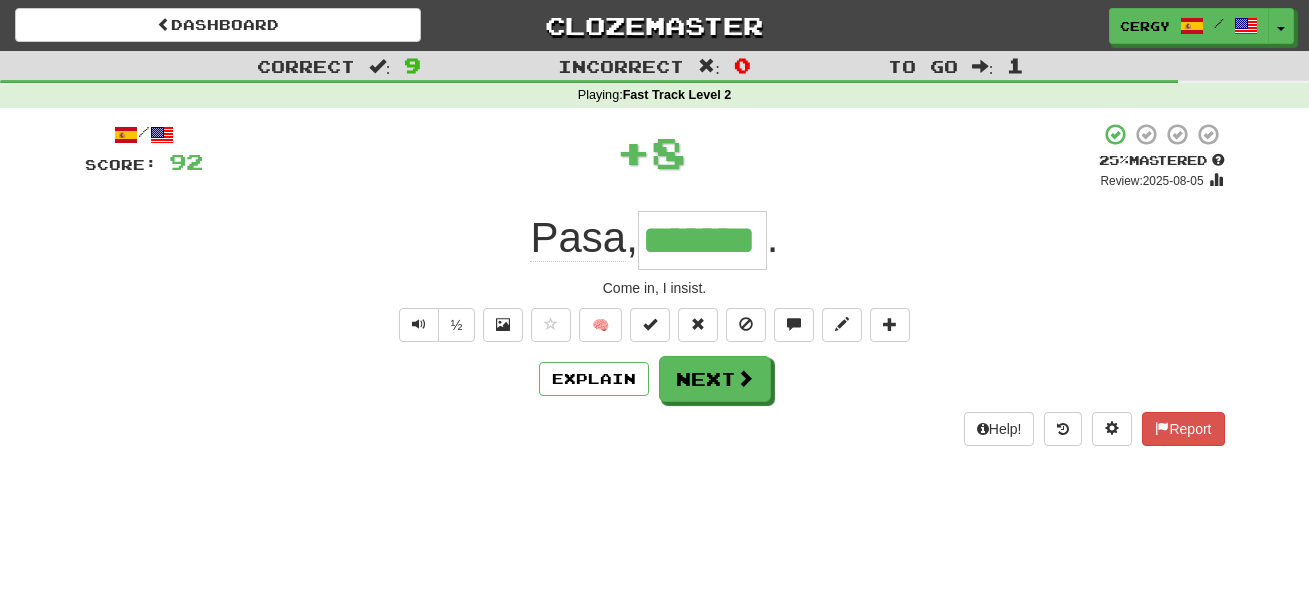 type 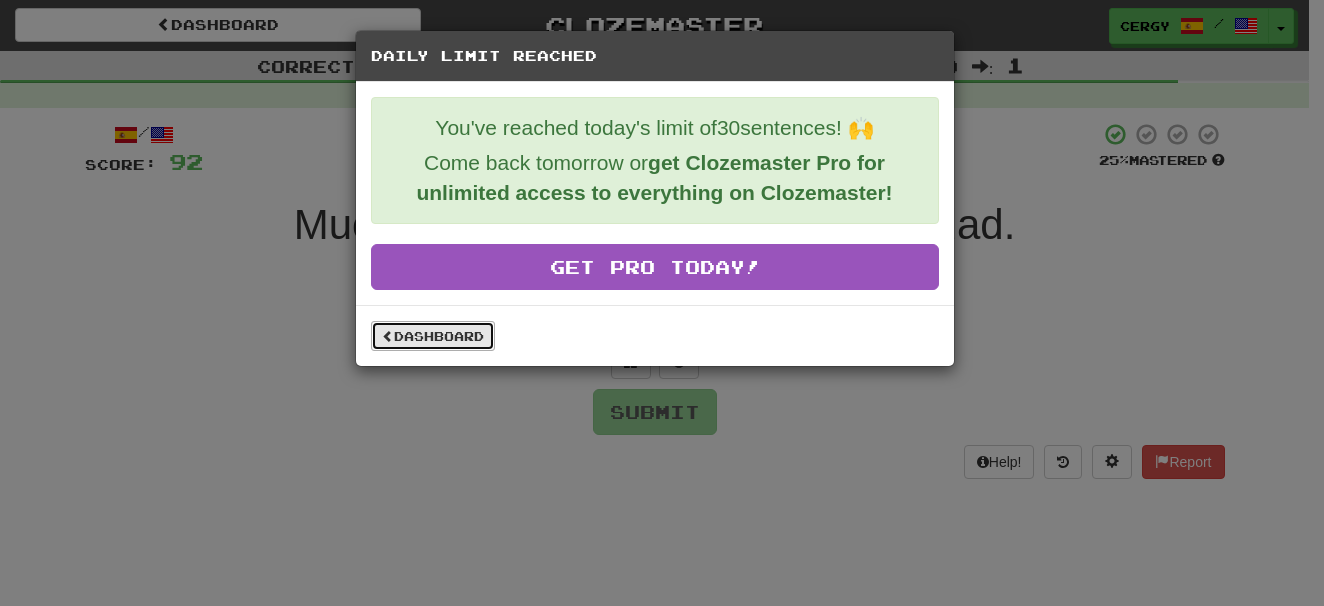 click on "Dashboard" at bounding box center (433, 336) 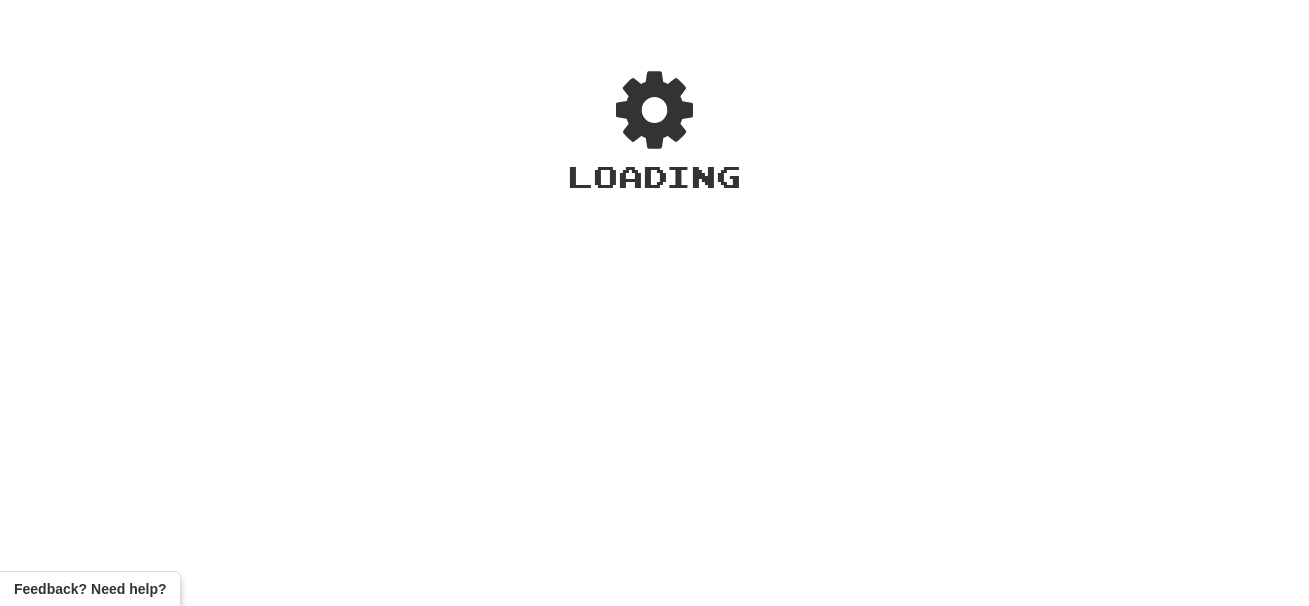 scroll, scrollTop: 0, scrollLeft: 0, axis: both 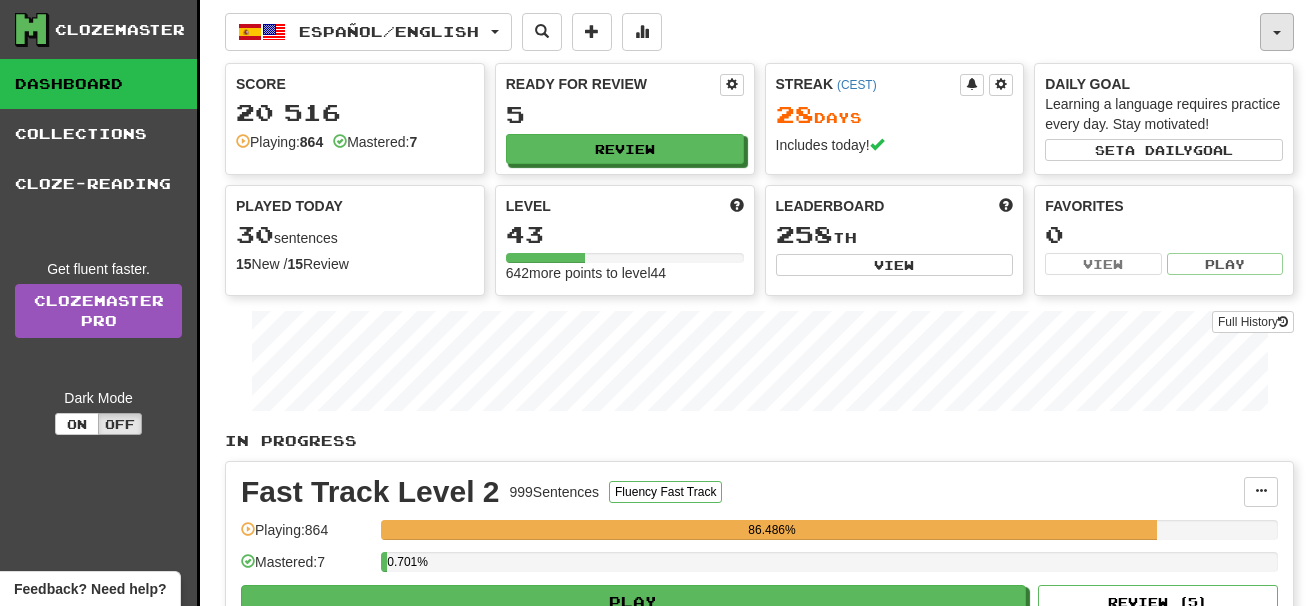click at bounding box center (1277, 33) 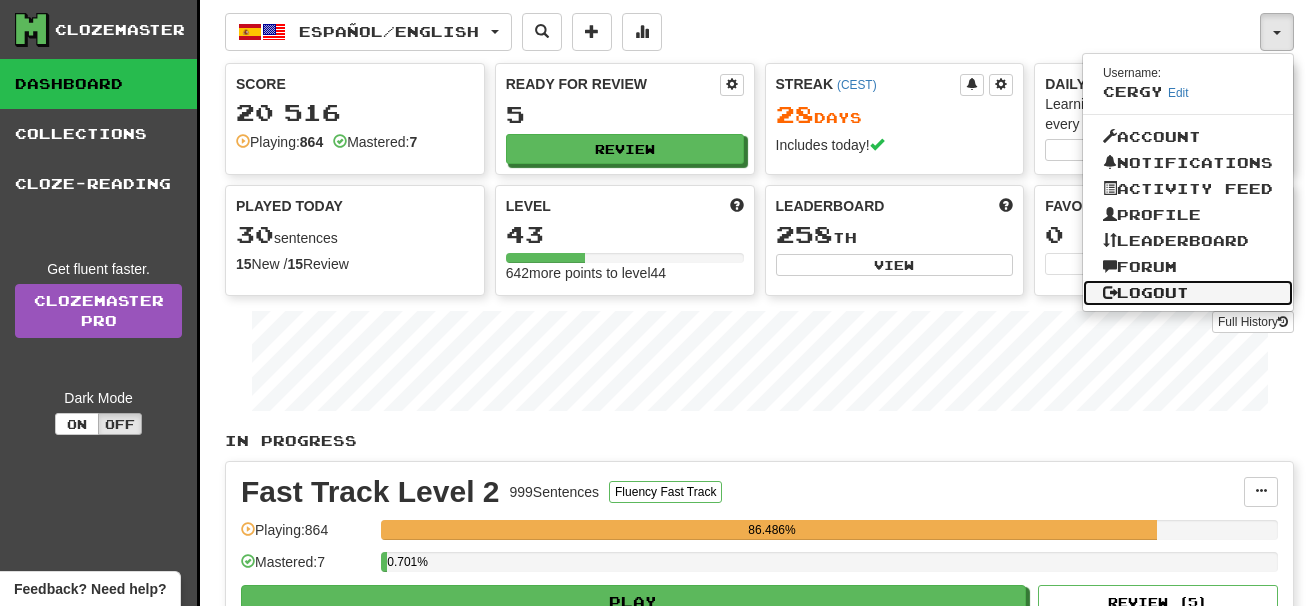 click on "Logout" at bounding box center [1188, 293] 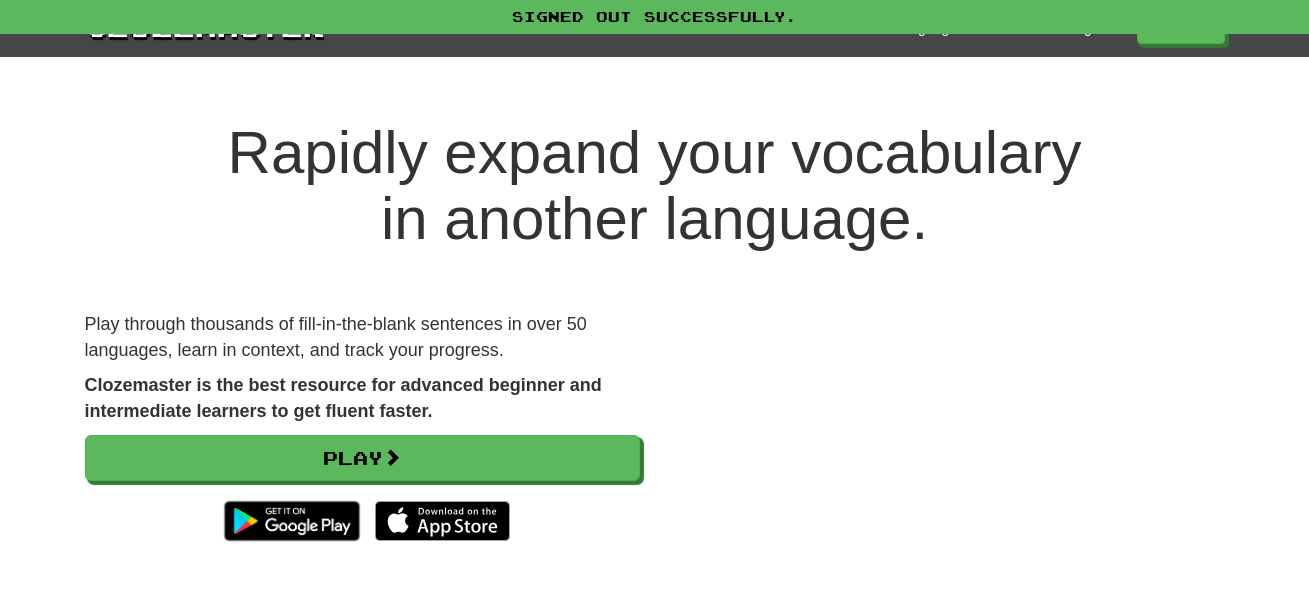 scroll, scrollTop: 0, scrollLeft: 0, axis: both 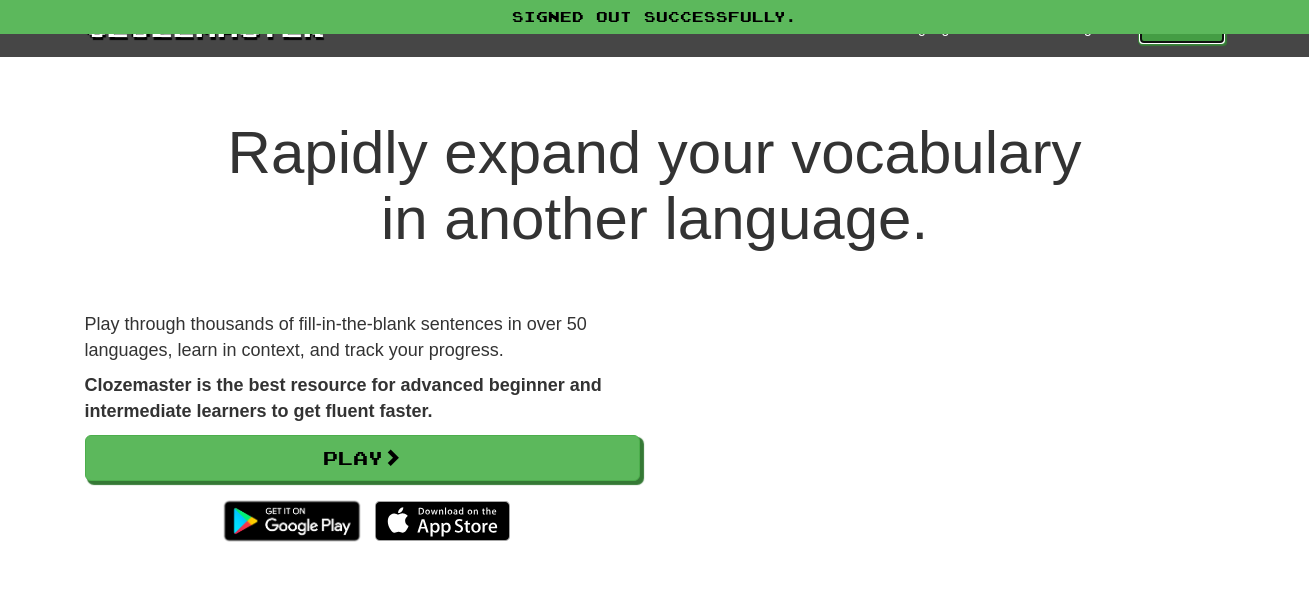 click on "Play" at bounding box center [1182, 28] 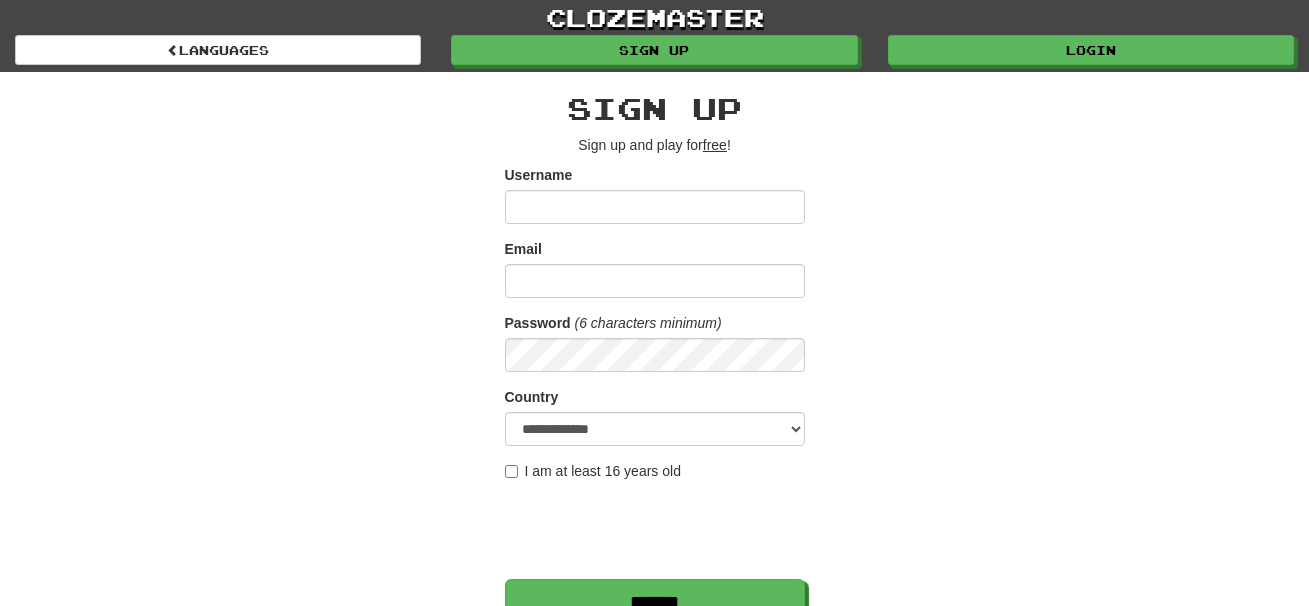 scroll, scrollTop: 0, scrollLeft: 0, axis: both 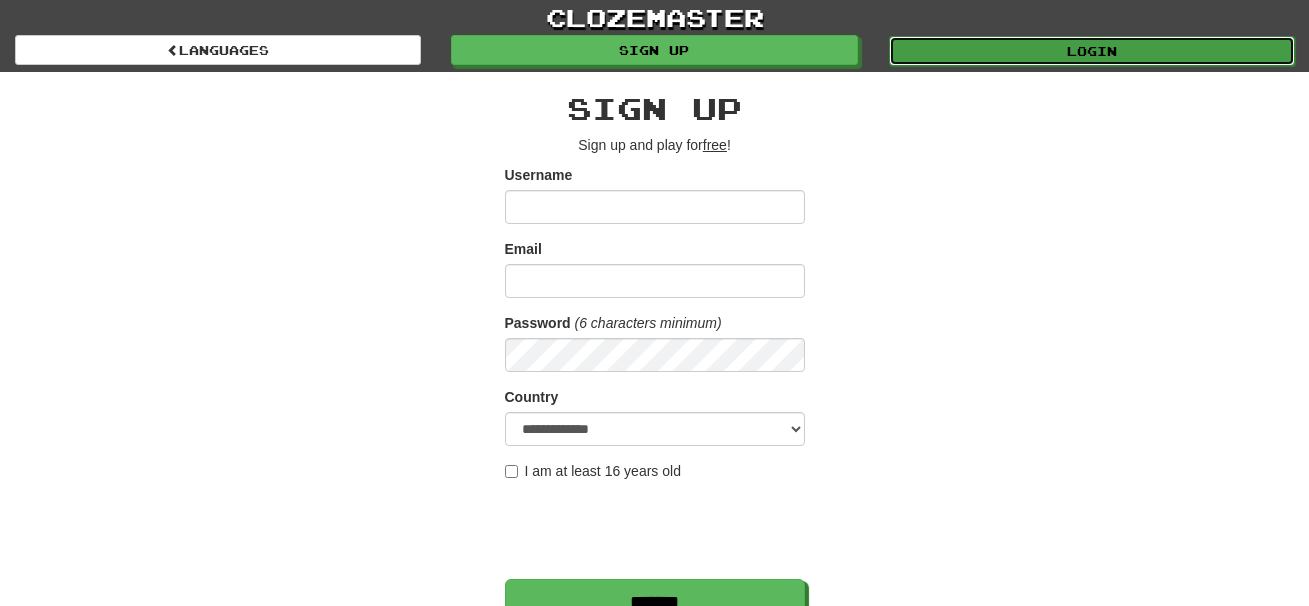 click on "Login" at bounding box center (1092, 51) 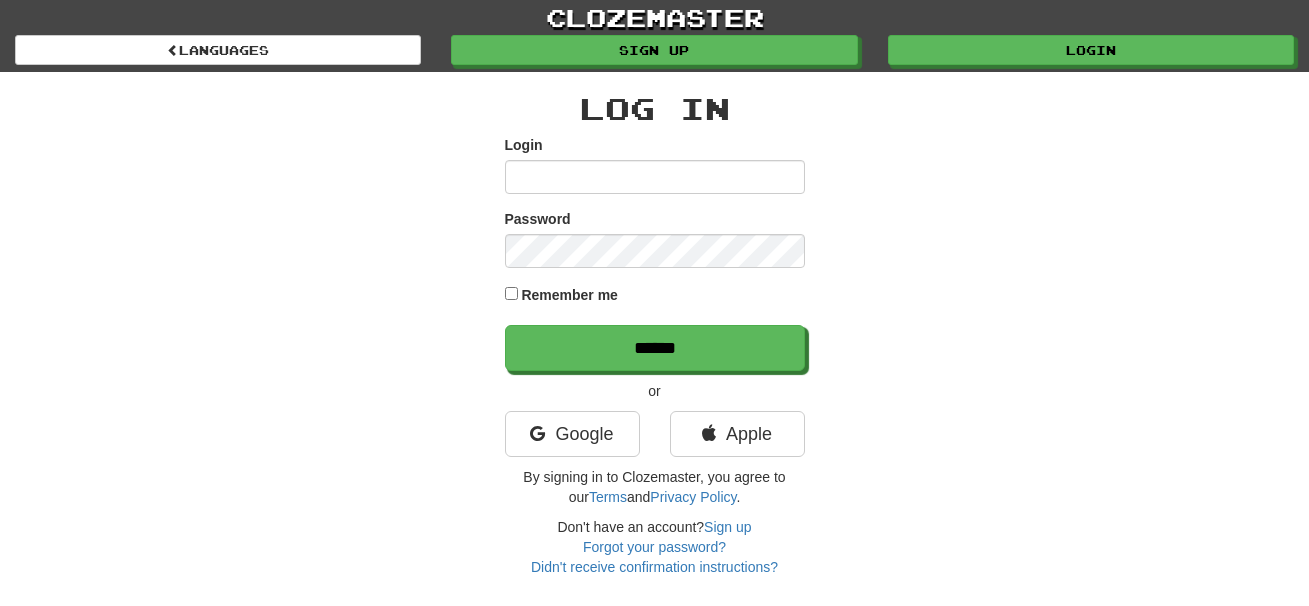 scroll, scrollTop: 0, scrollLeft: 0, axis: both 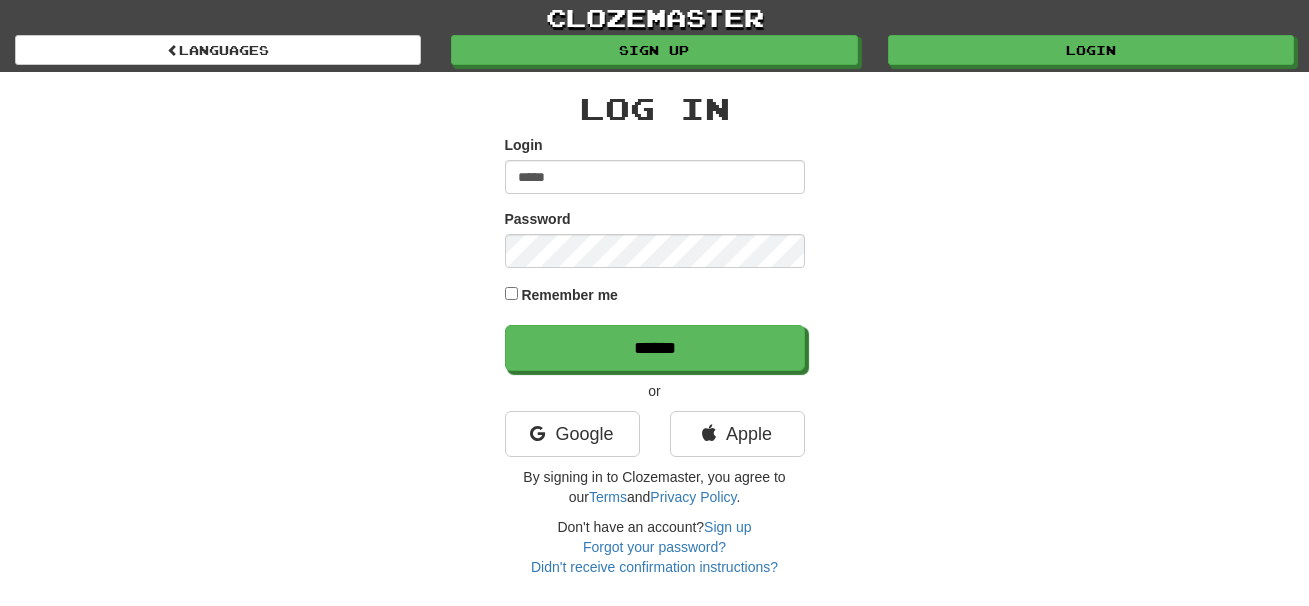 click on "*****" at bounding box center (655, 177) 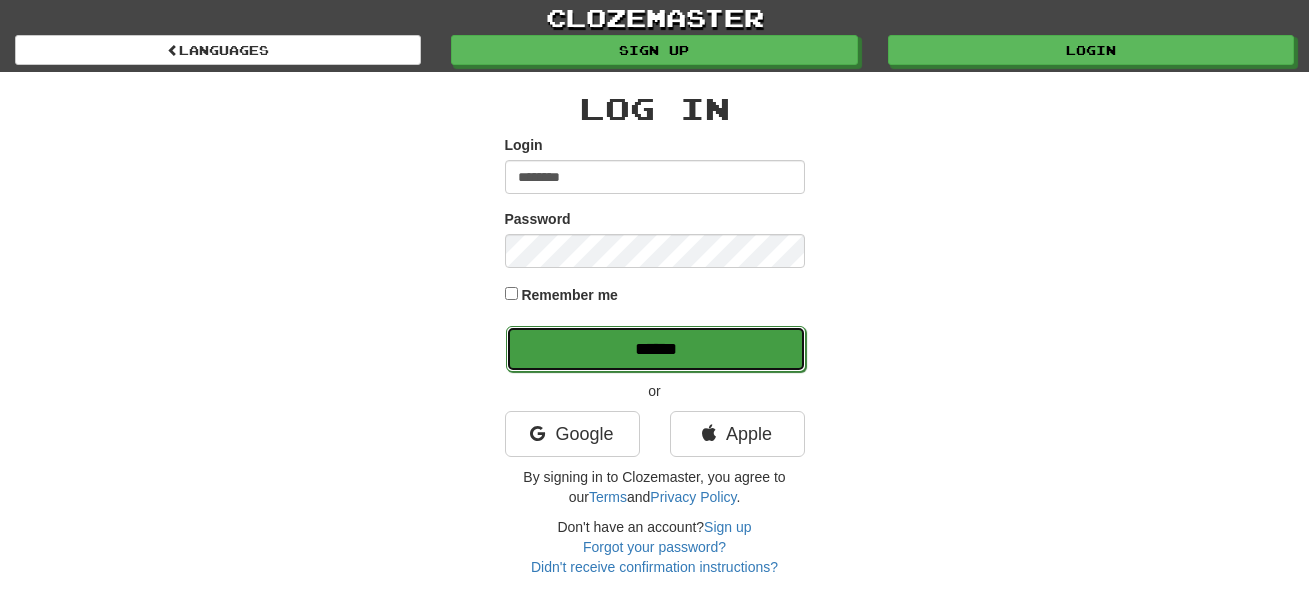 click on "******" at bounding box center (656, 349) 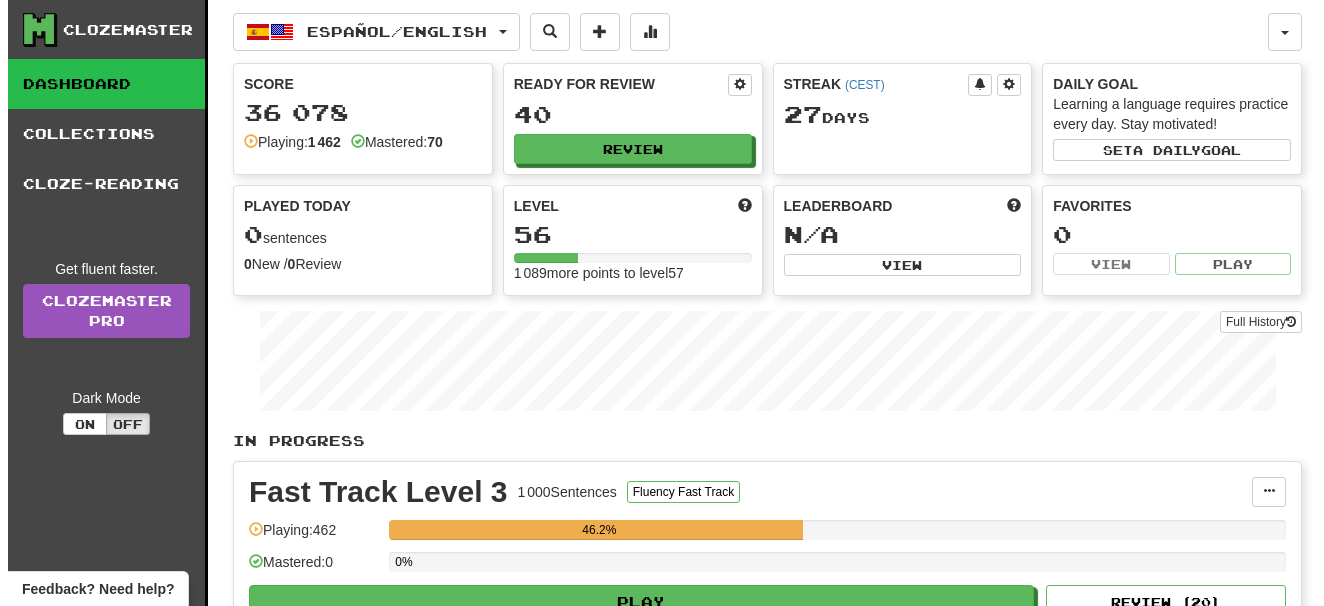 scroll, scrollTop: 0, scrollLeft: 0, axis: both 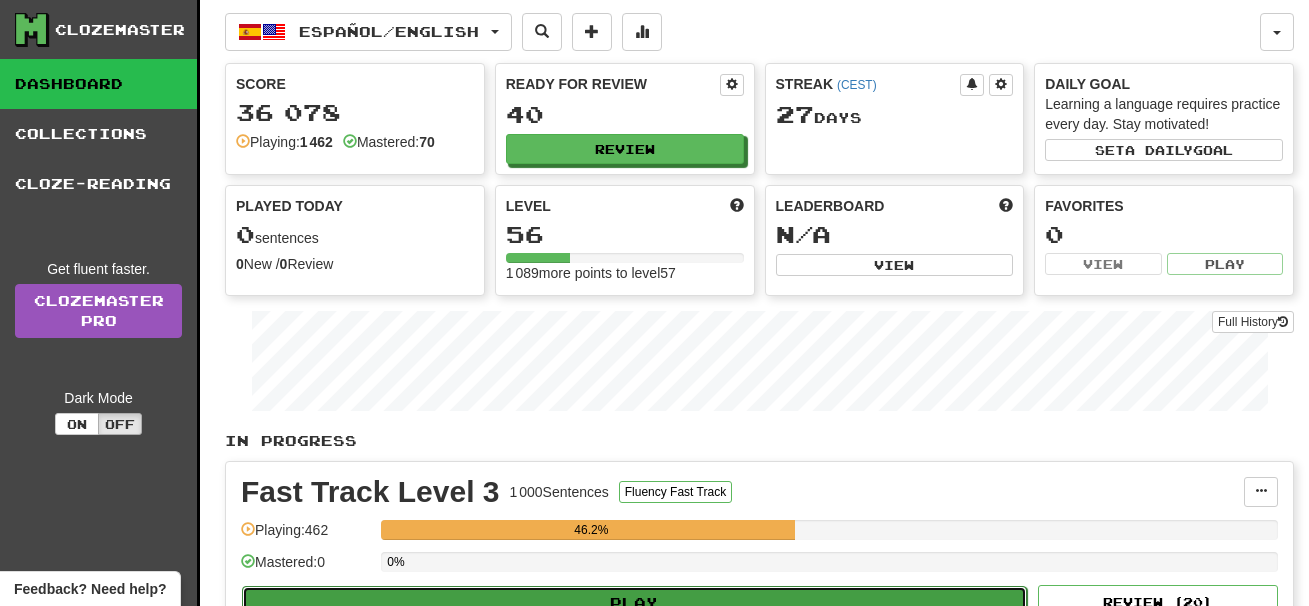 click on "Play" at bounding box center [634, 603] 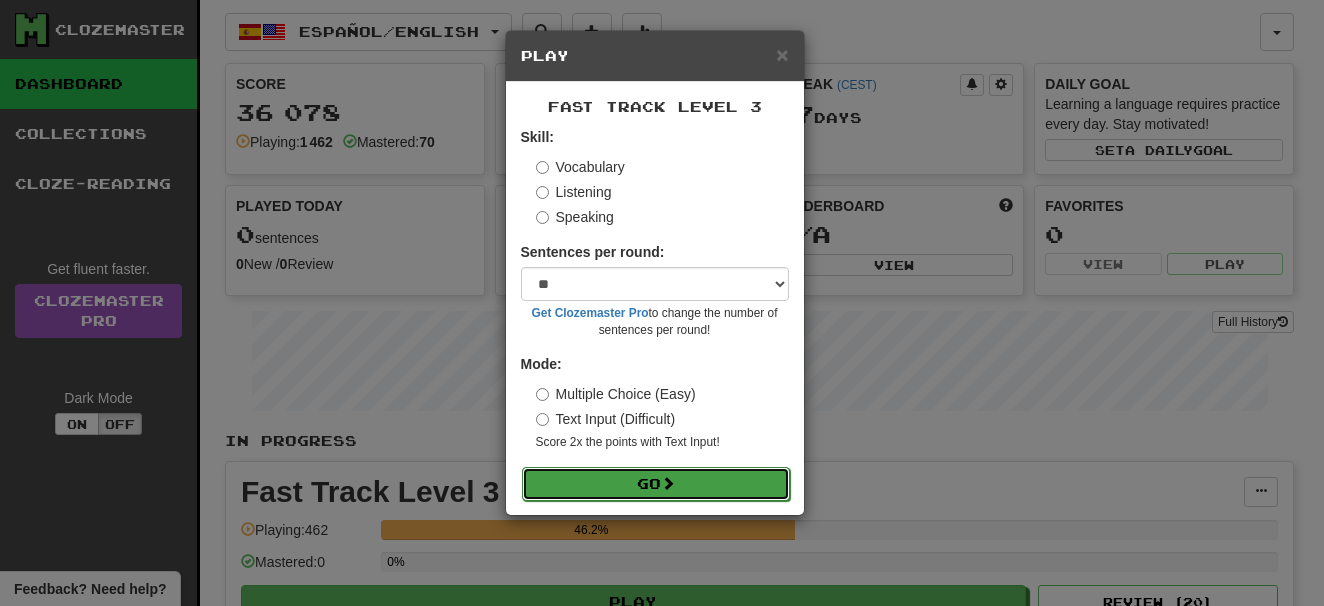 click on "Go" at bounding box center [656, 484] 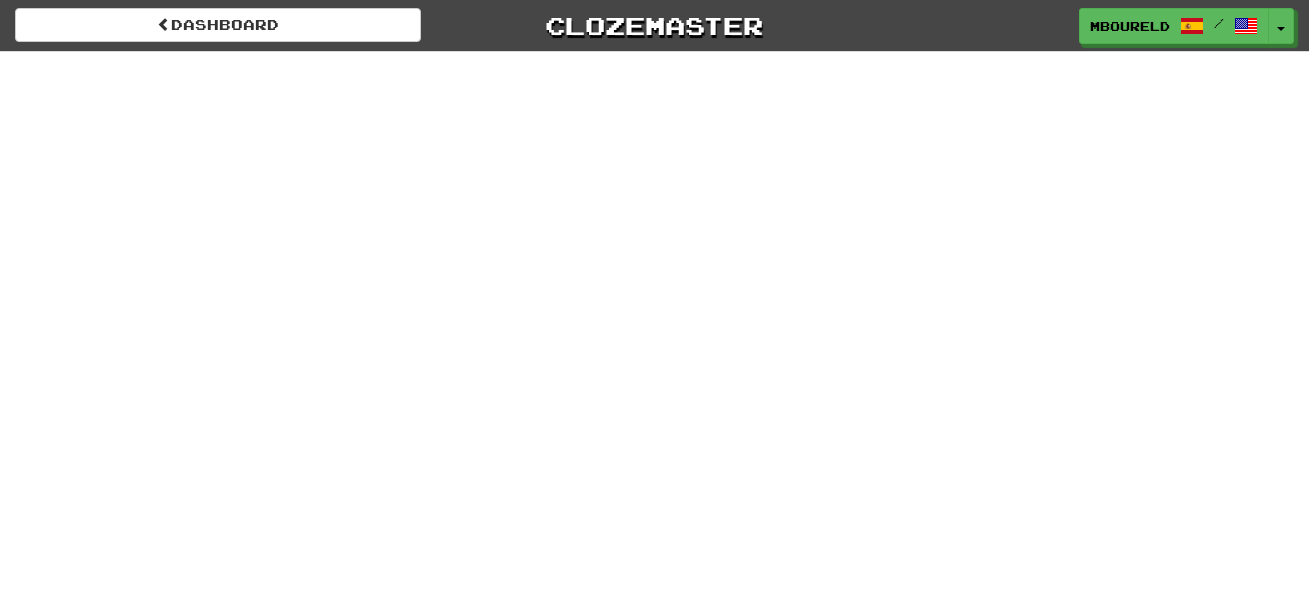 scroll, scrollTop: 0, scrollLeft: 0, axis: both 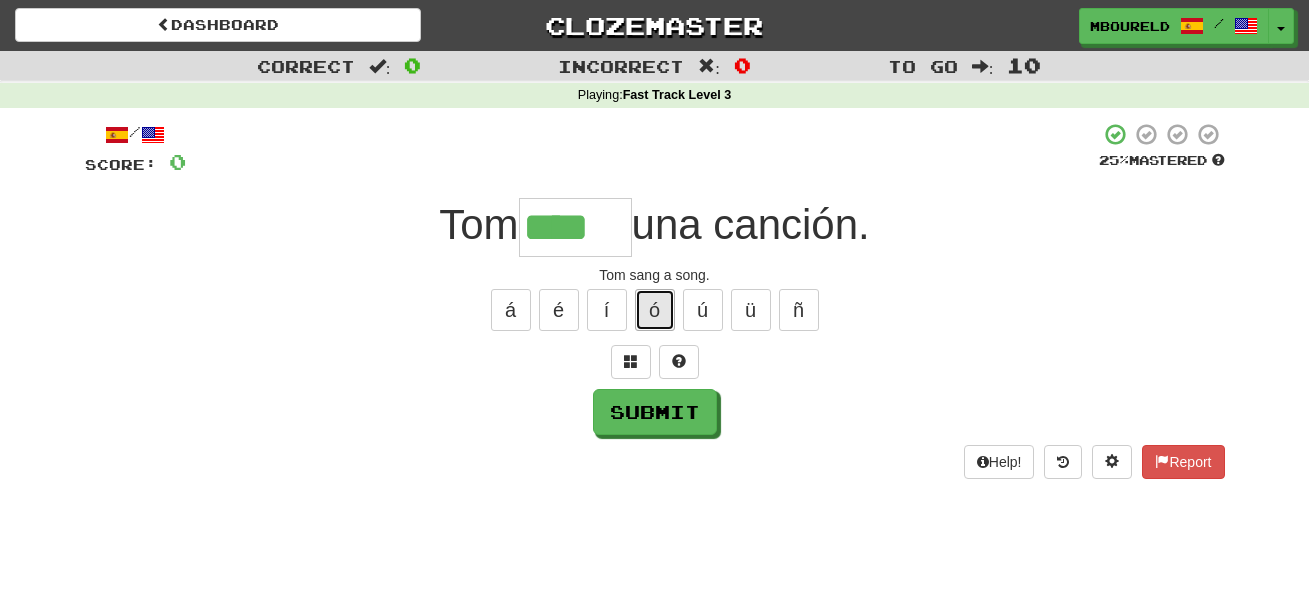 click on "ó" at bounding box center (655, 310) 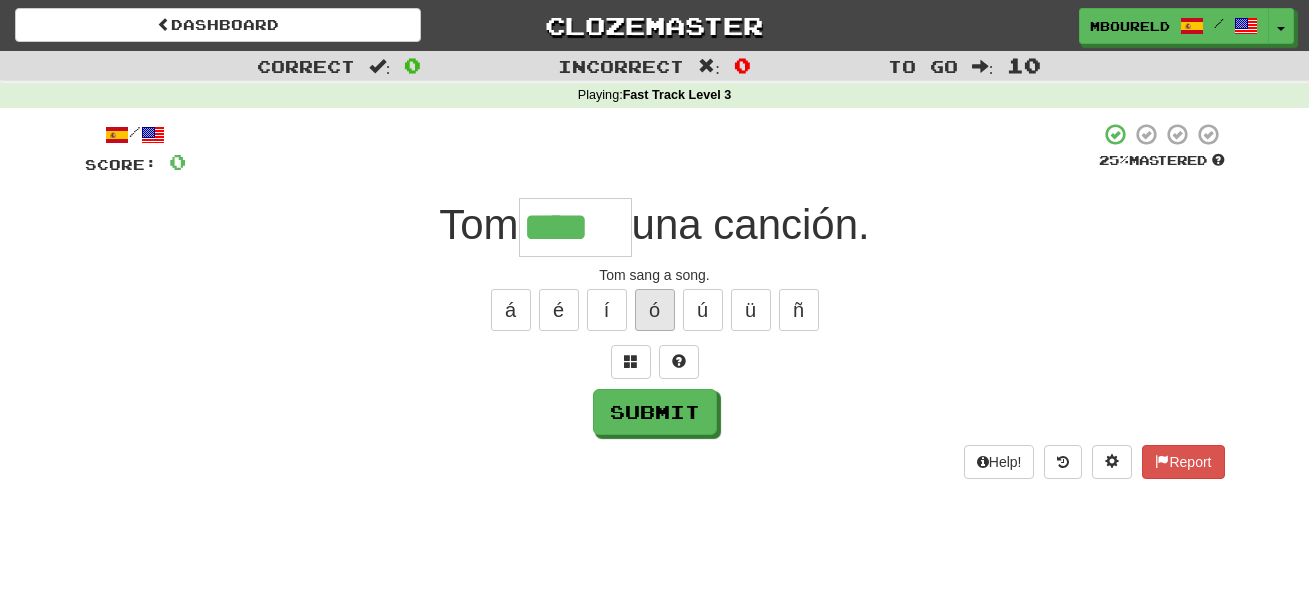 type on "*****" 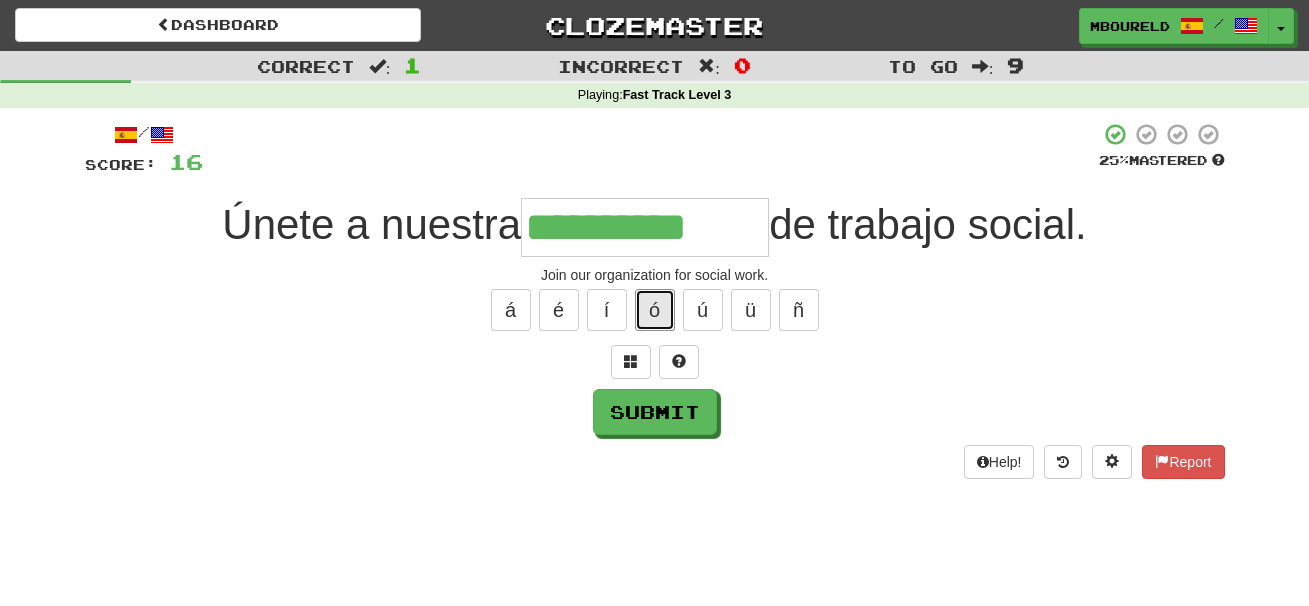 click on "ó" at bounding box center (655, 310) 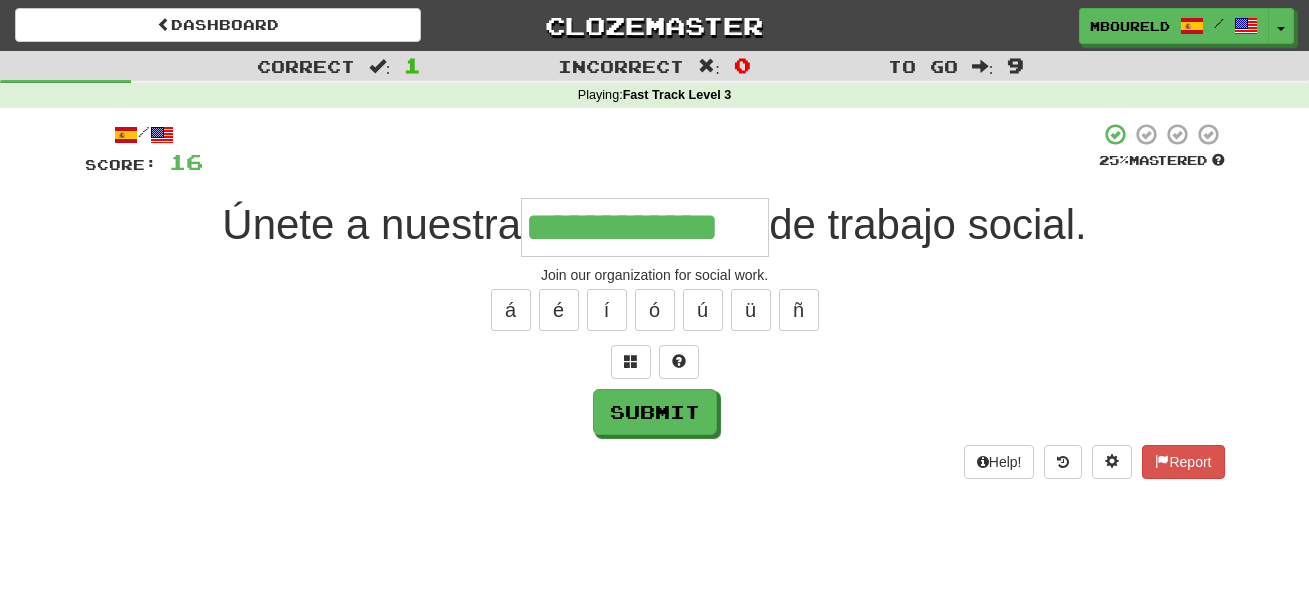 type on "**********" 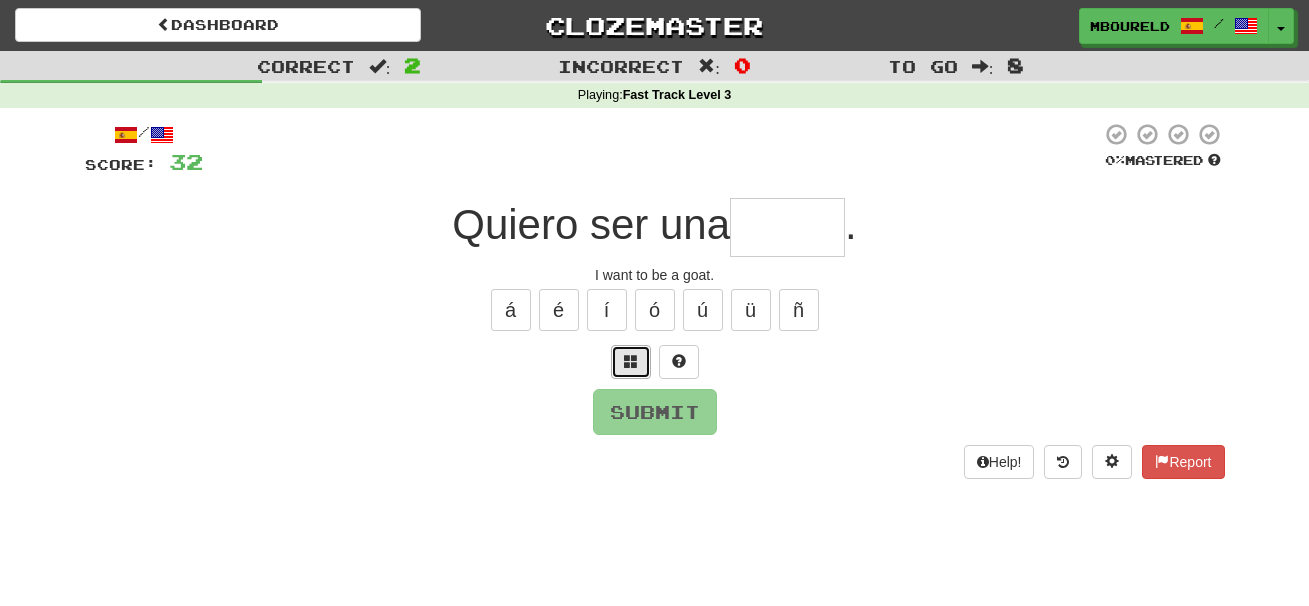 click at bounding box center [631, 362] 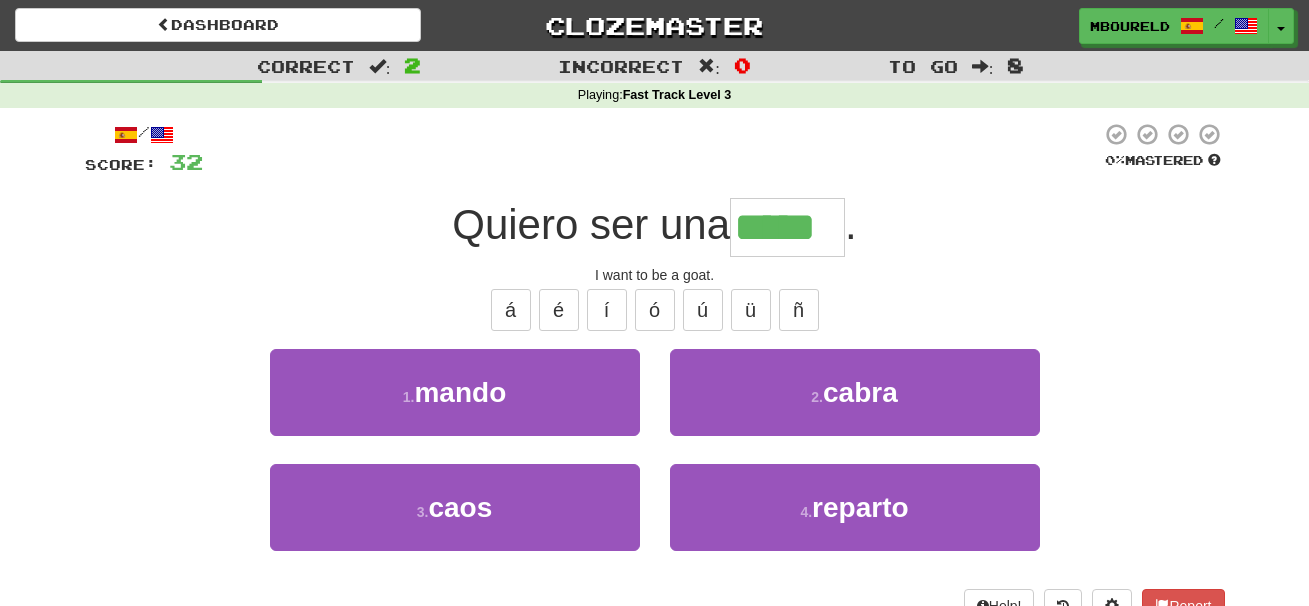 type on "*****" 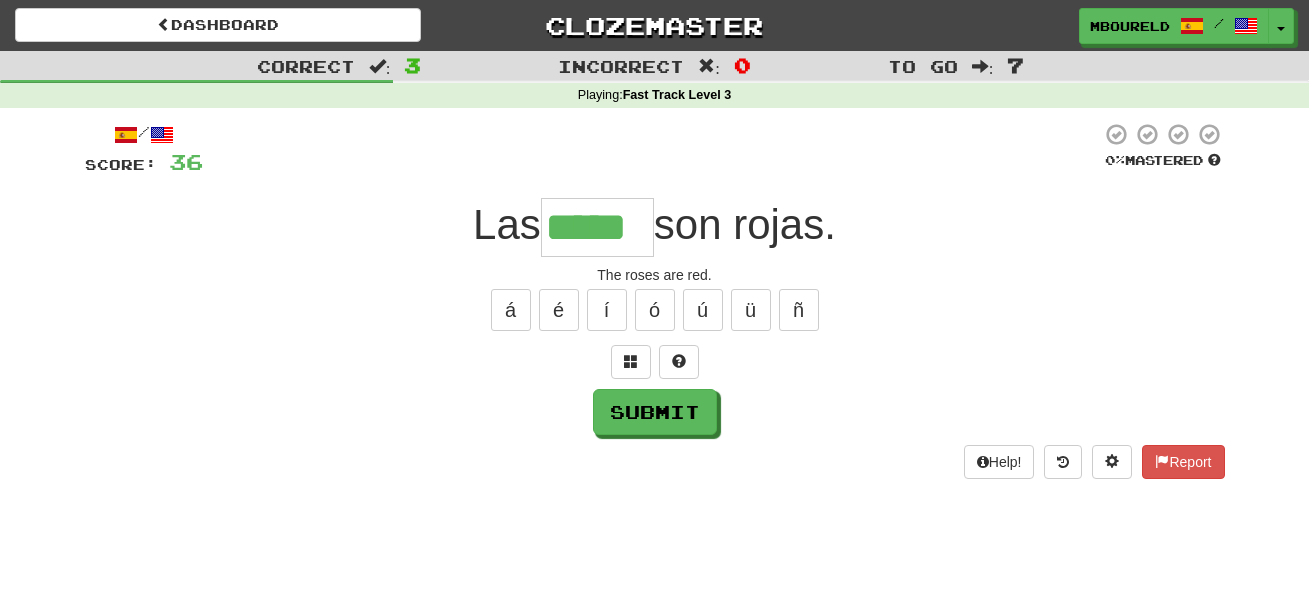 type on "*****" 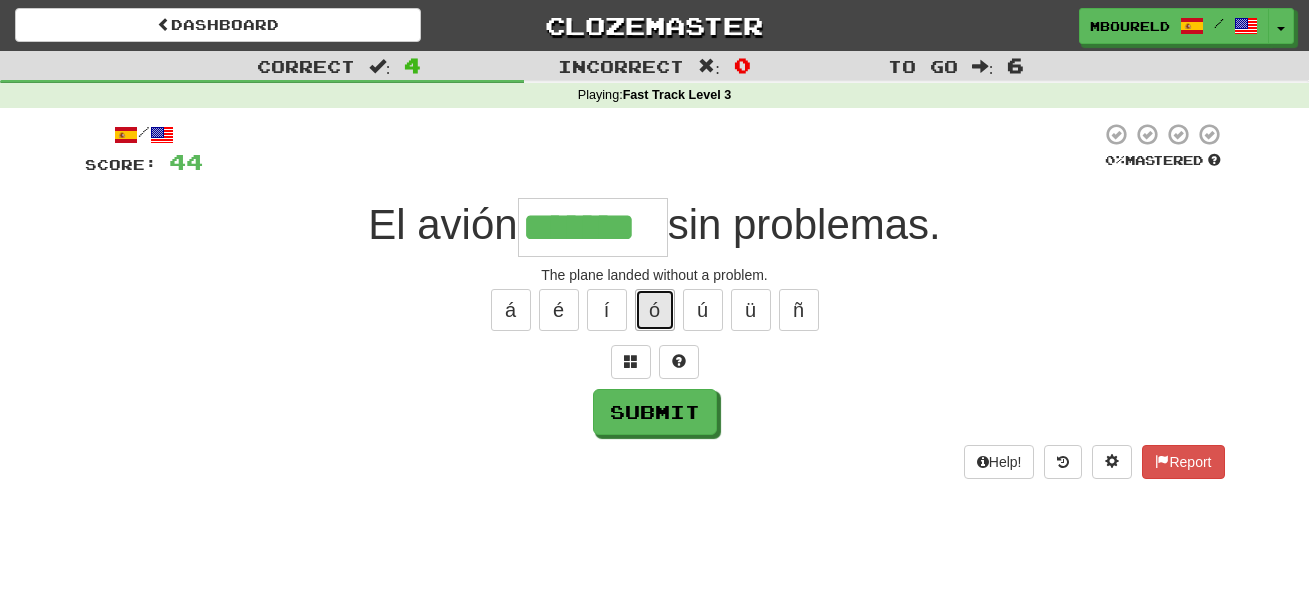 click on "ó" at bounding box center (655, 310) 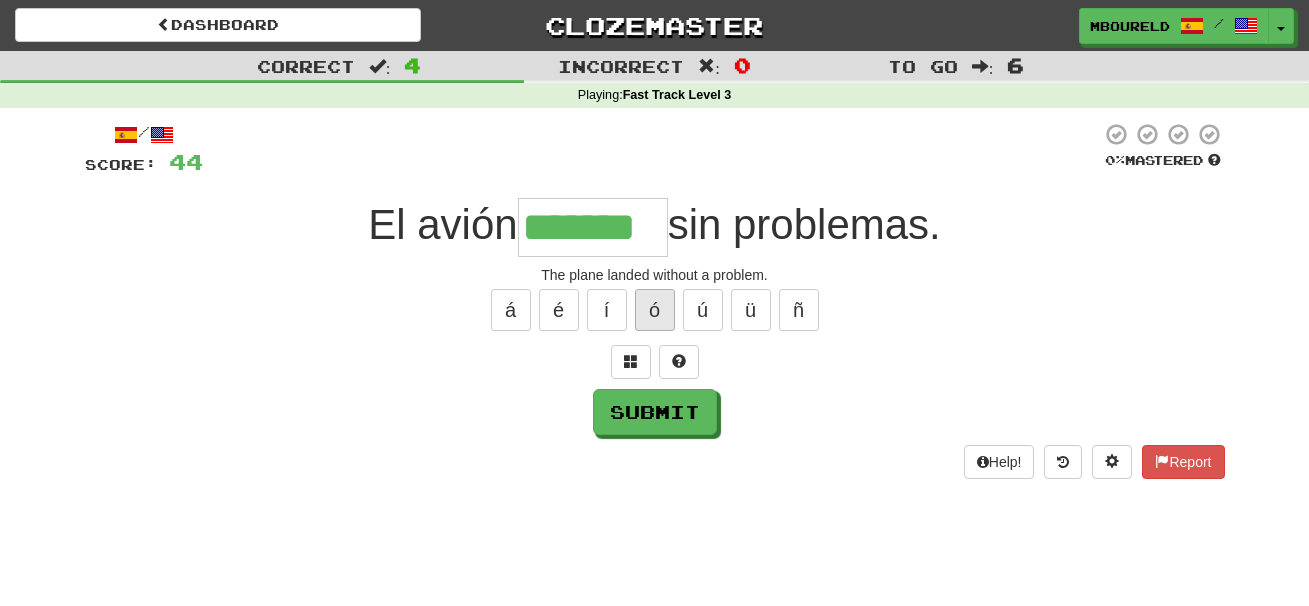 type on "********" 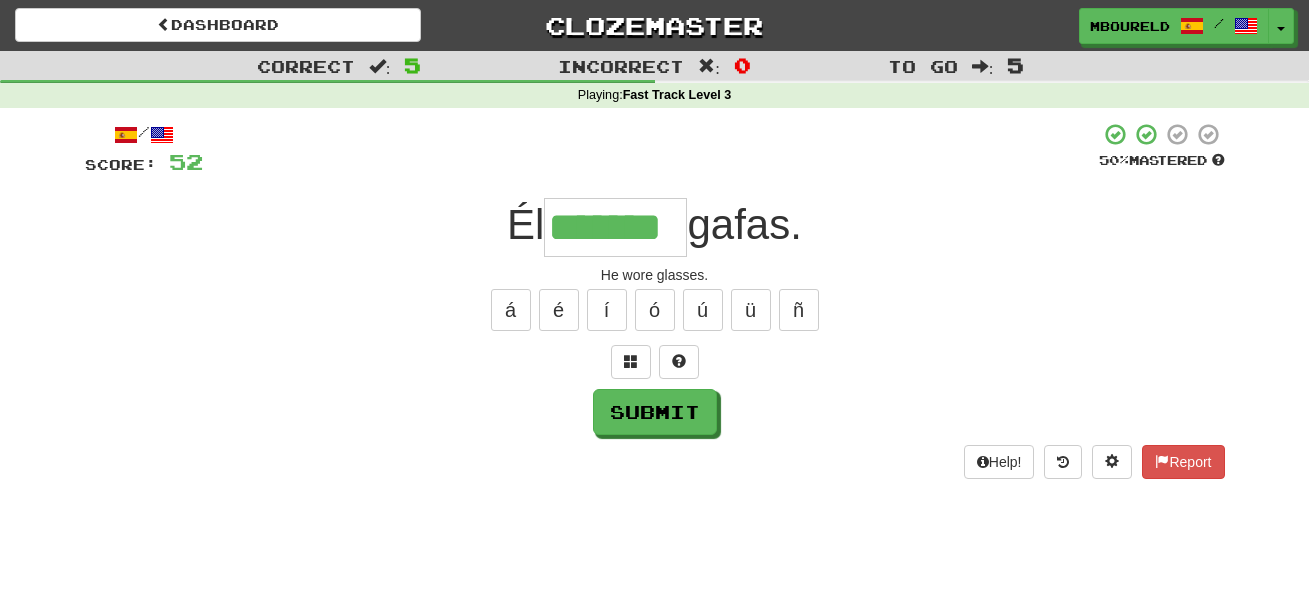 type on "*******" 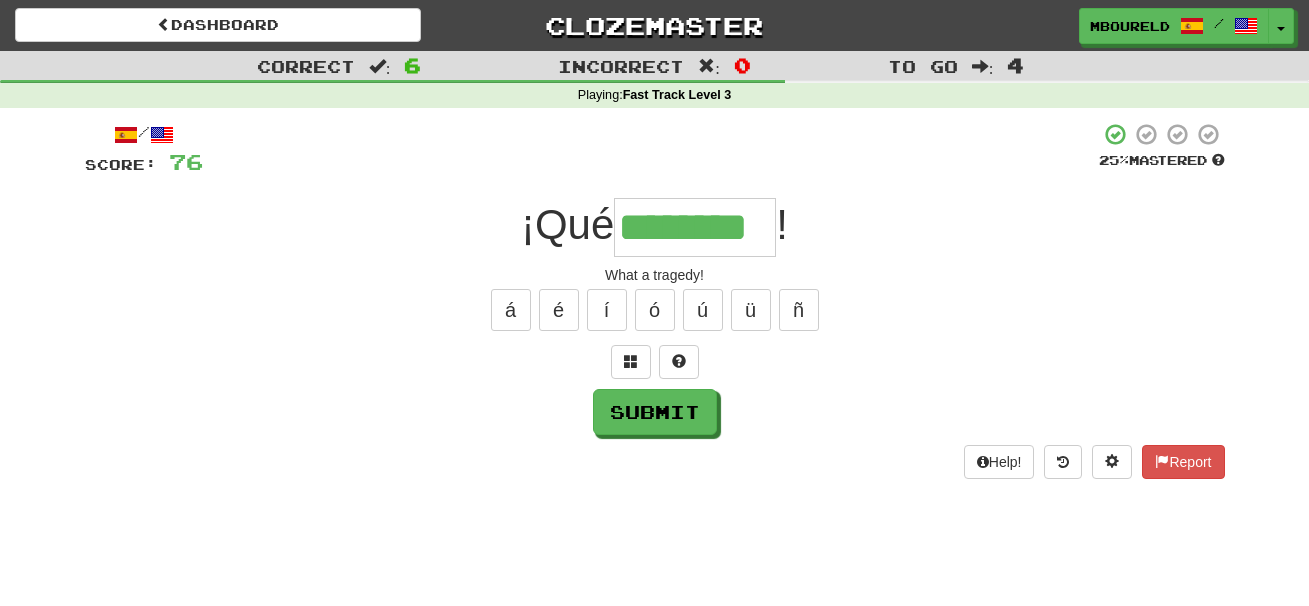 type on "********" 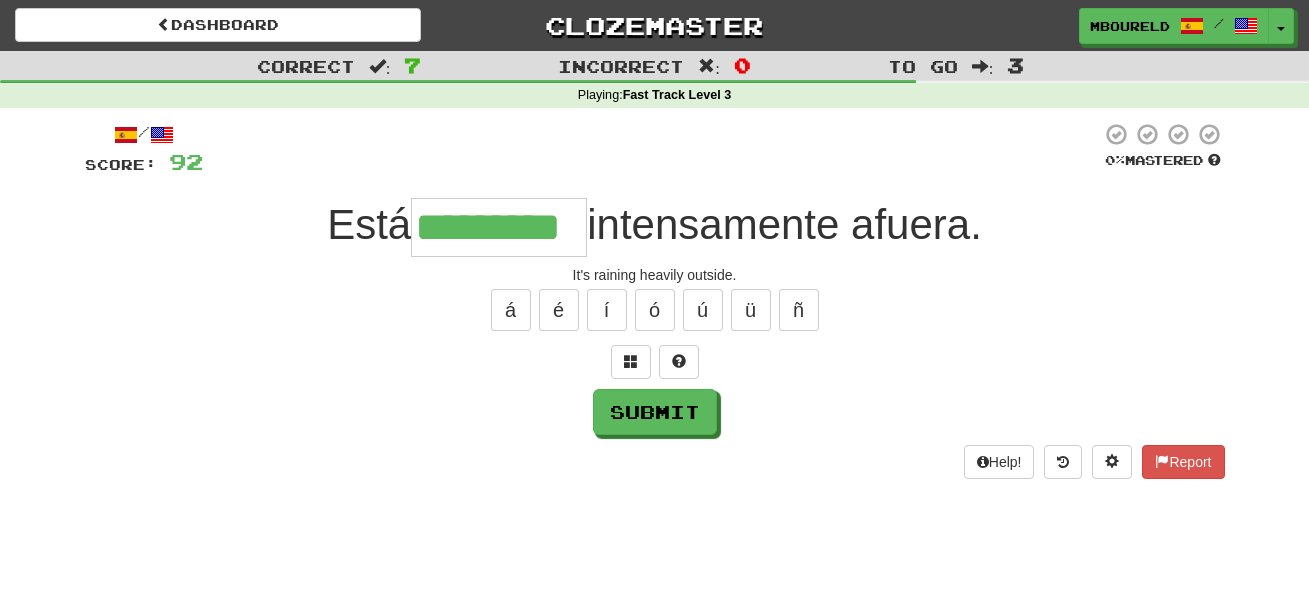 type on "*********" 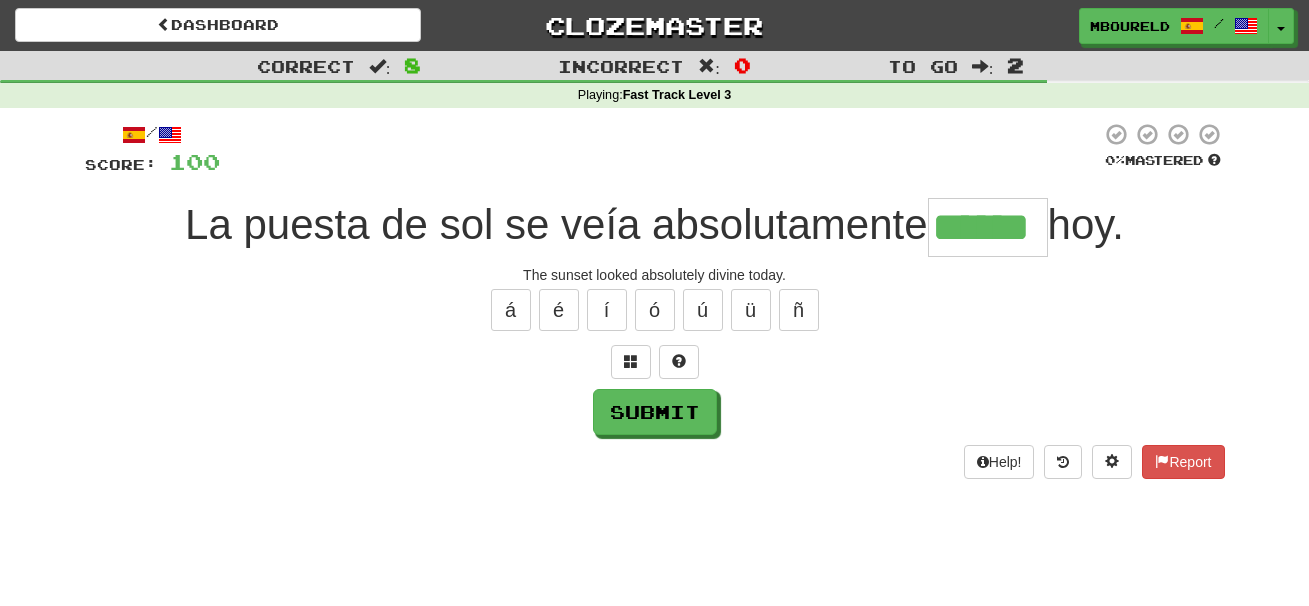 type on "******" 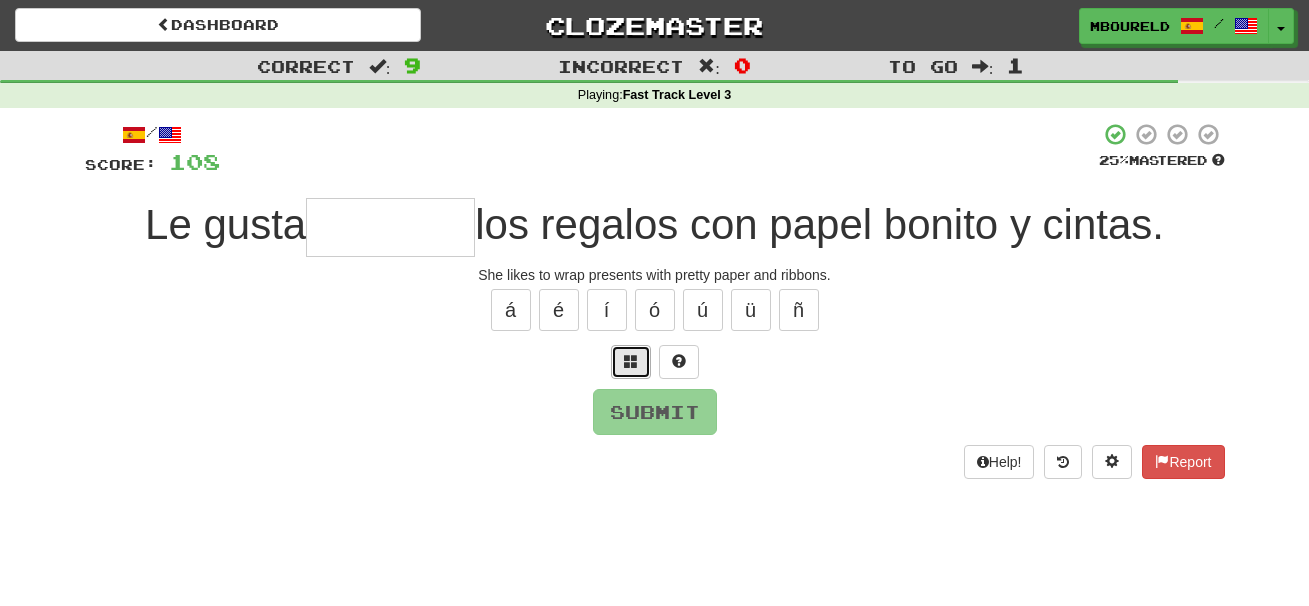 click at bounding box center [631, 361] 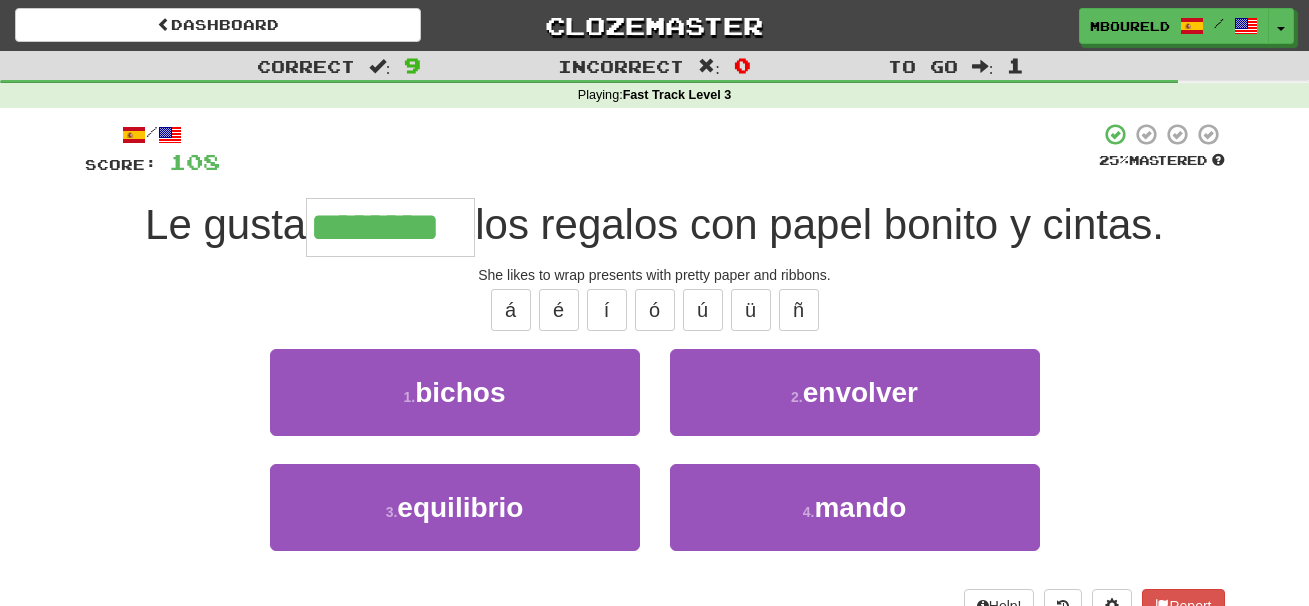 type on "********" 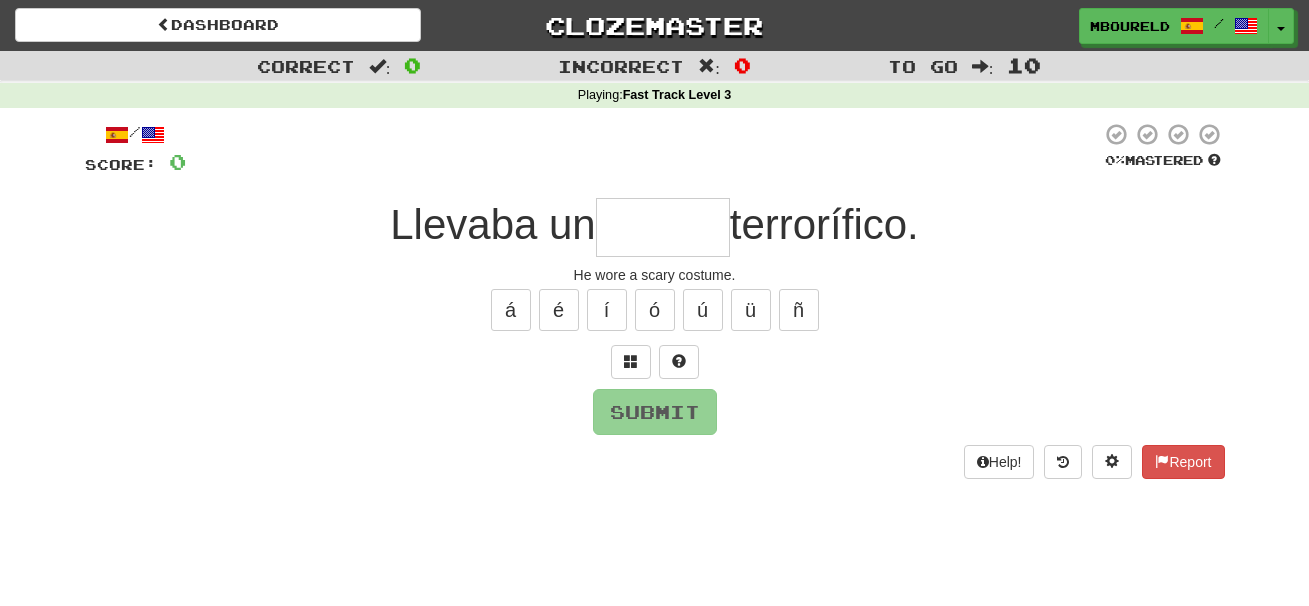 type on "*" 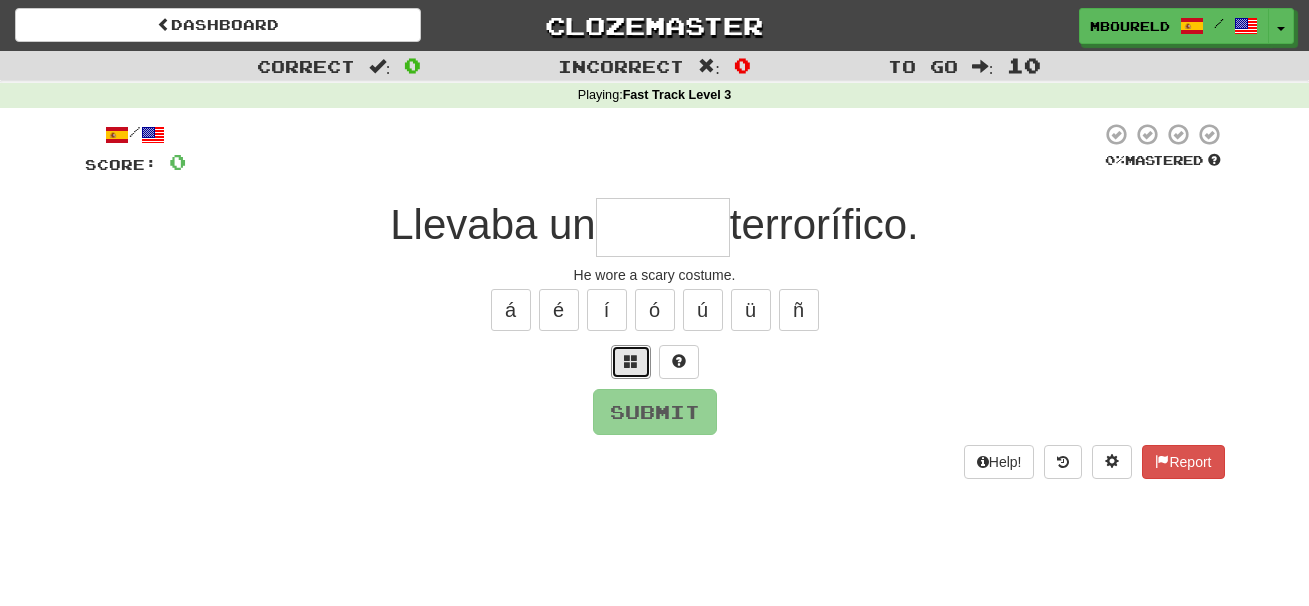 click at bounding box center [631, 361] 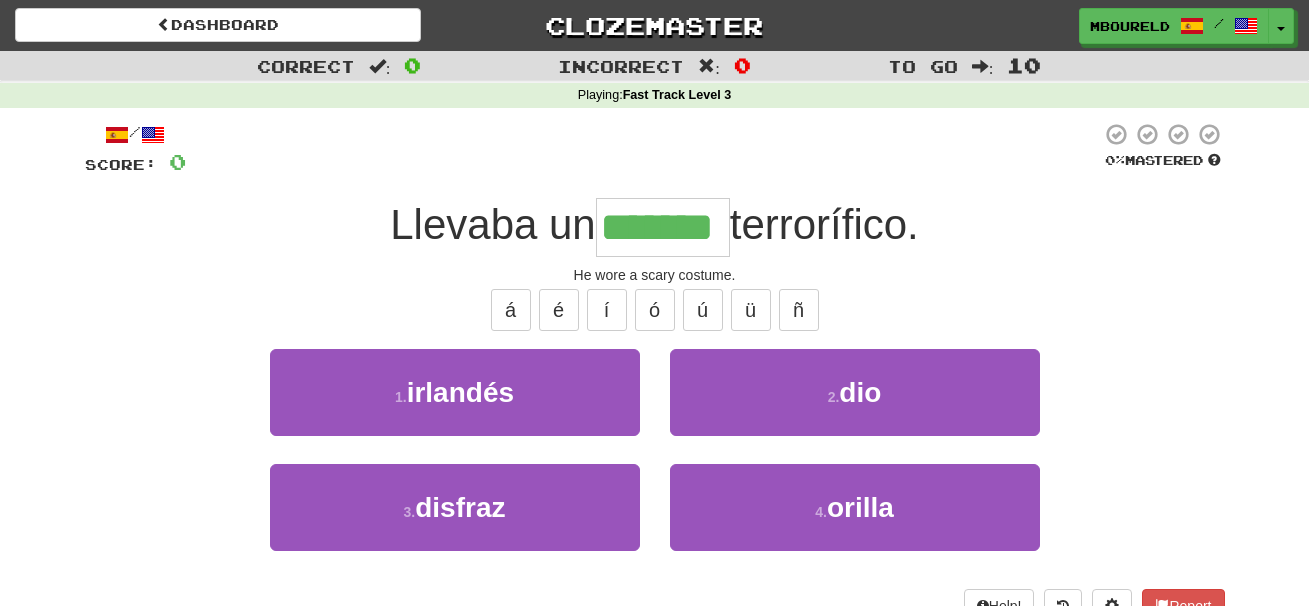 type on "*******" 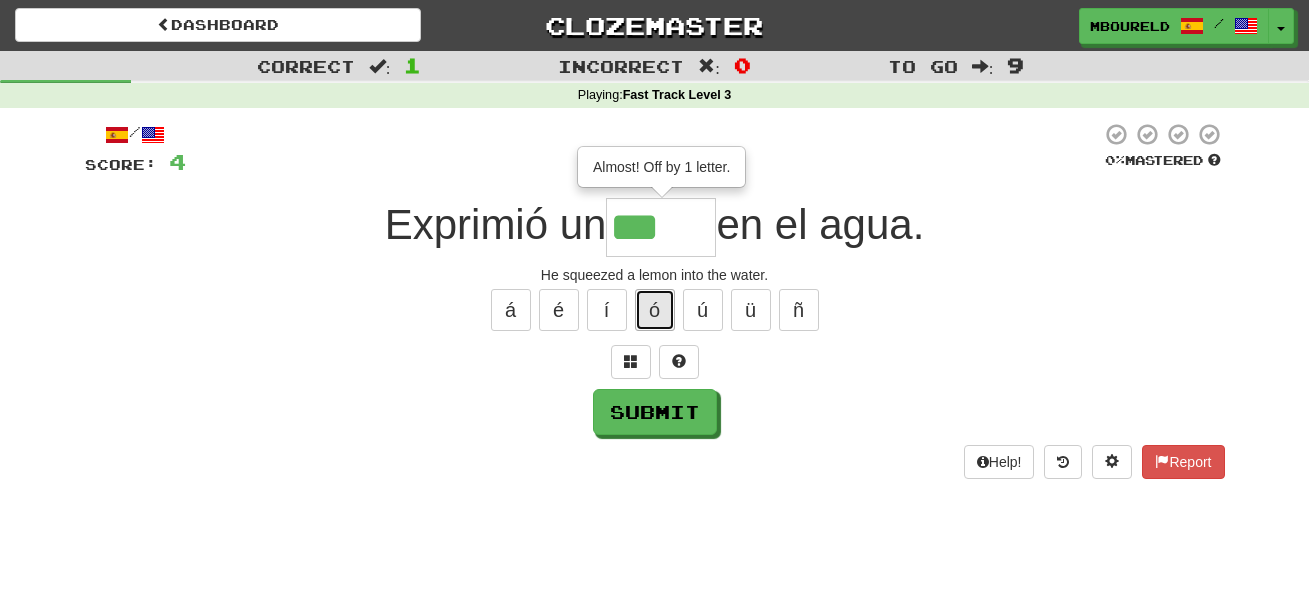 click on "ó" at bounding box center [655, 310] 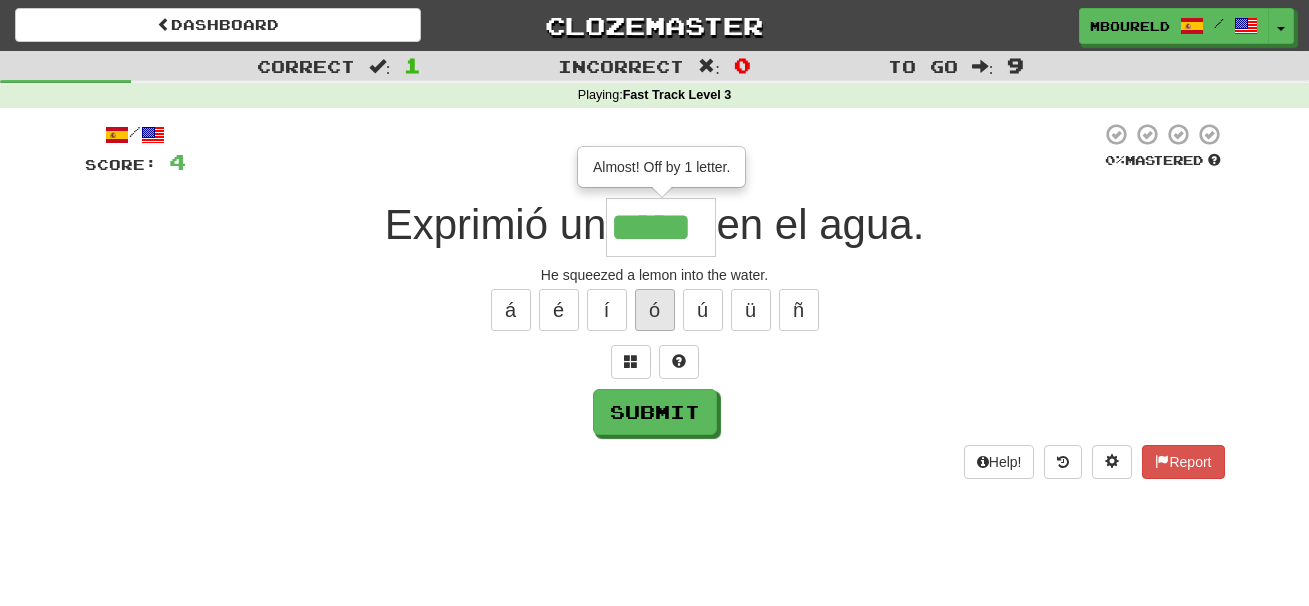 type on "*****" 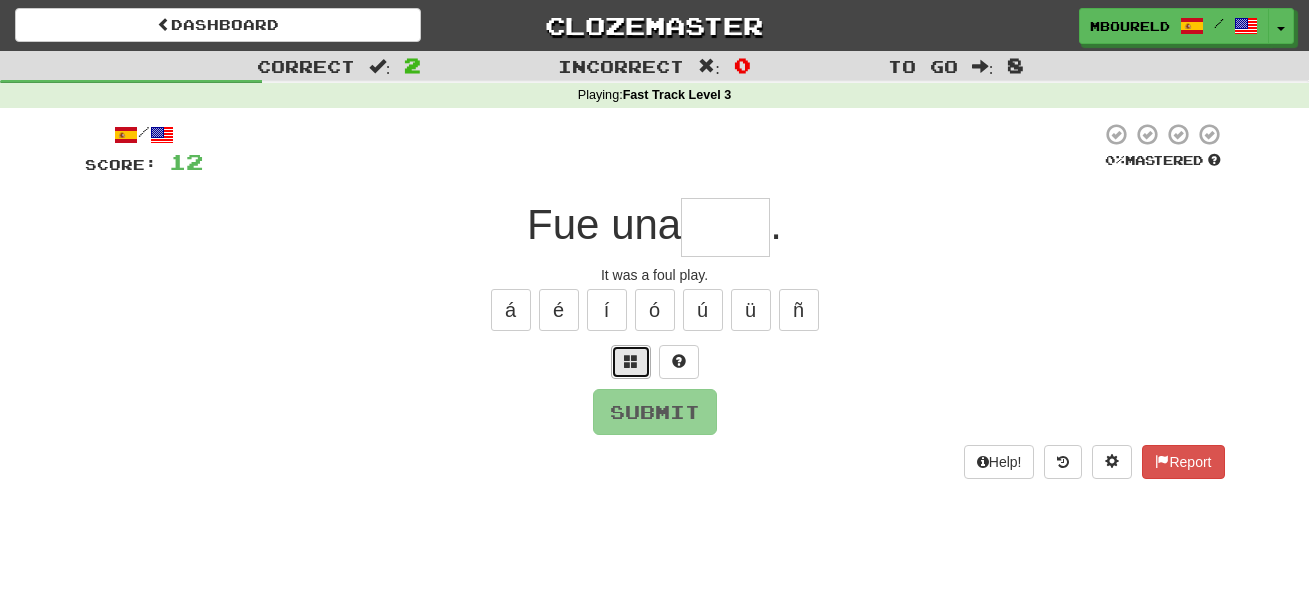 click at bounding box center [631, 361] 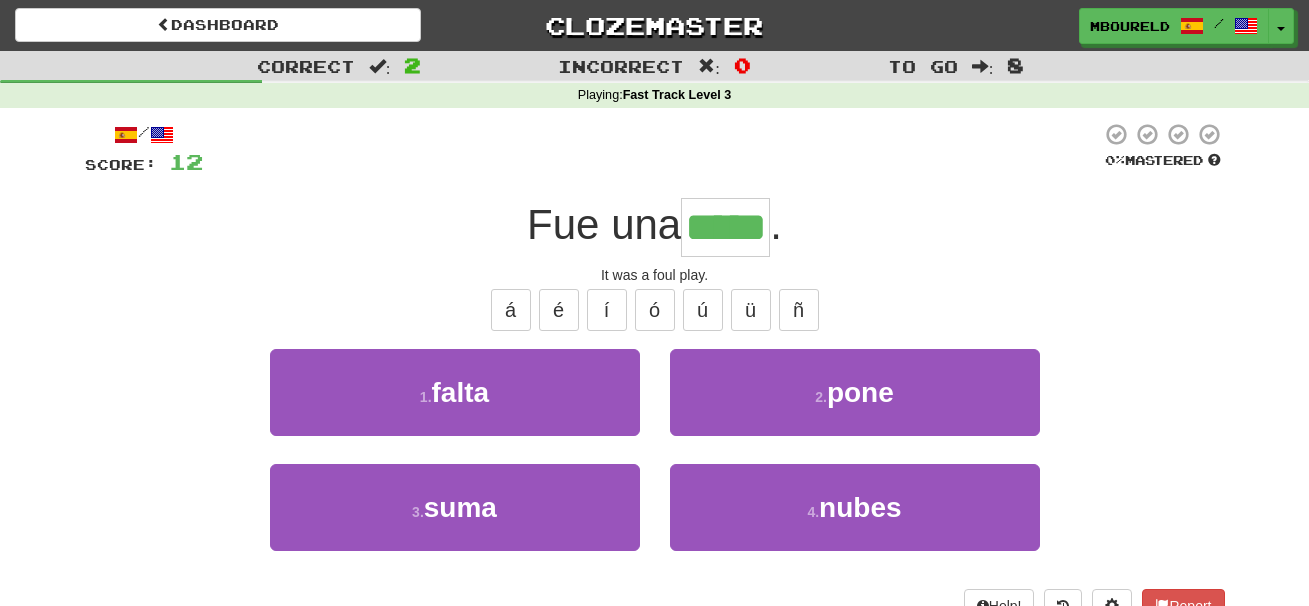 type on "*****" 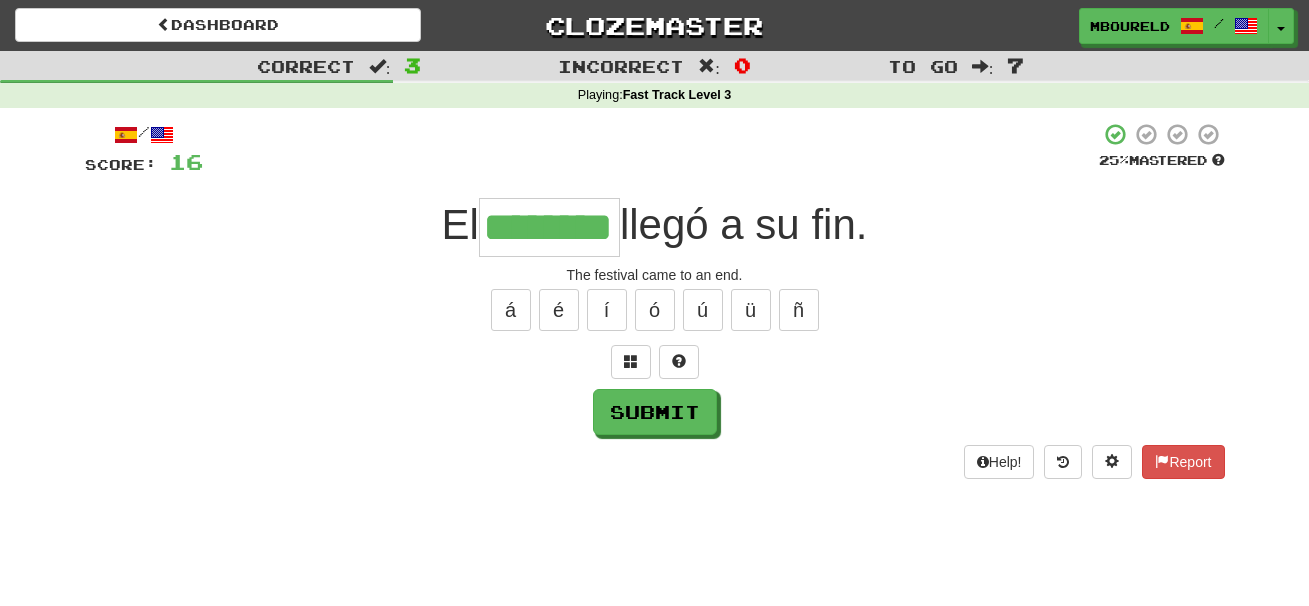 type on "********" 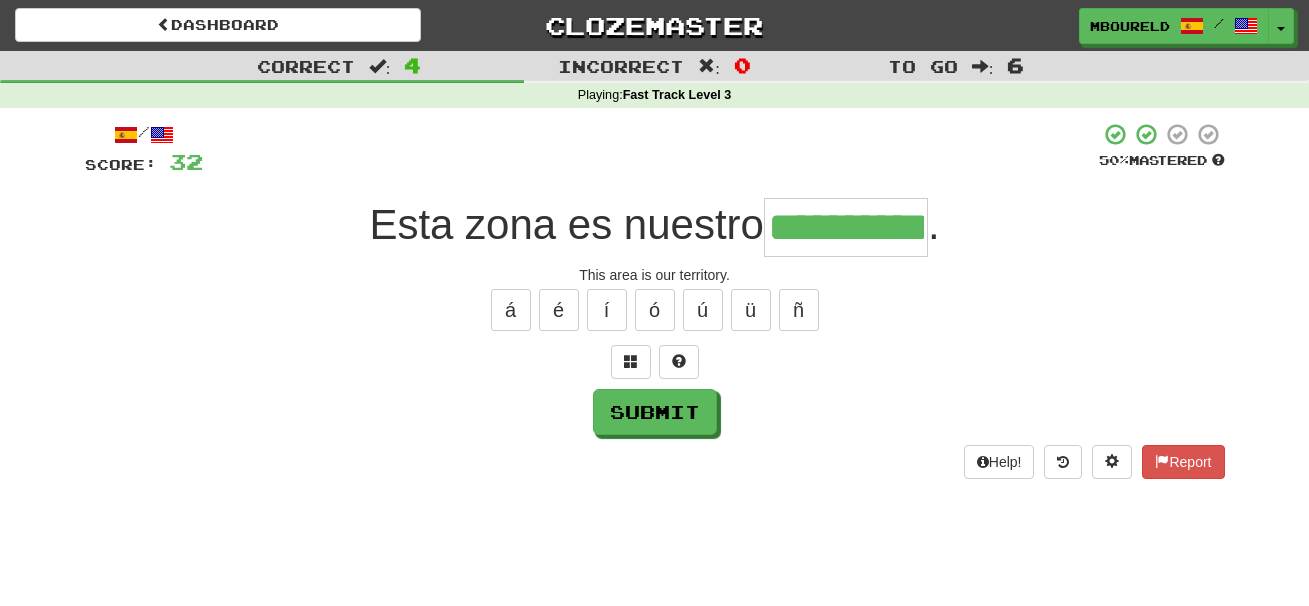 type on "**********" 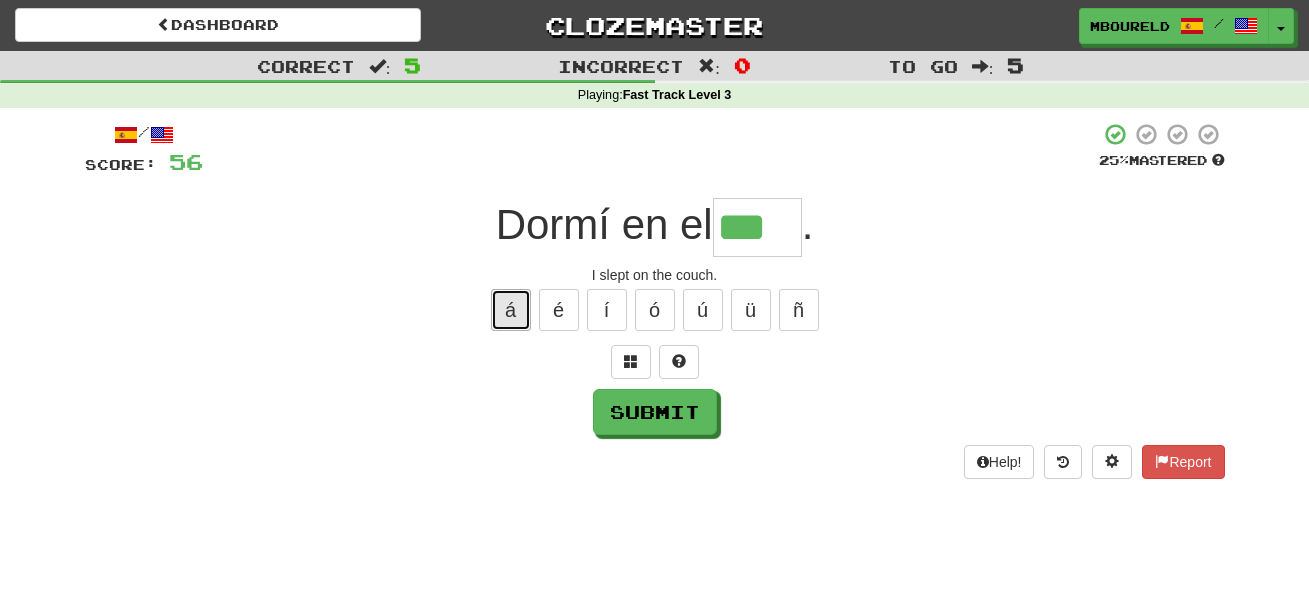 click on "á" at bounding box center [511, 310] 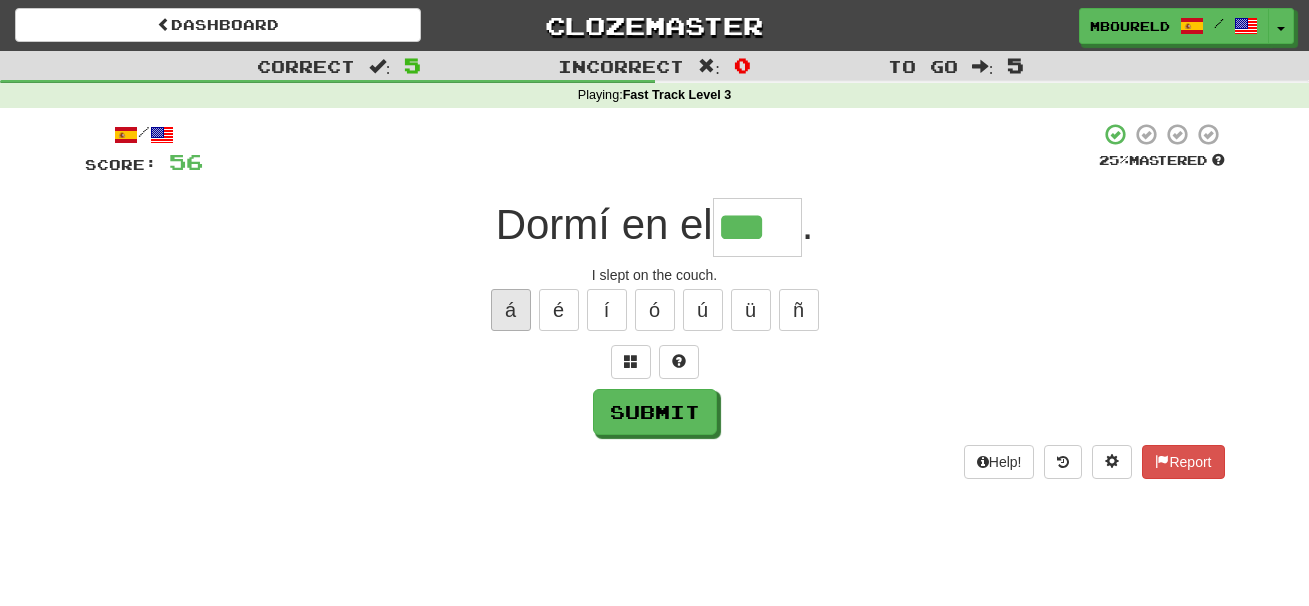 type on "****" 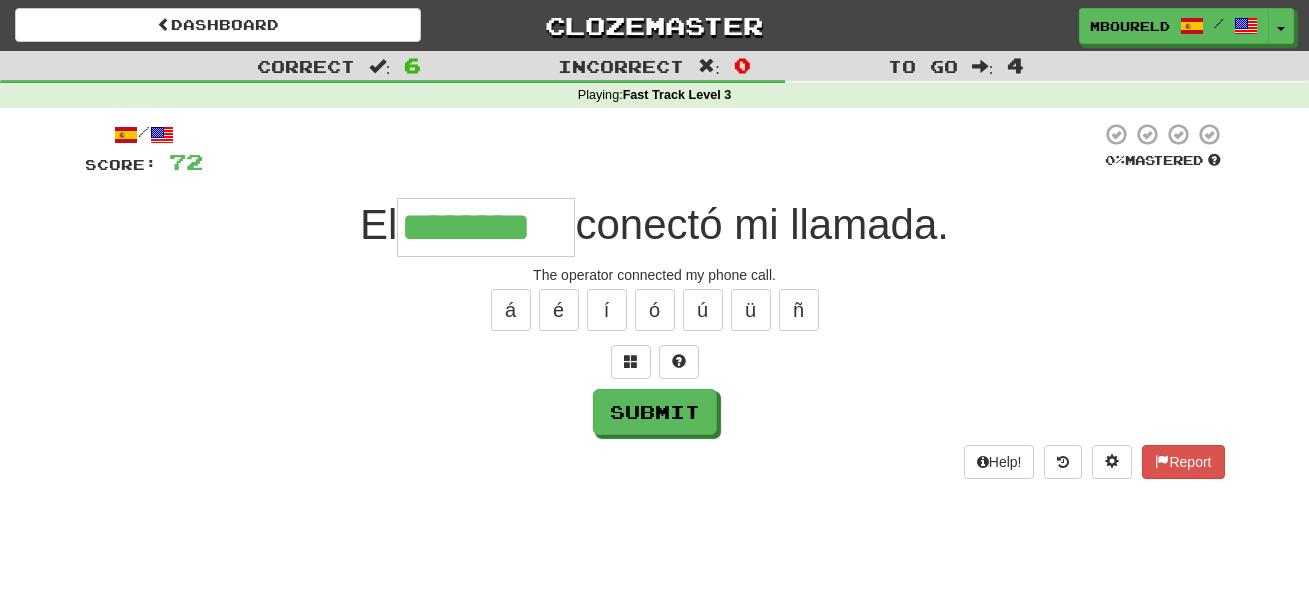 type on "********" 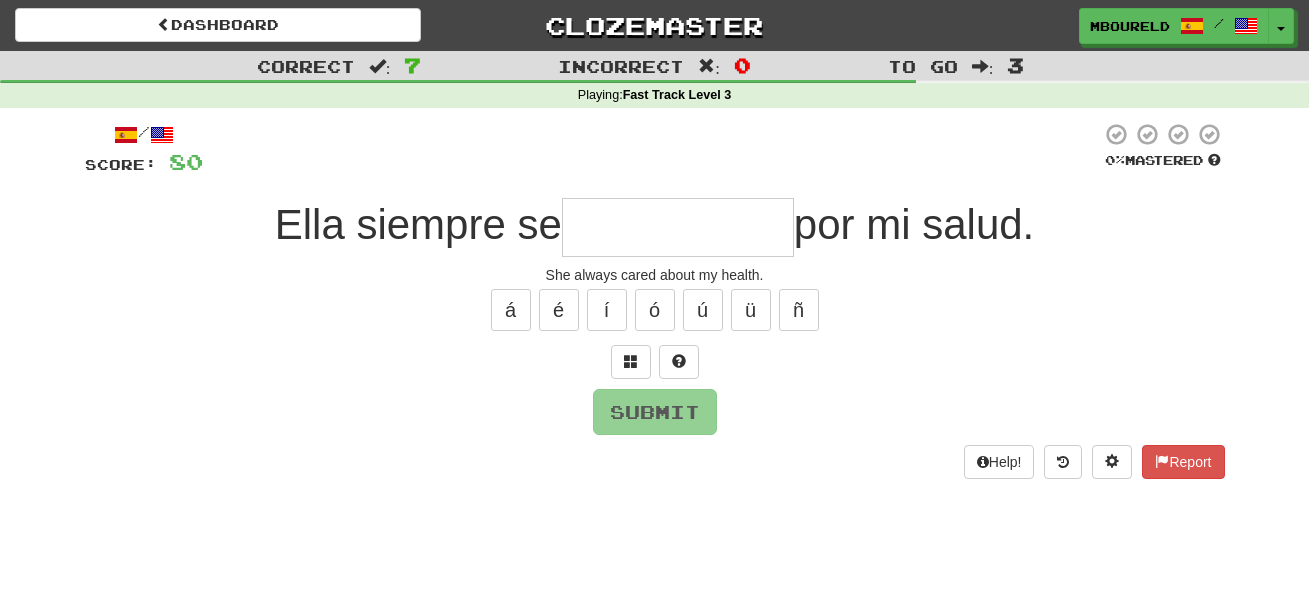 type on "*" 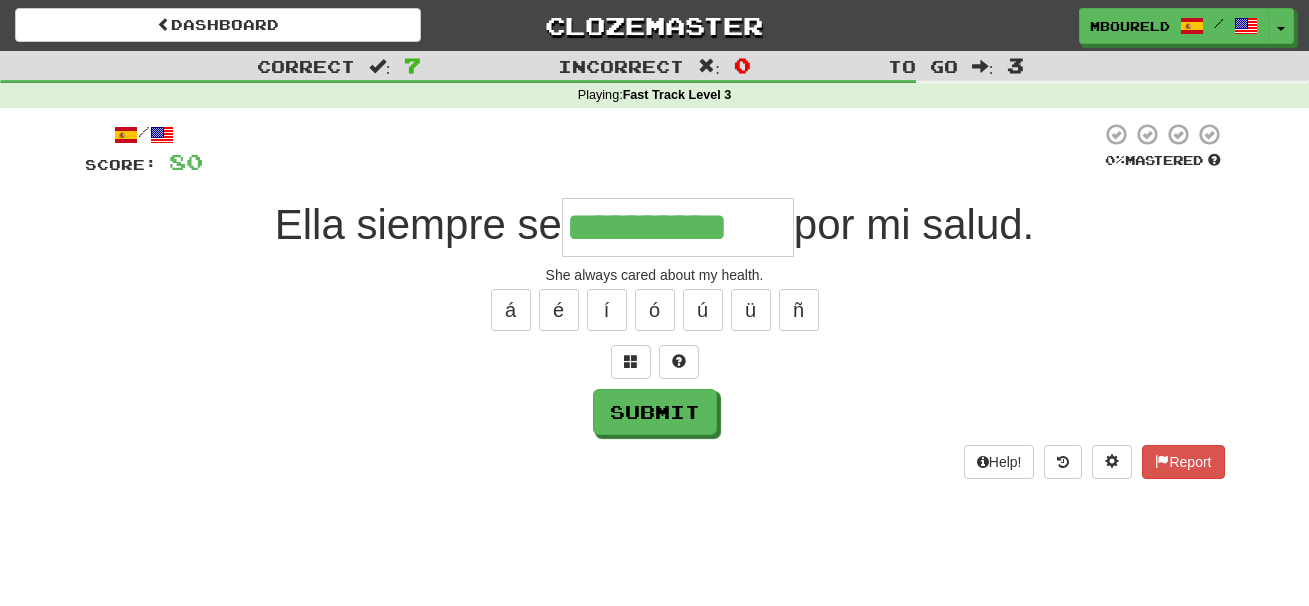 type on "**********" 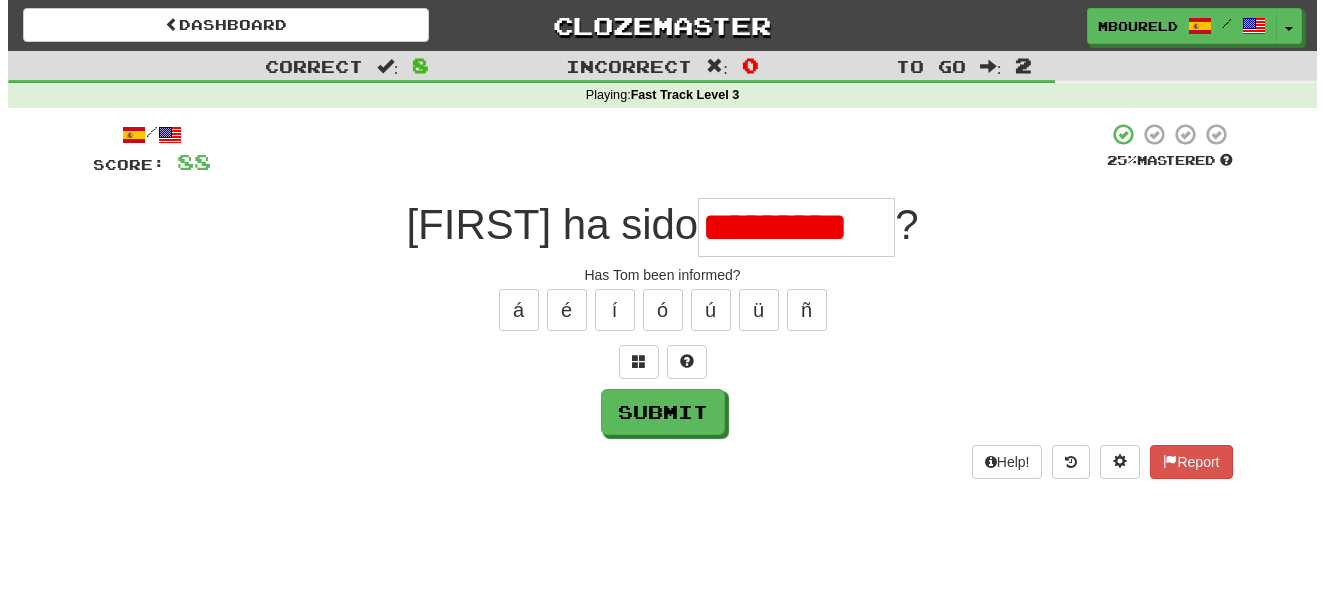 scroll, scrollTop: 0, scrollLeft: 0, axis: both 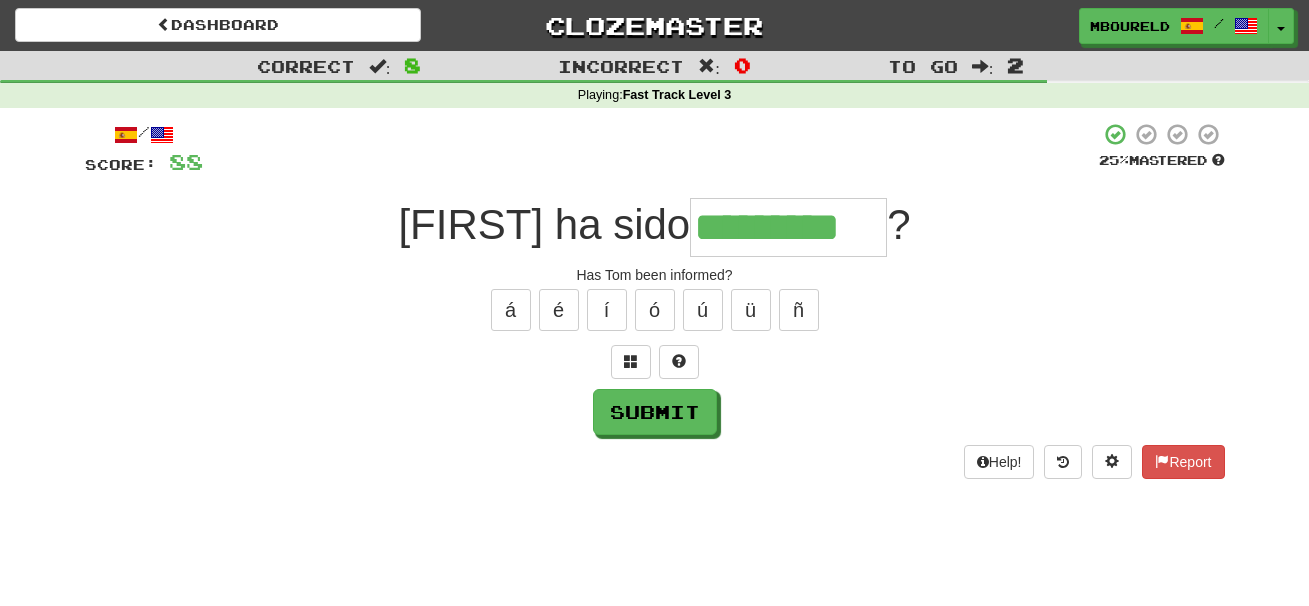type on "*********" 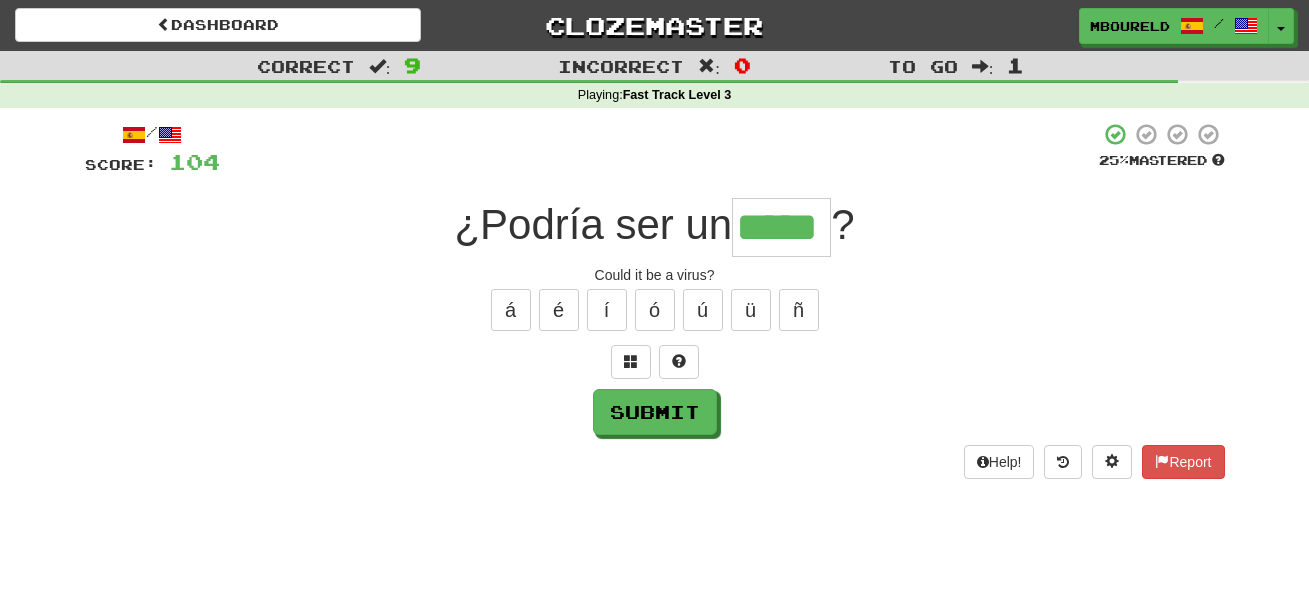 type on "*****" 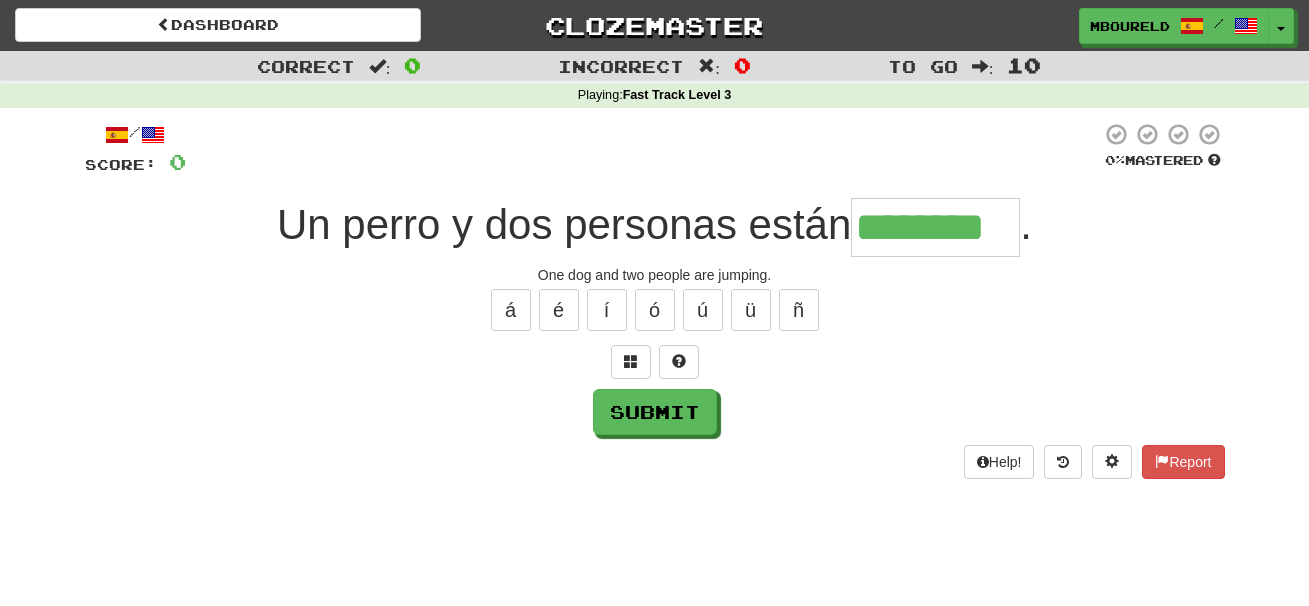 type on "********" 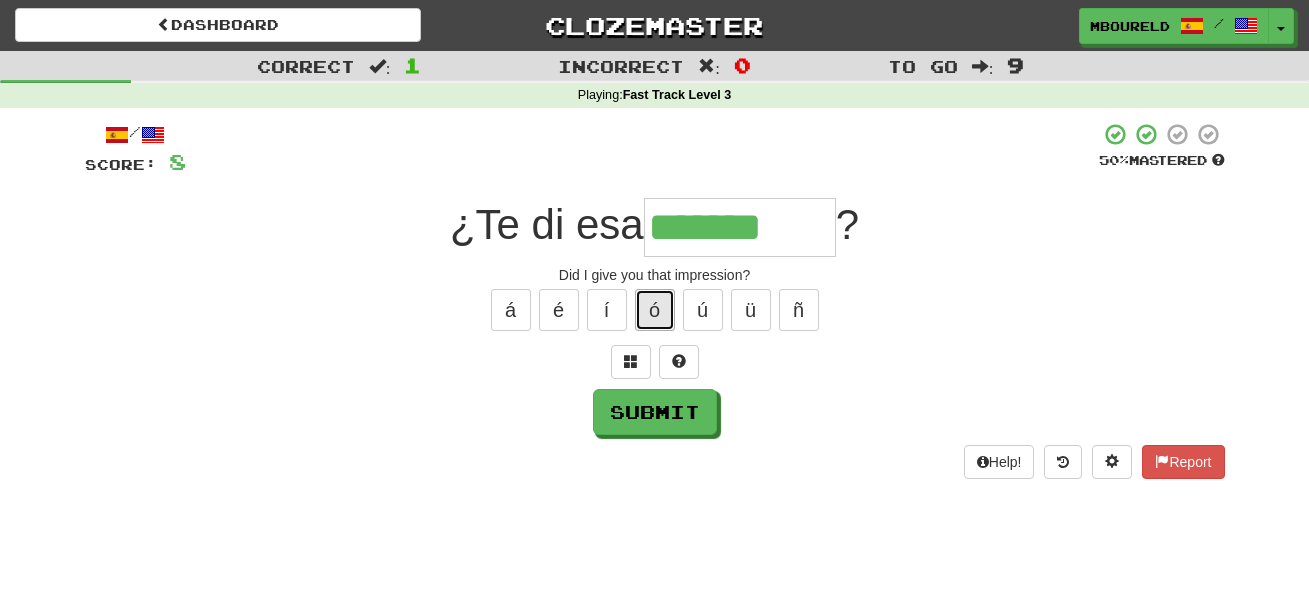 click on "ó" at bounding box center (655, 310) 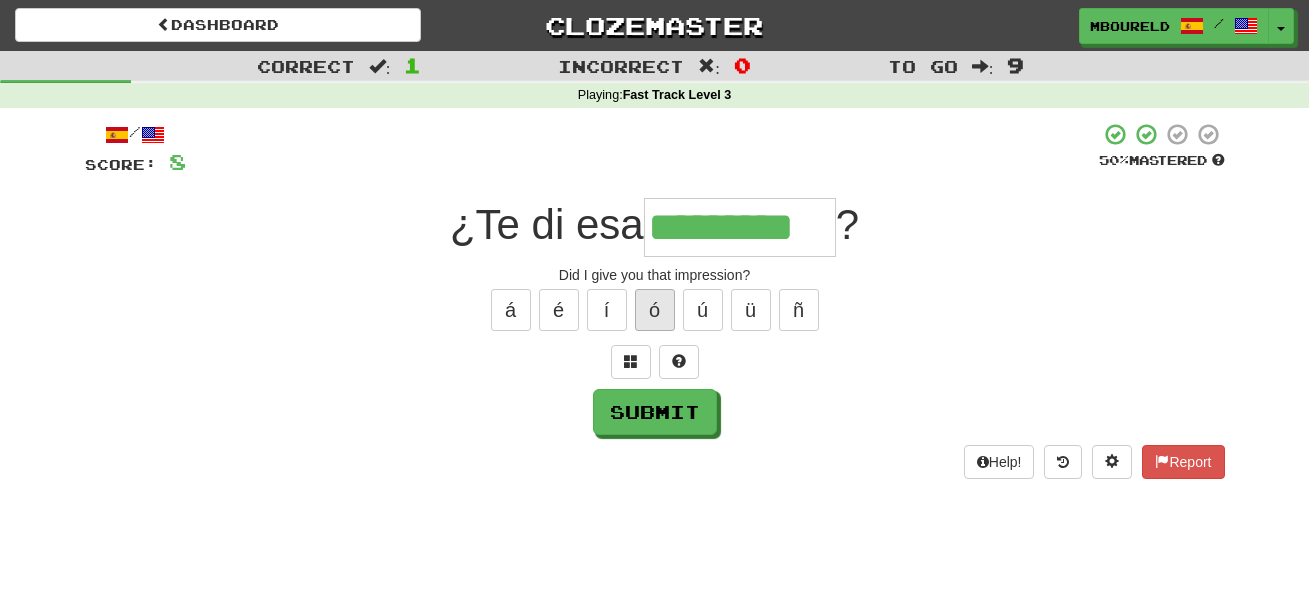 type on "*********" 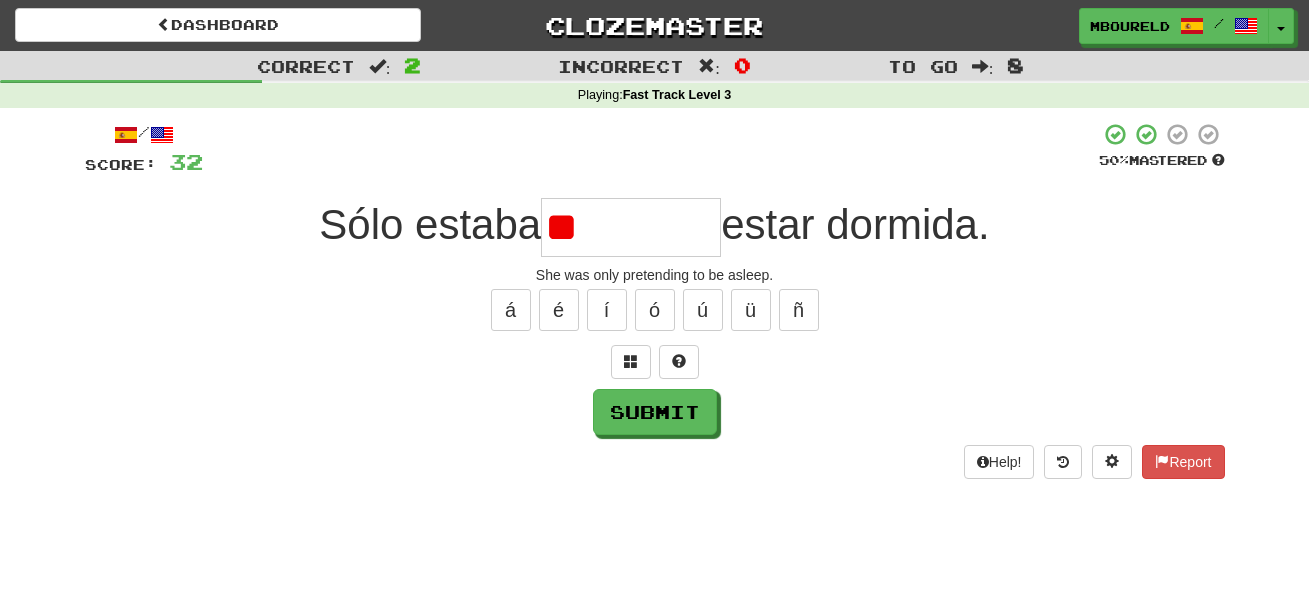 type on "*" 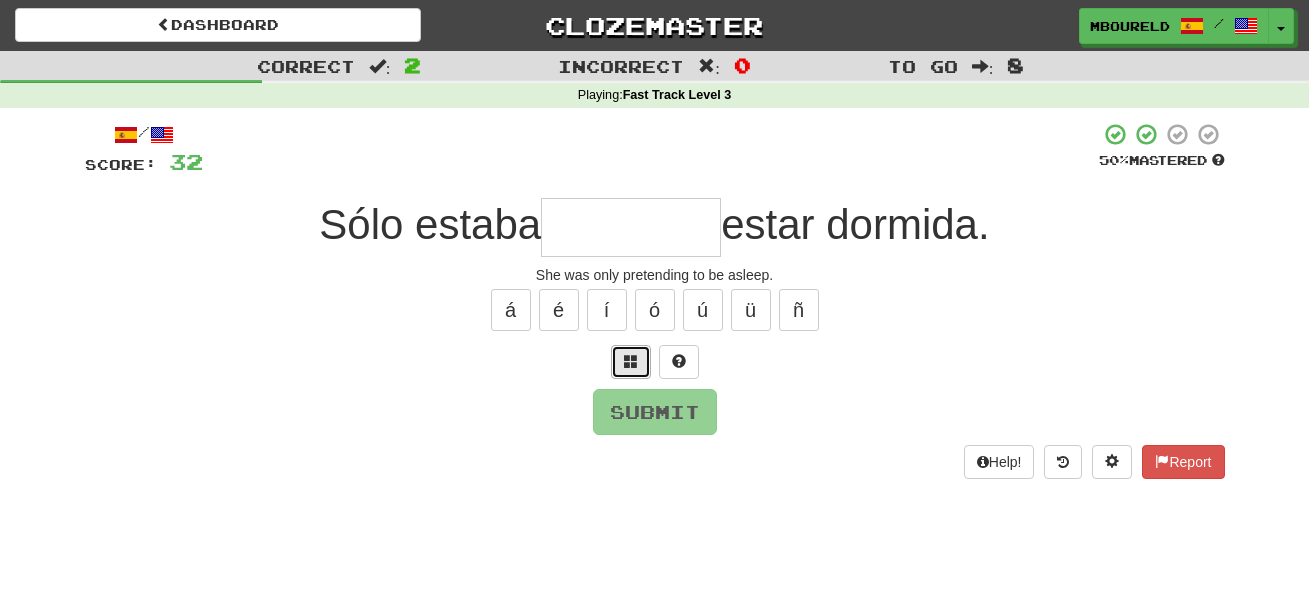 click at bounding box center [631, 362] 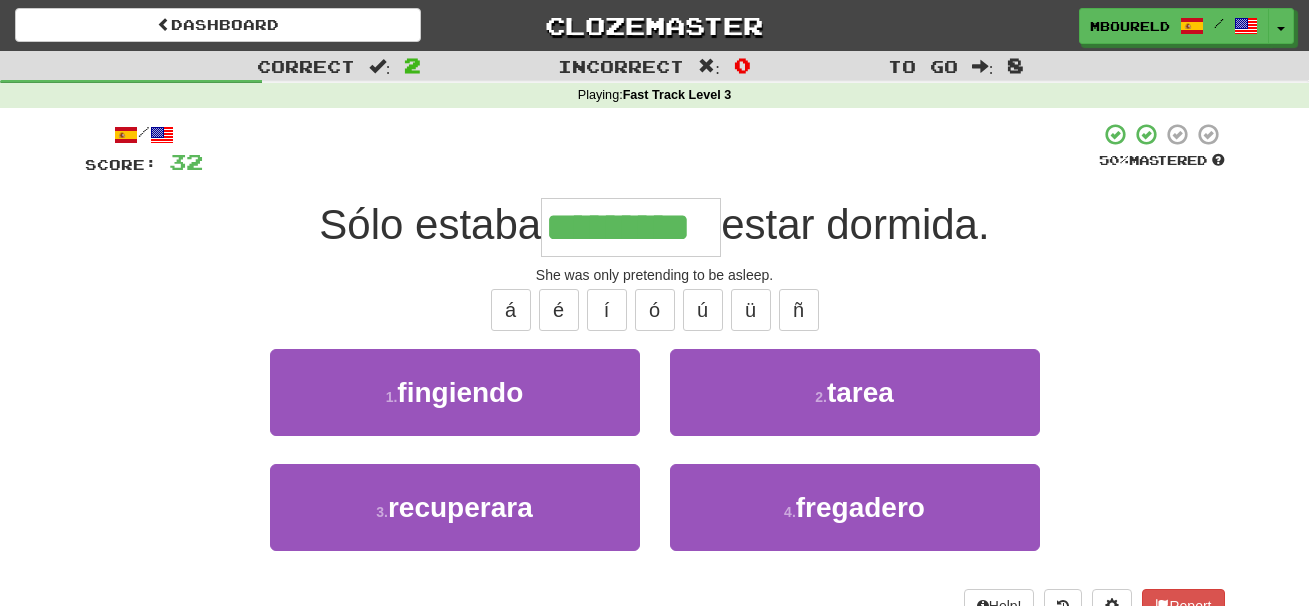type on "*********" 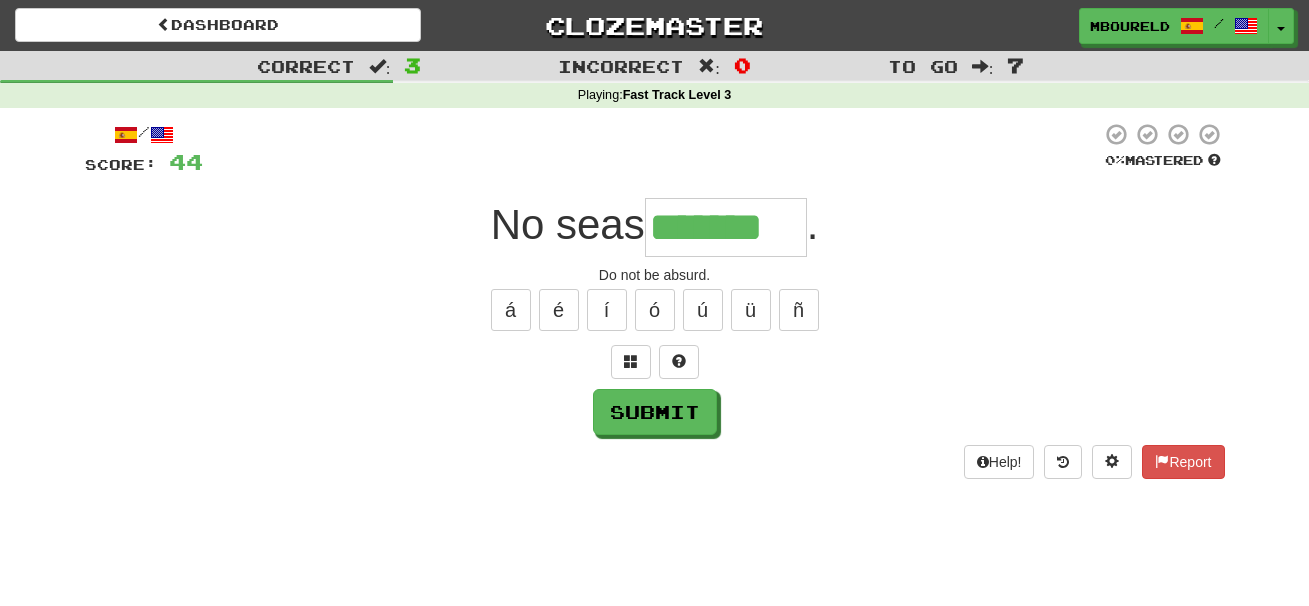 type on "*******" 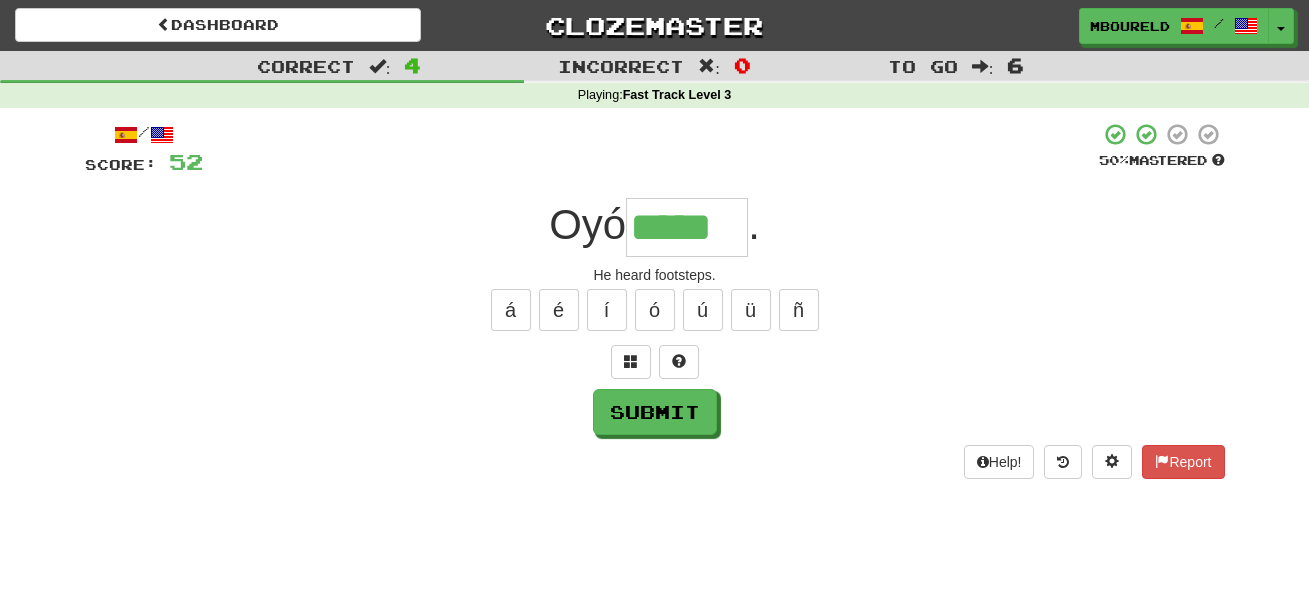 type on "*****" 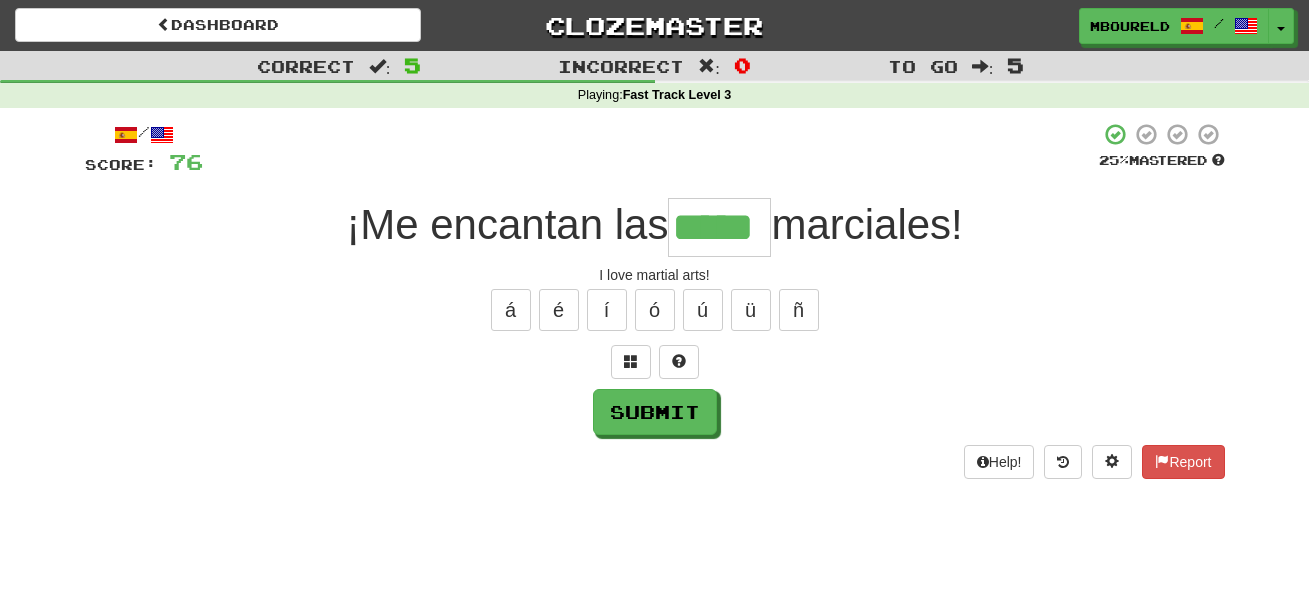 type on "*****" 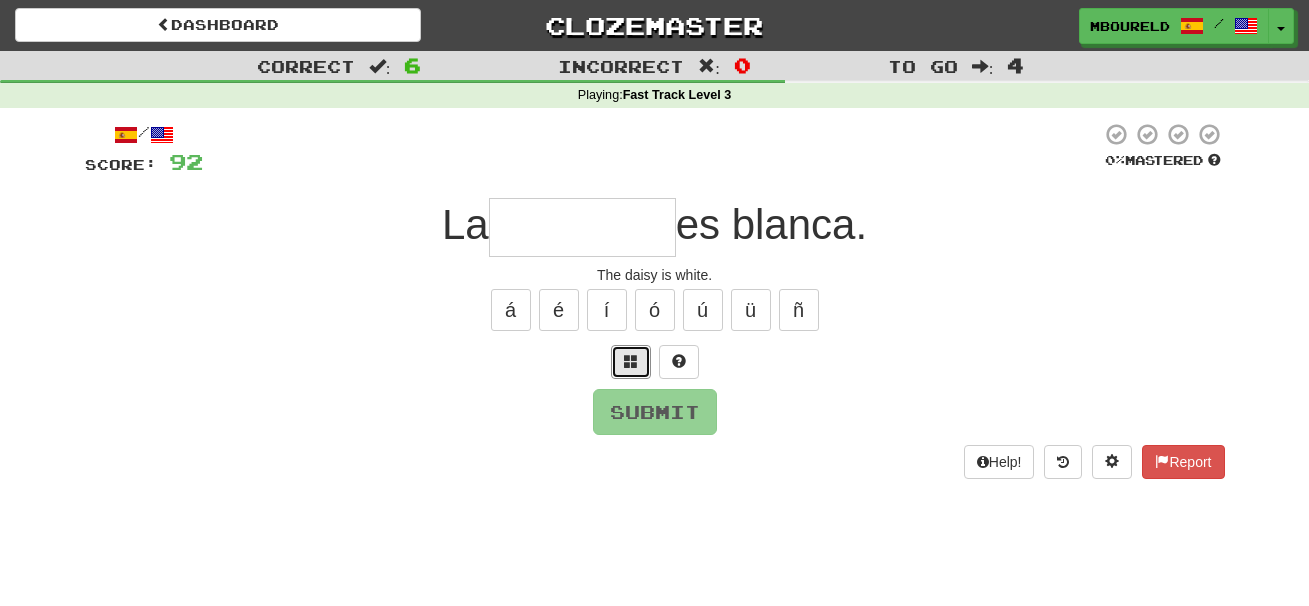 click at bounding box center [631, 362] 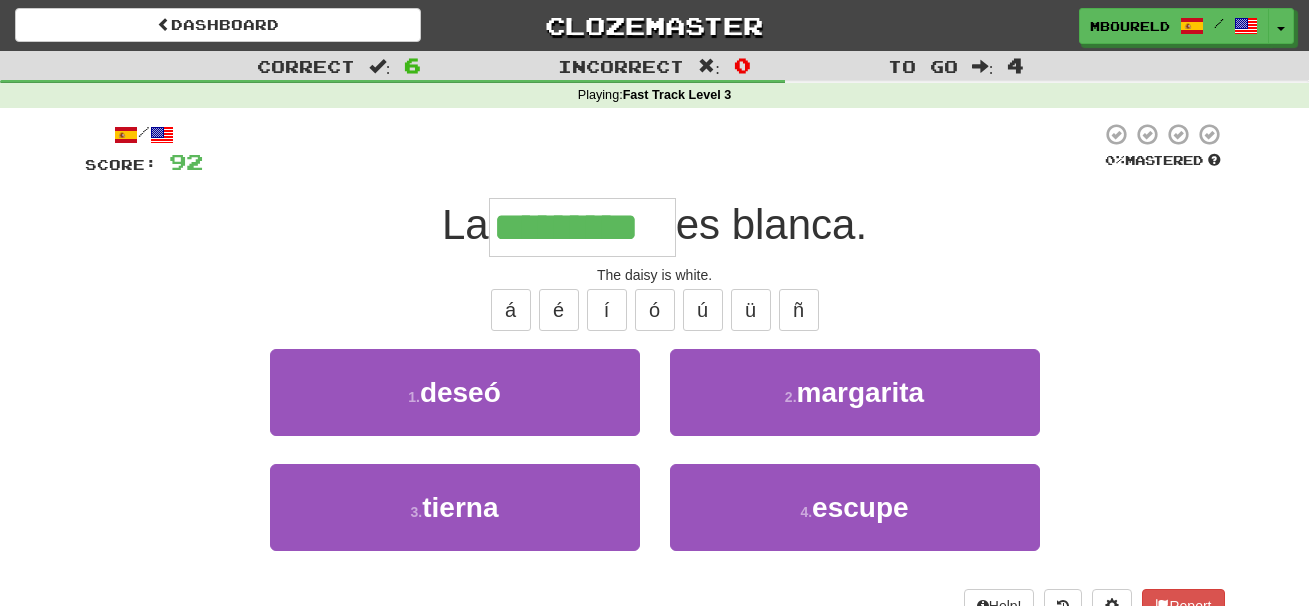 type on "*********" 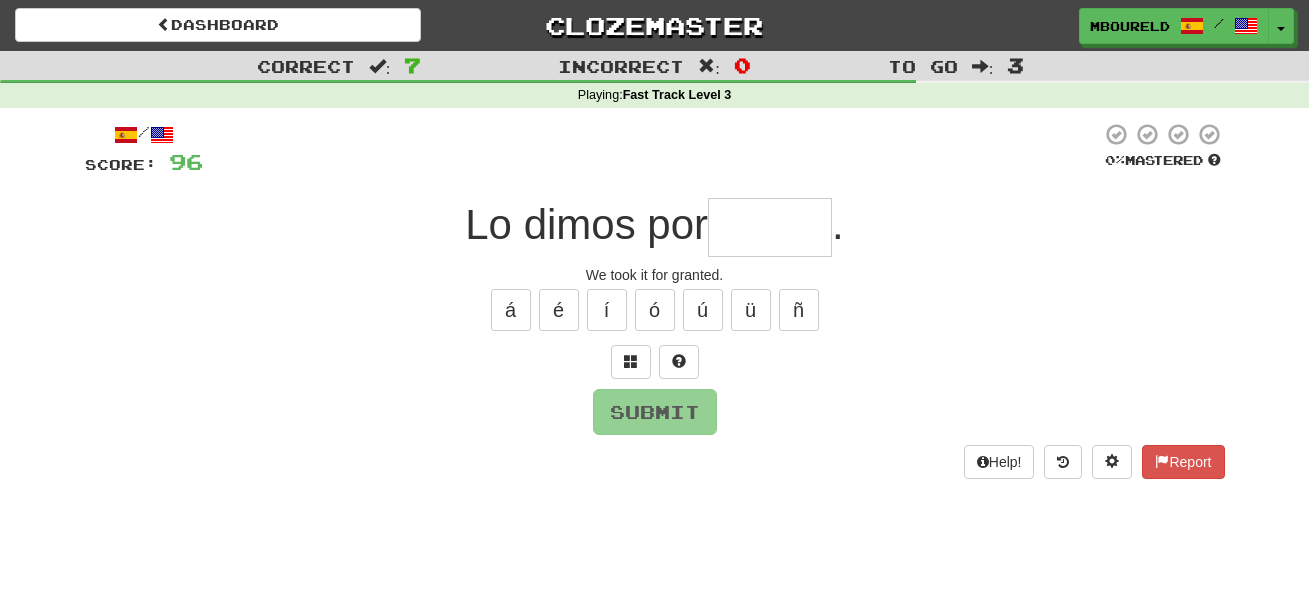type on "*" 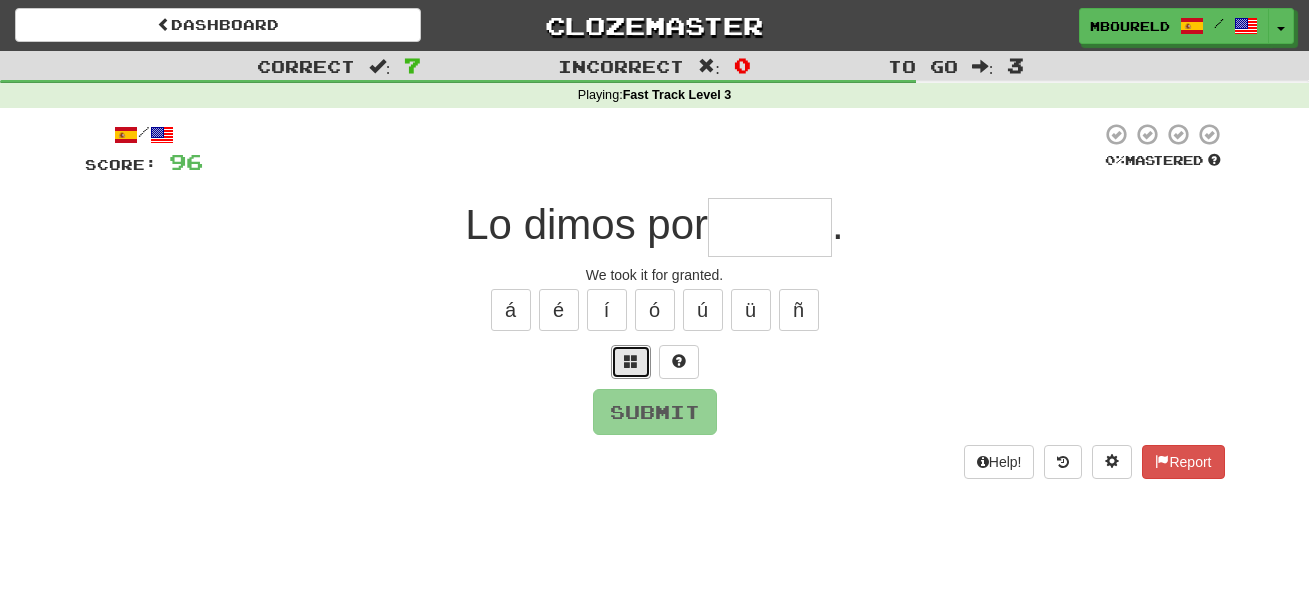 click at bounding box center [631, 362] 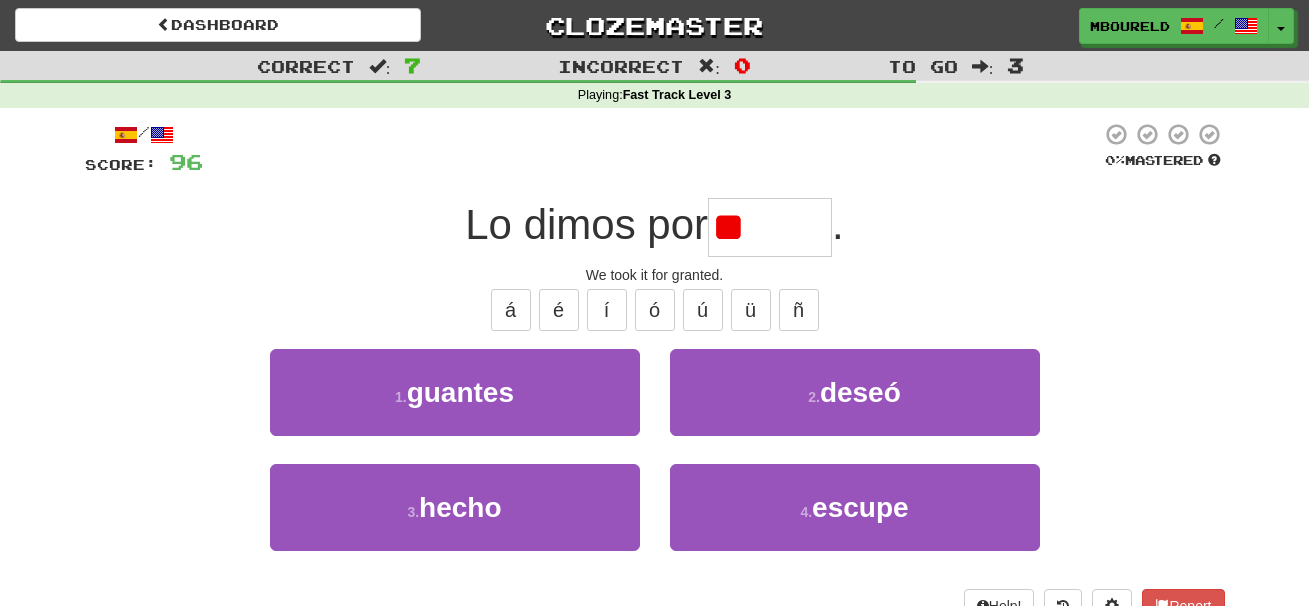 type on "*" 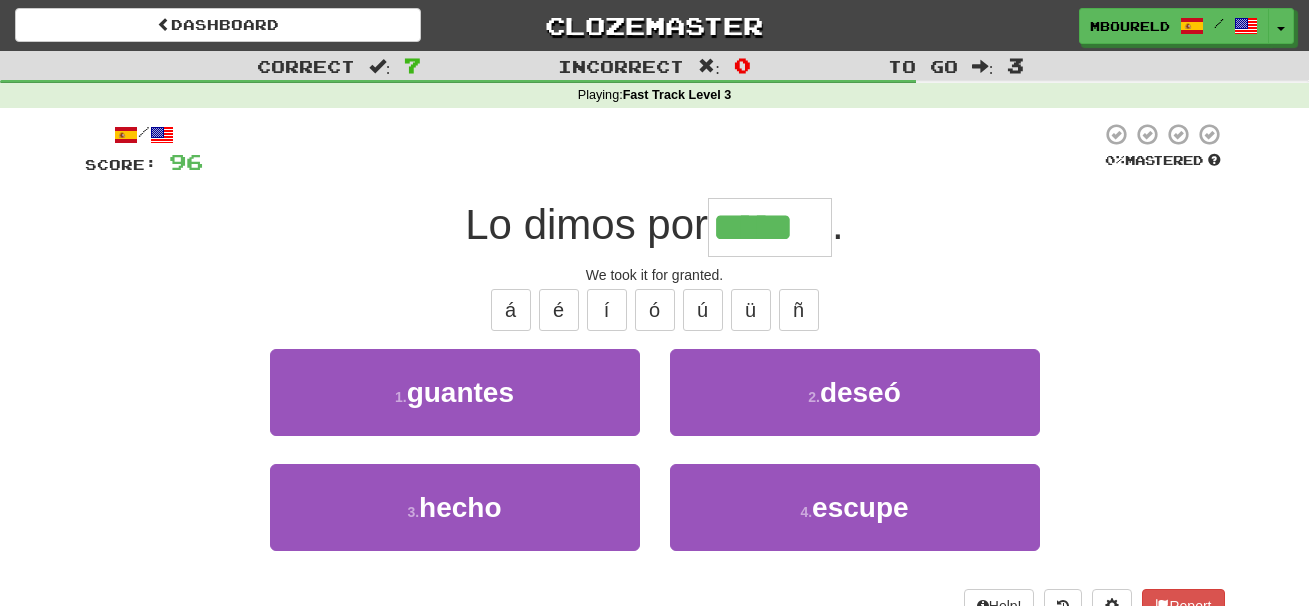 type on "*****" 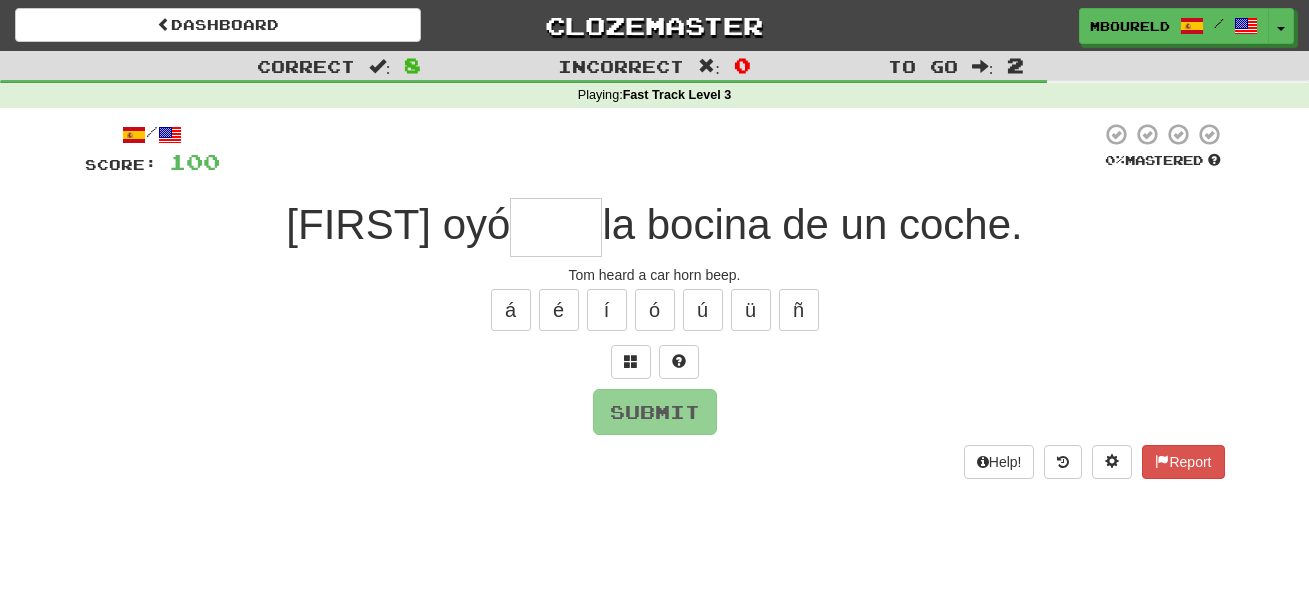 type on "*" 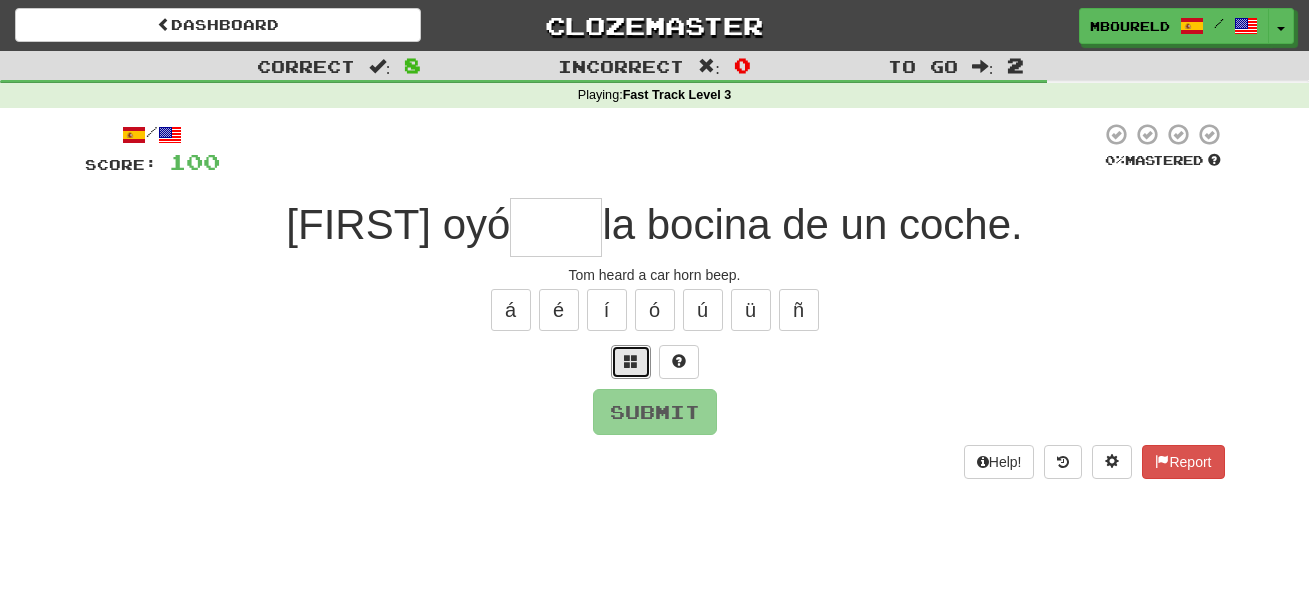 click at bounding box center (631, 362) 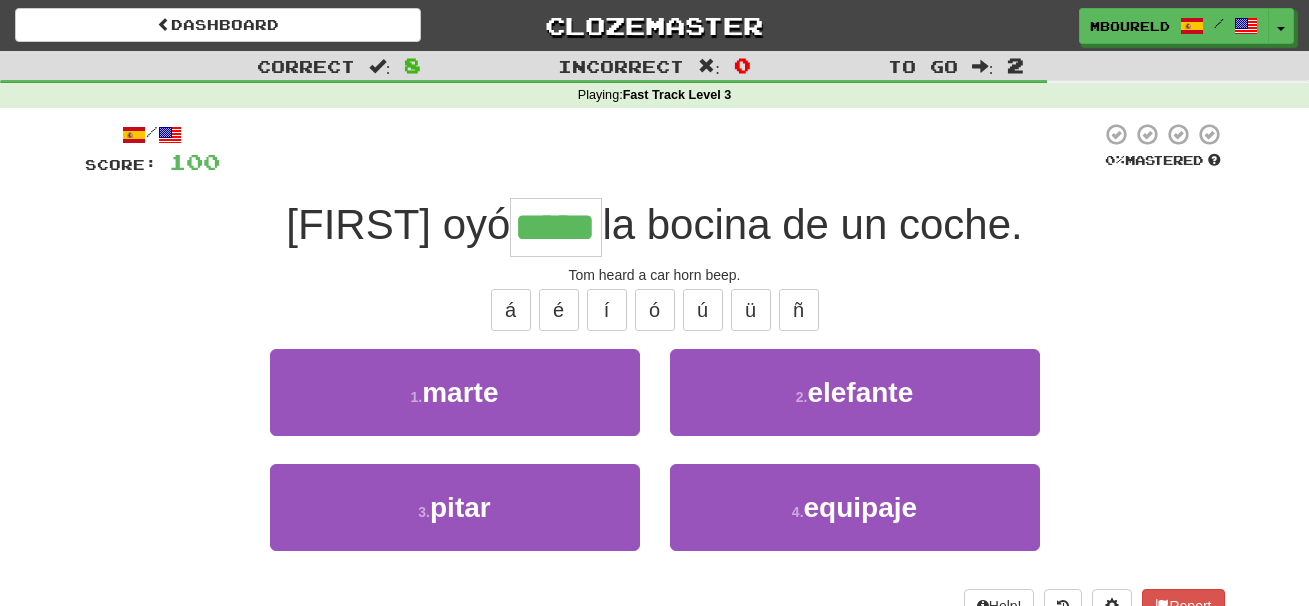 type on "*****" 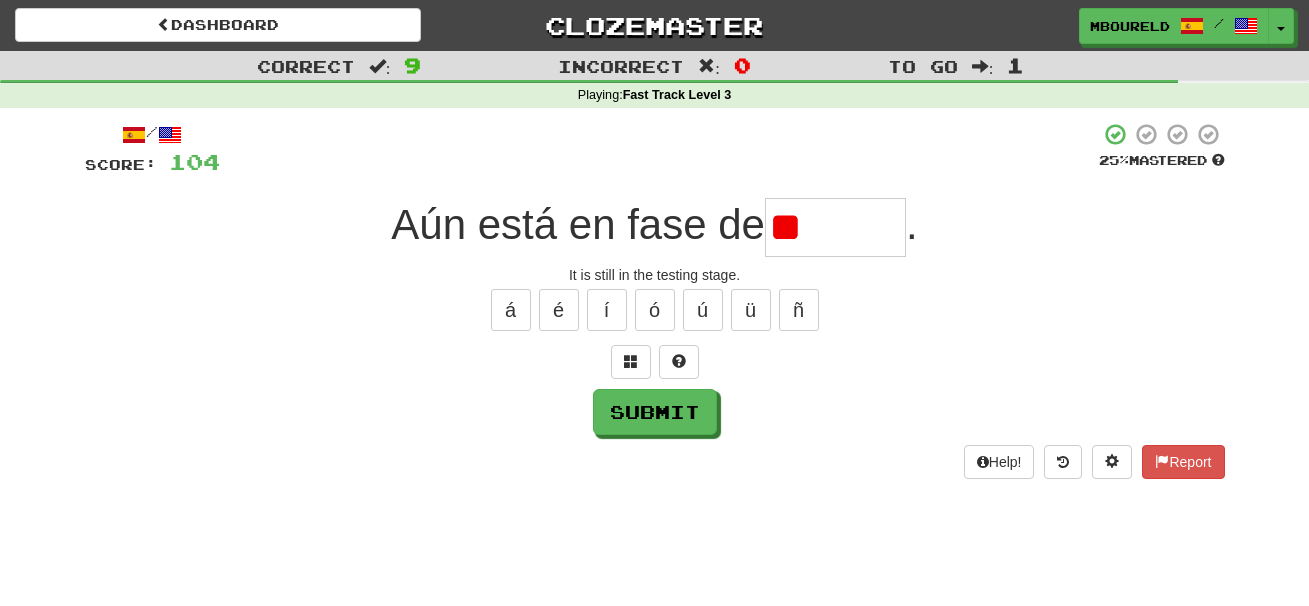 type on "*" 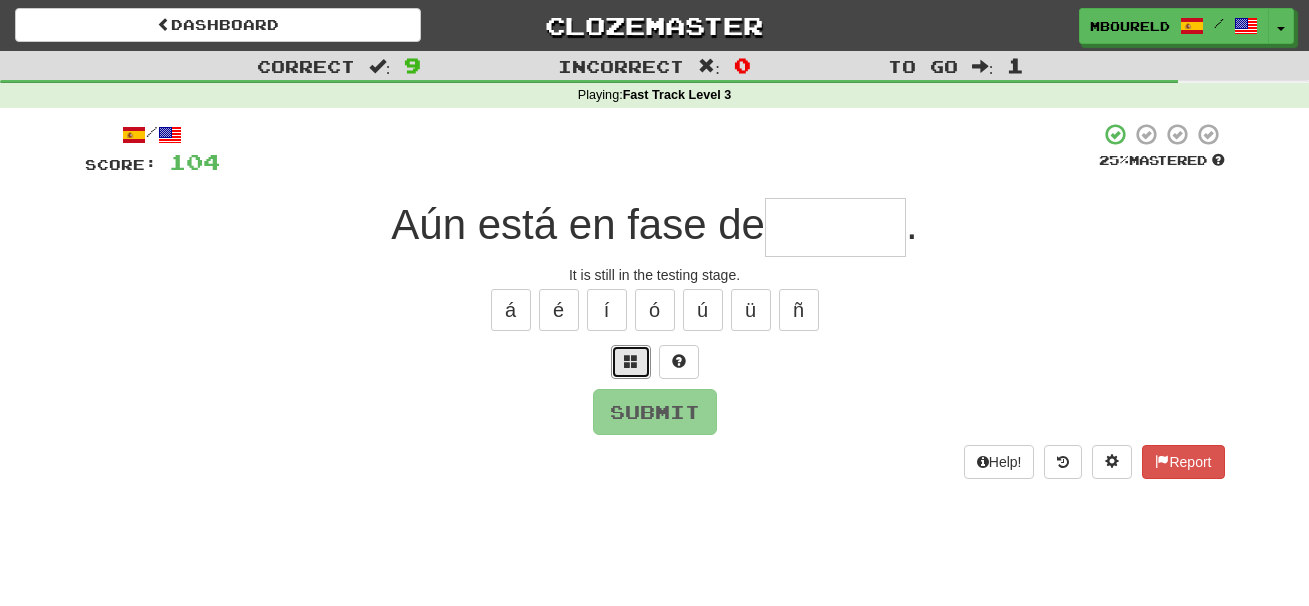 click at bounding box center [631, 362] 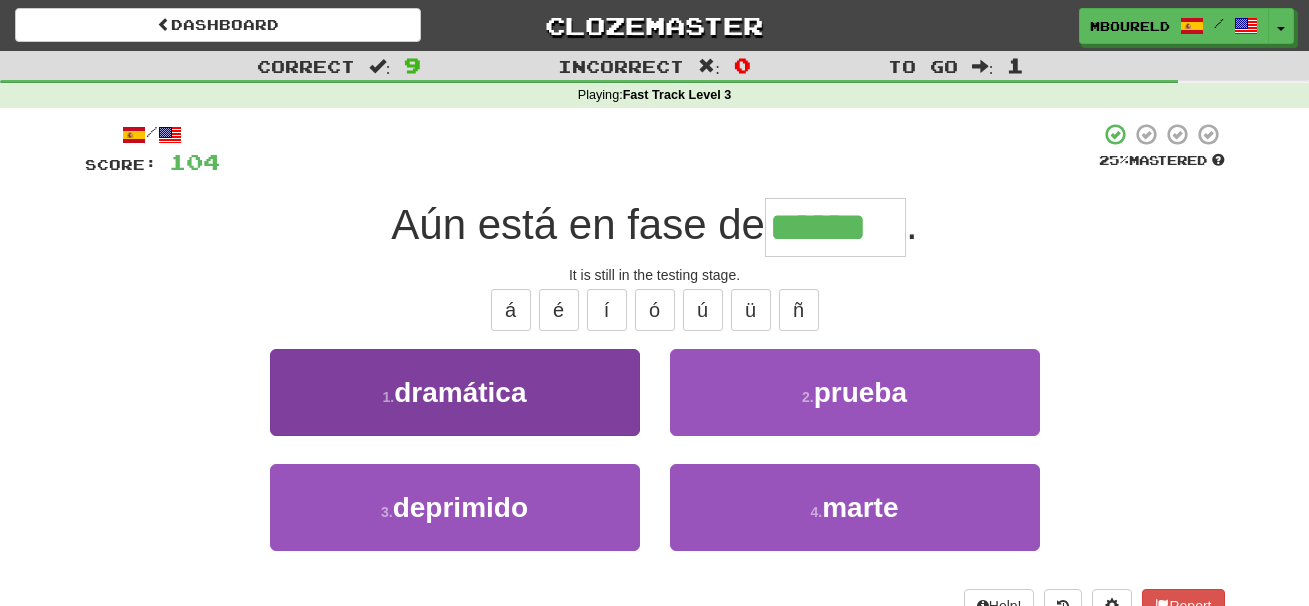 type on "******" 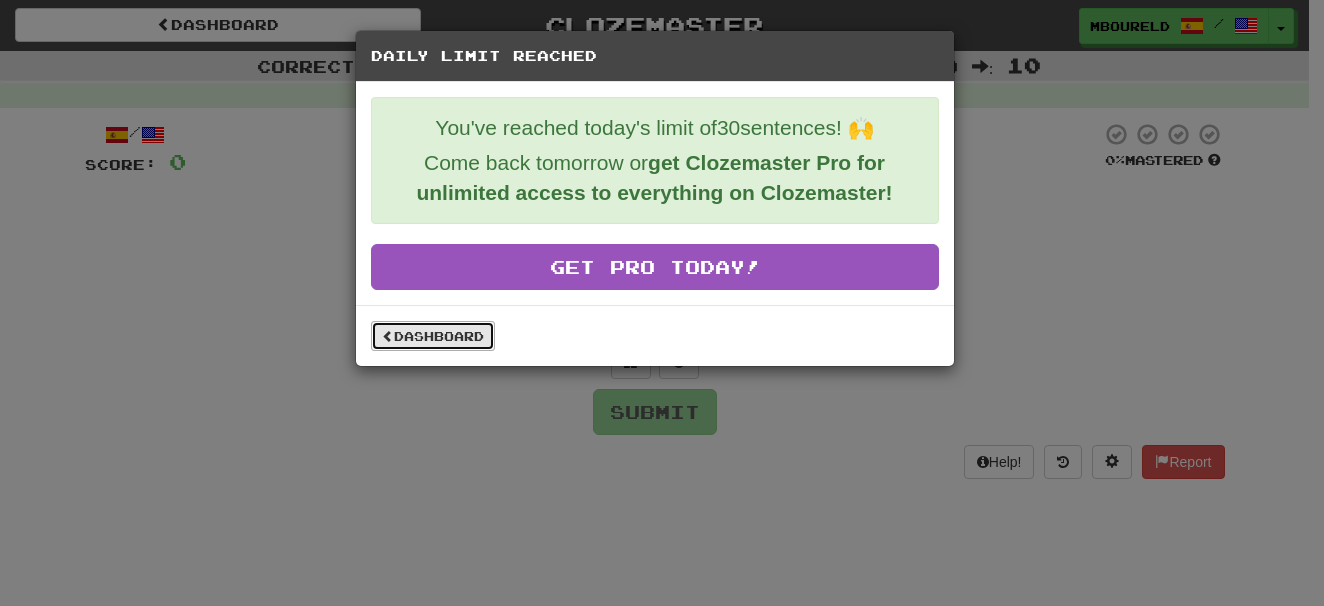 click on "Dashboard" at bounding box center (433, 336) 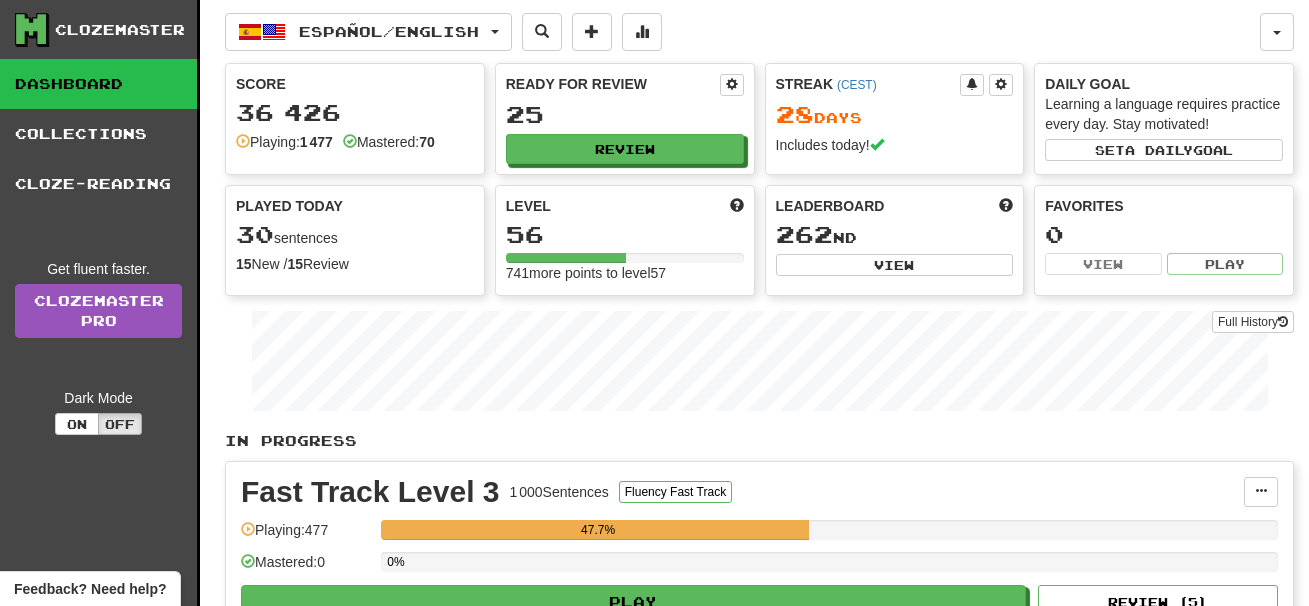 scroll, scrollTop: 0, scrollLeft: 0, axis: both 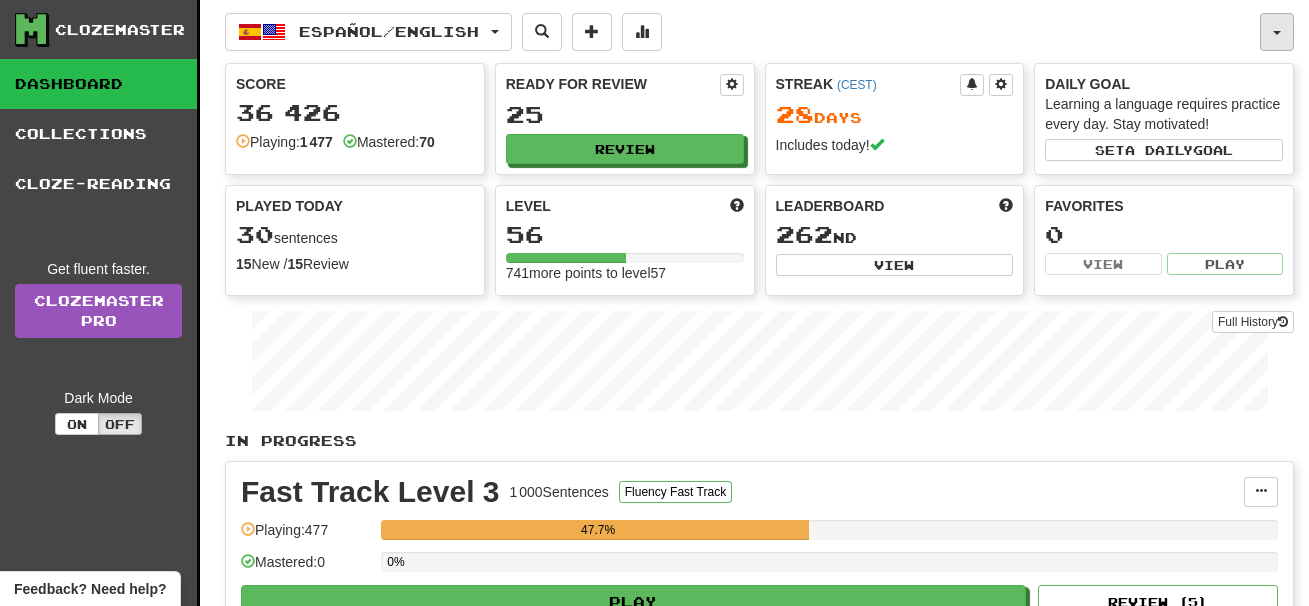 click at bounding box center [1277, 32] 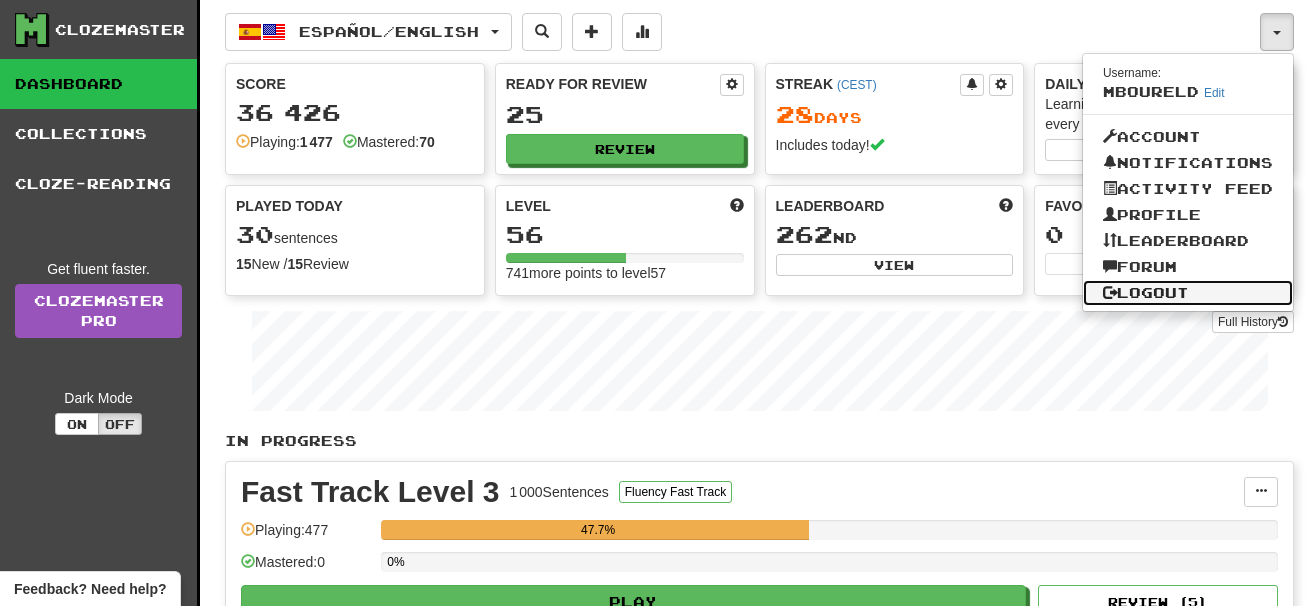 click on "Logout" at bounding box center (1188, 293) 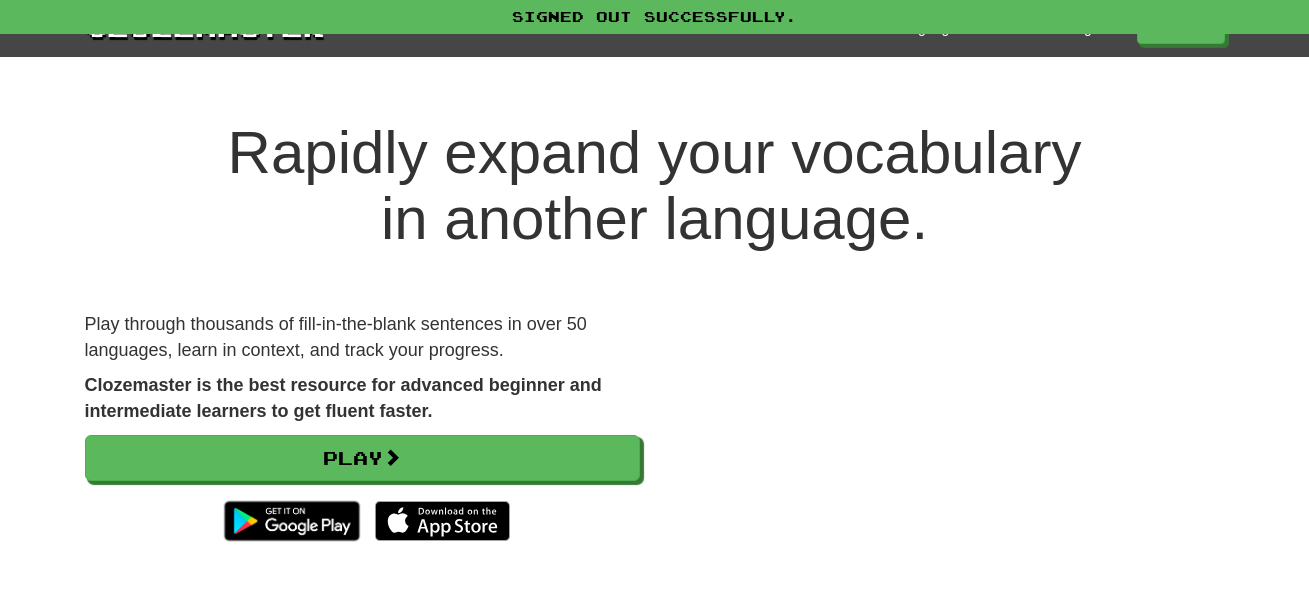 scroll, scrollTop: 0, scrollLeft: 0, axis: both 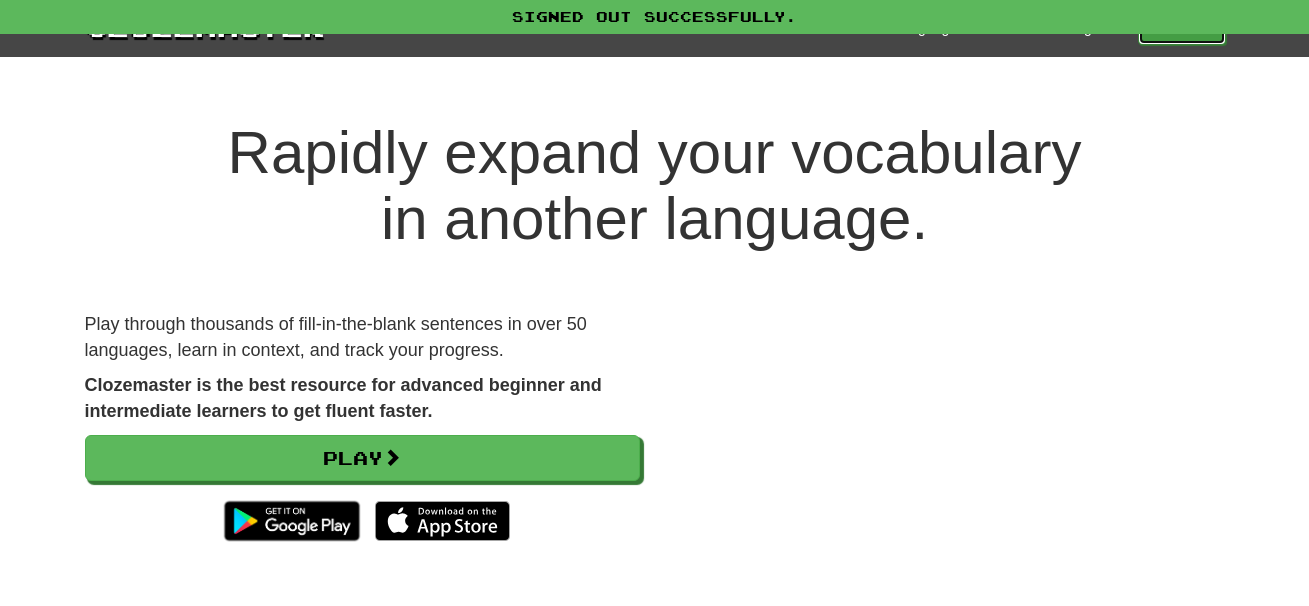 click on "Play" at bounding box center (1182, 28) 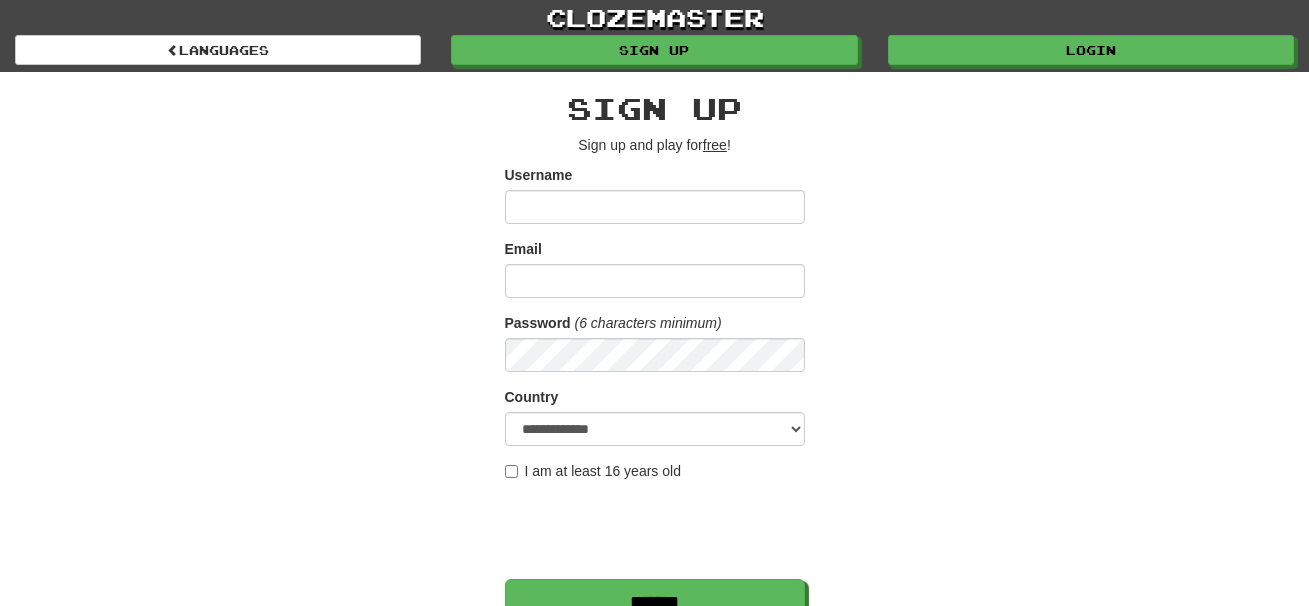 scroll, scrollTop: 0, scrollLeft: 0, axis: both 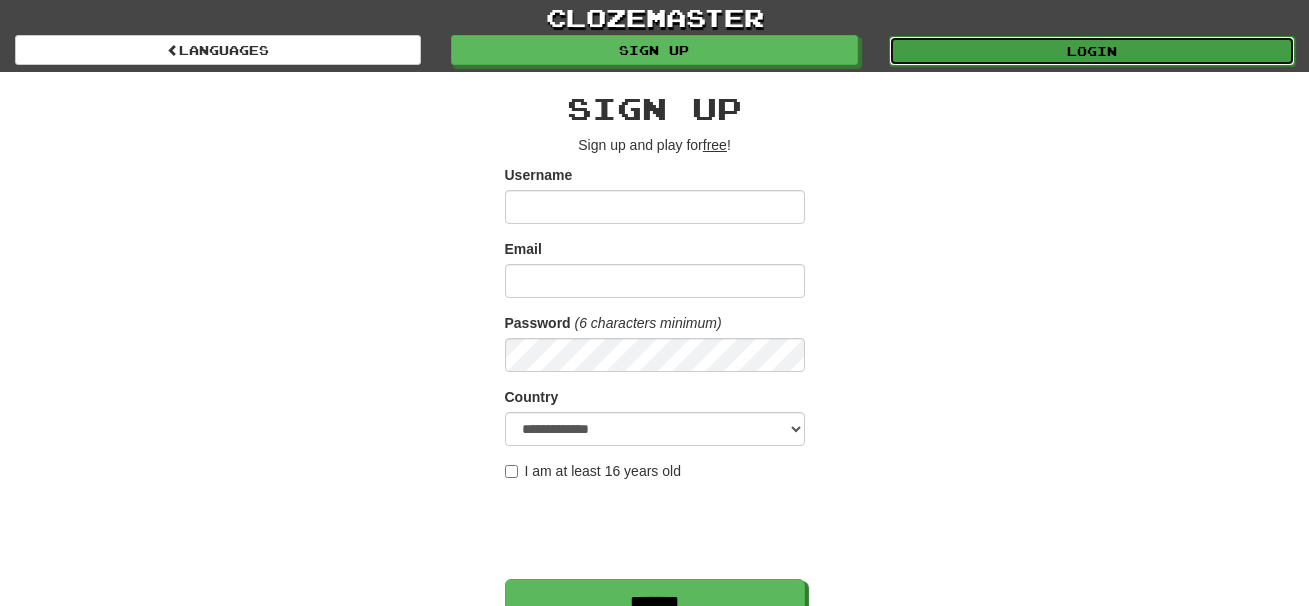 click on "Login" at bounding box center (1092, 51) 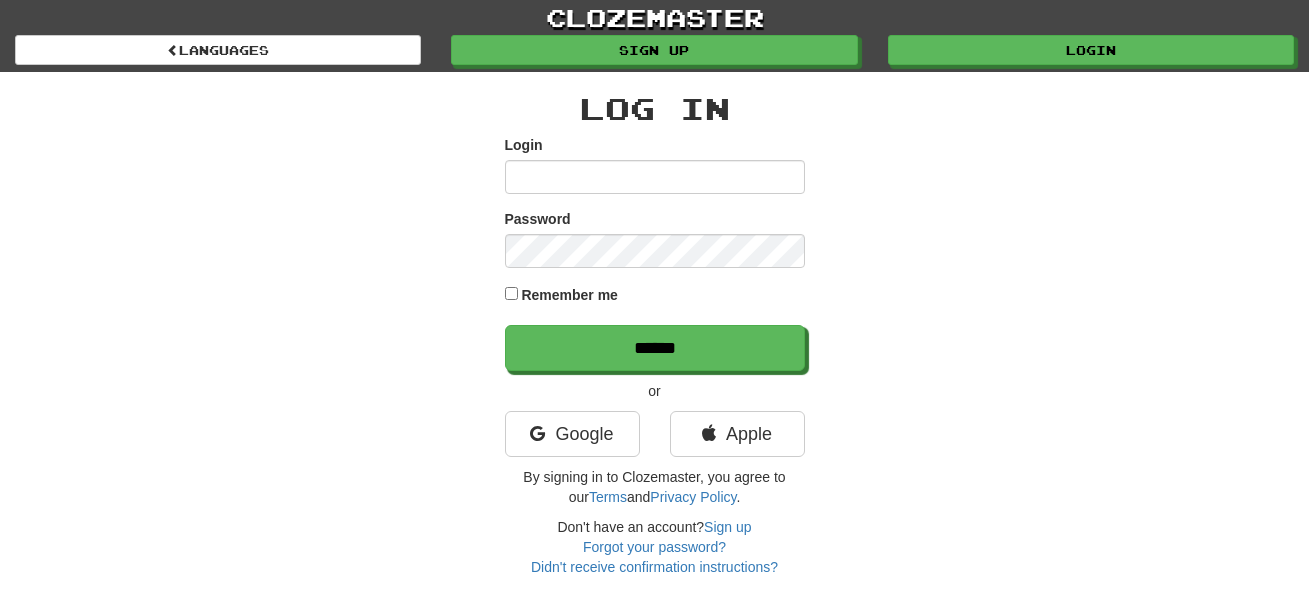 scroll, scrollTop: 0, scrollLeft: 0, axis: both 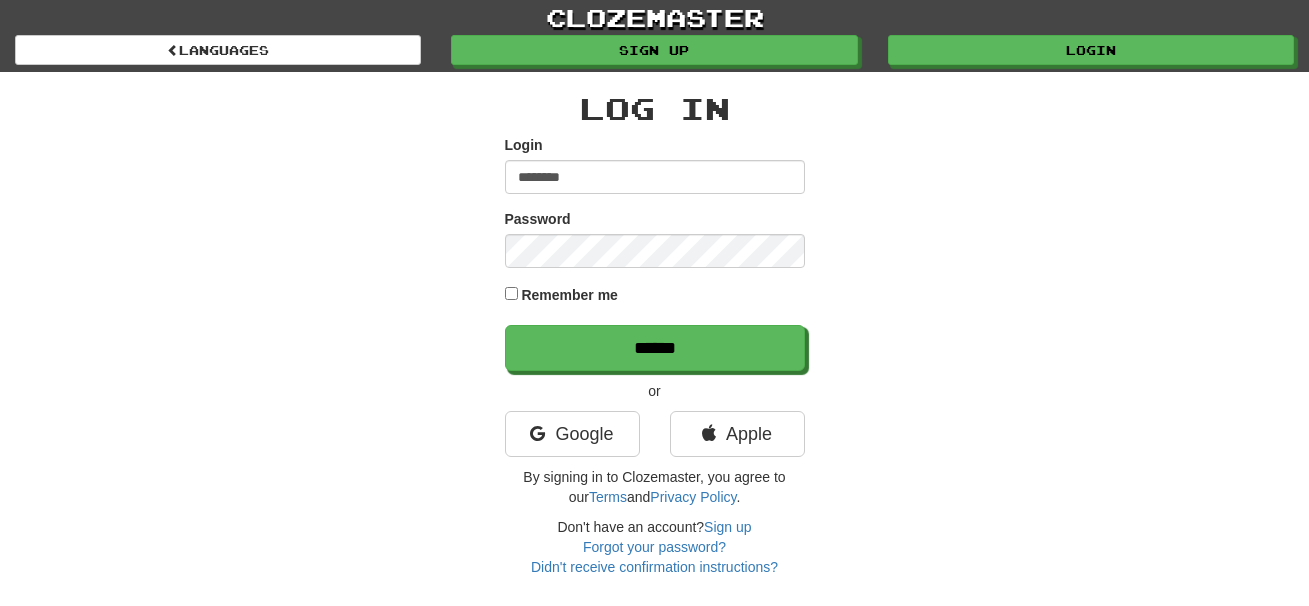 click on "********" at bounding box center (655, 177) 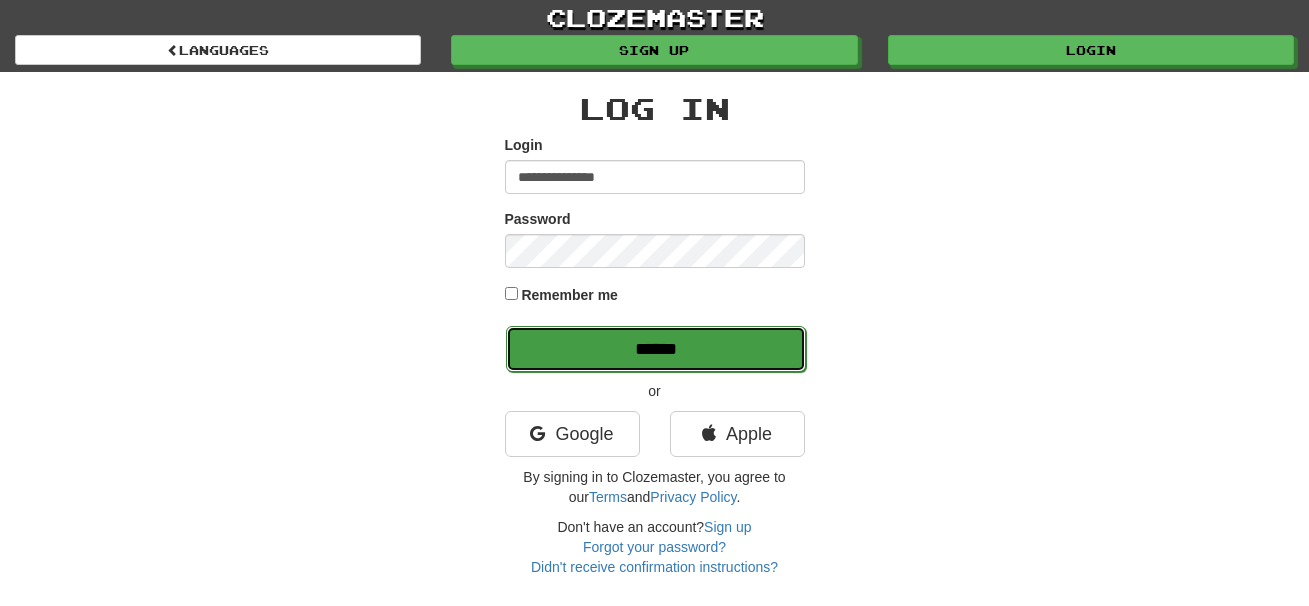 click on "******" at bounding box center (656, 349) 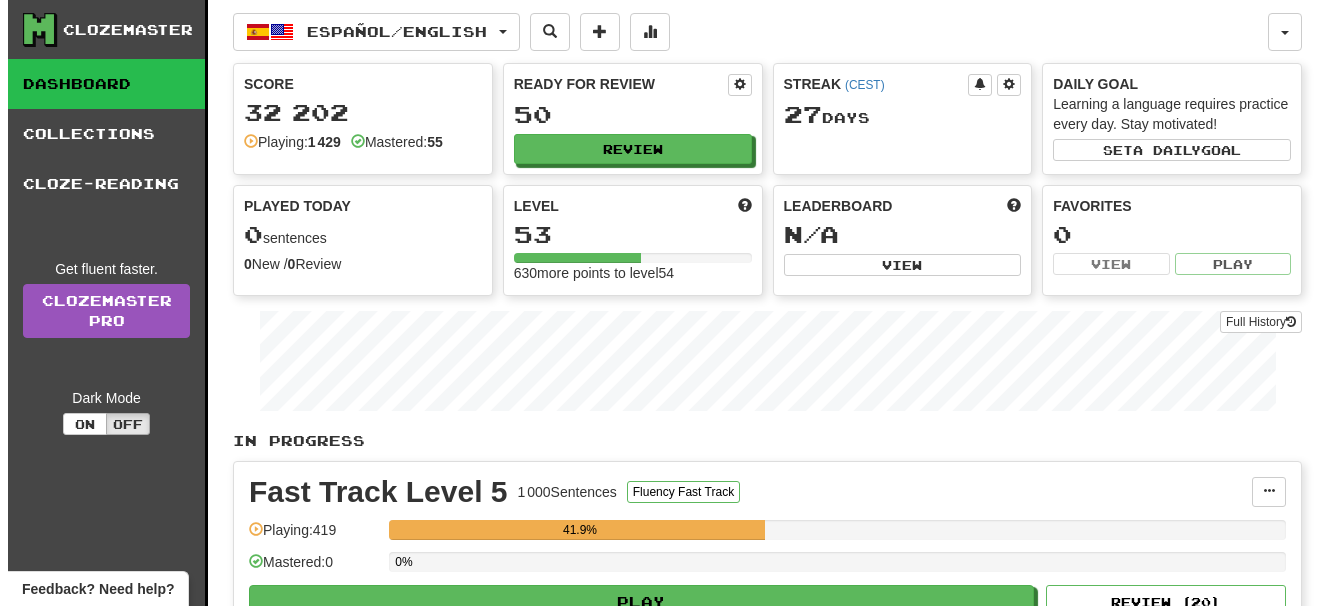 scroll, scrollTop: 0, scrollLeft: 0, axis: both 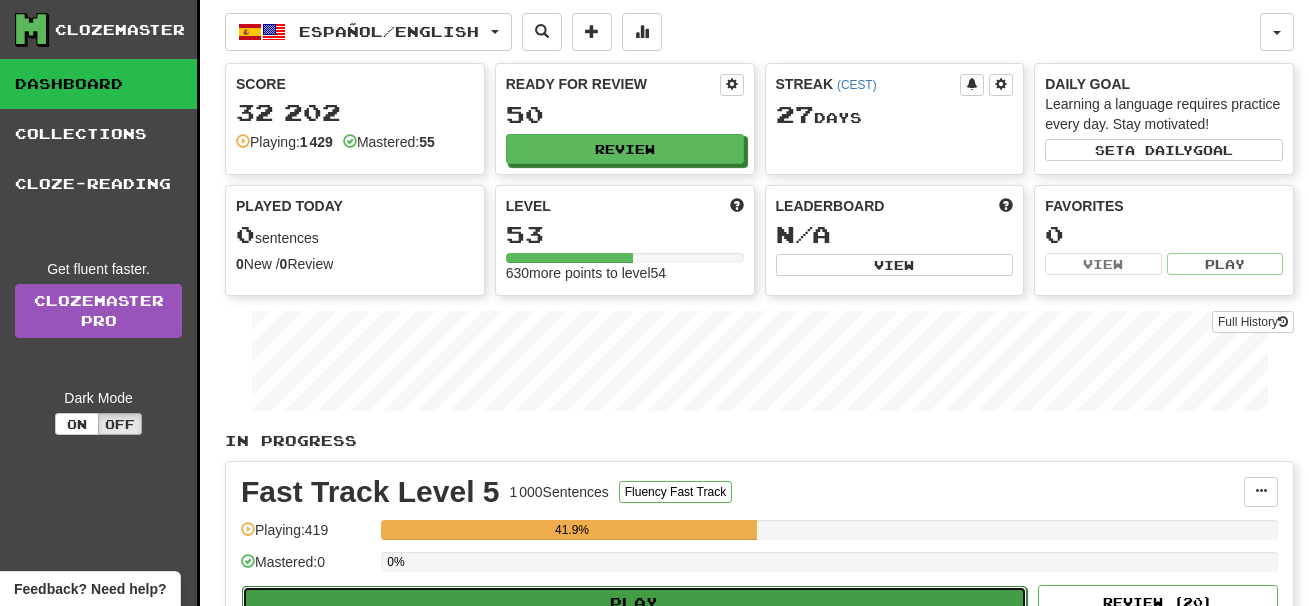 click on "Play" at bounding box center (634, 603) 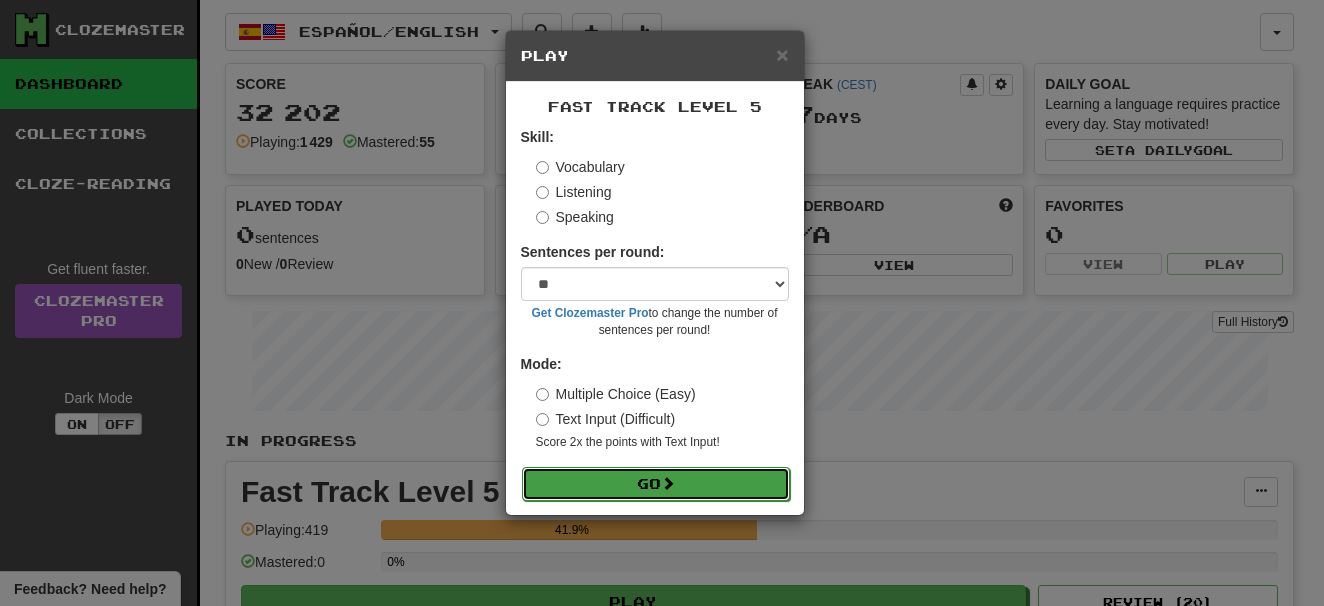 click on "Go" at bounding box center (656, 484) 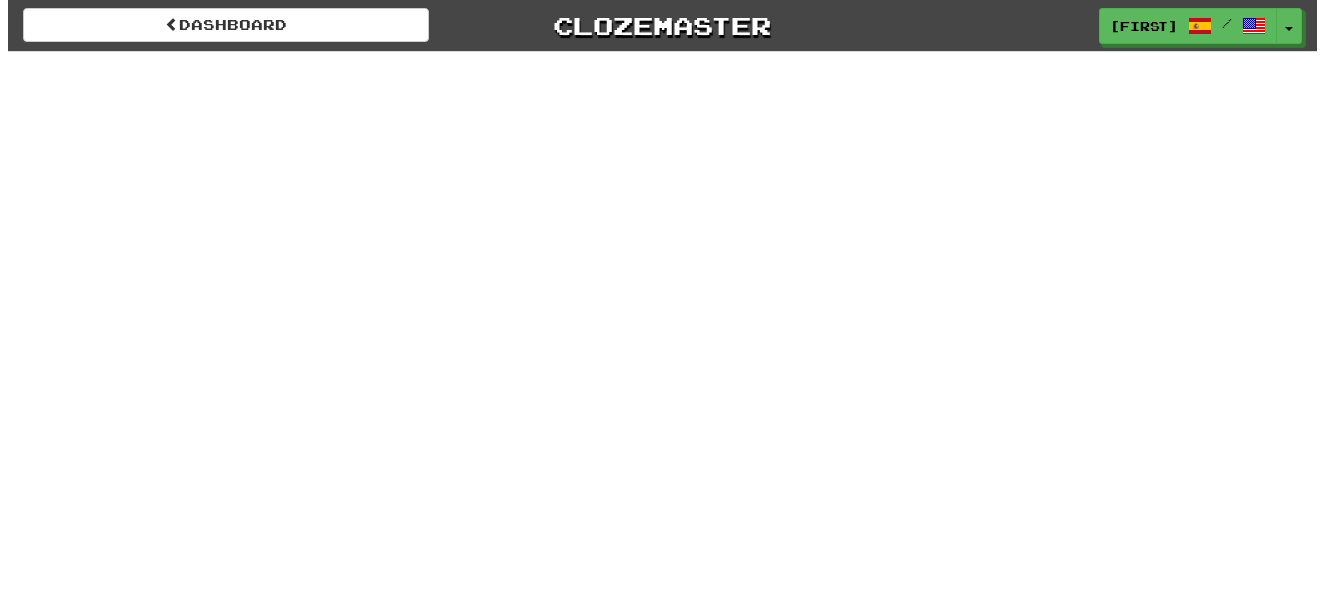 scroll, scrollTop: 0, scrollLeft: 0, axis: both 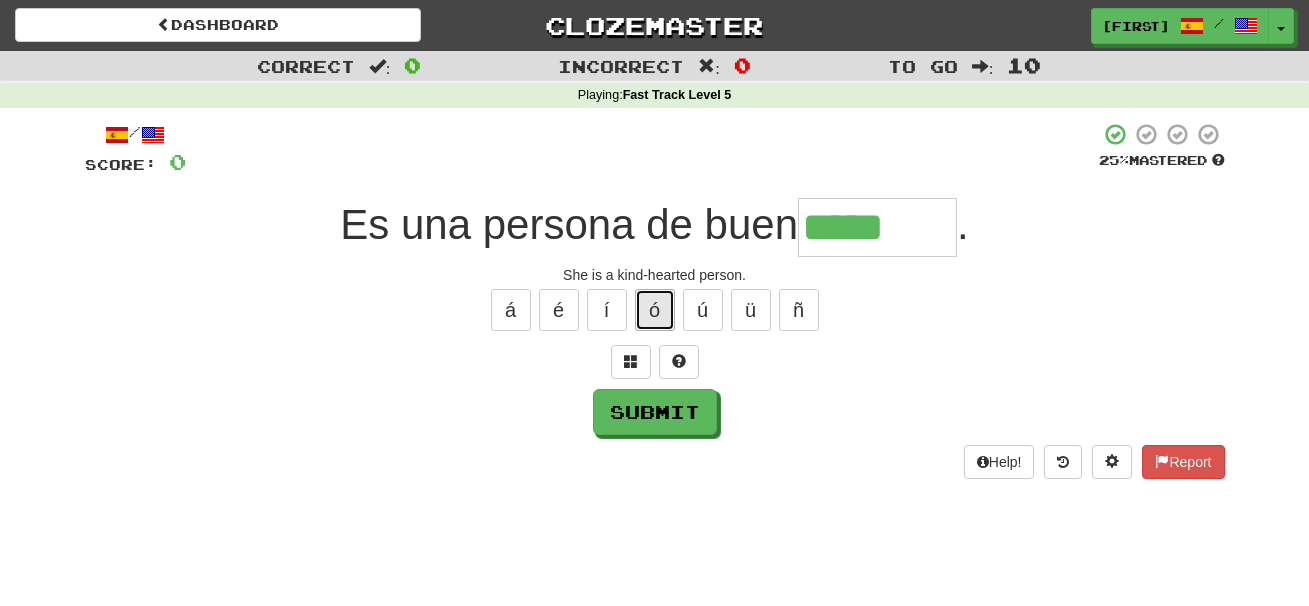 click on "ó" at bounding box center [655, 310] 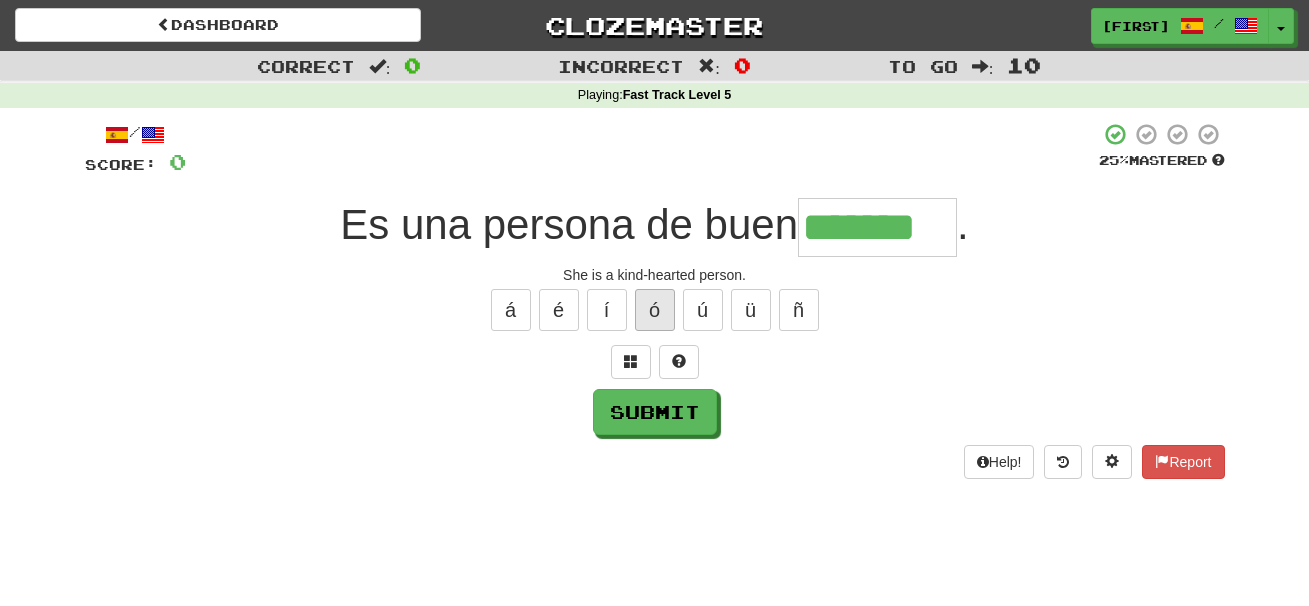 type on "*******" 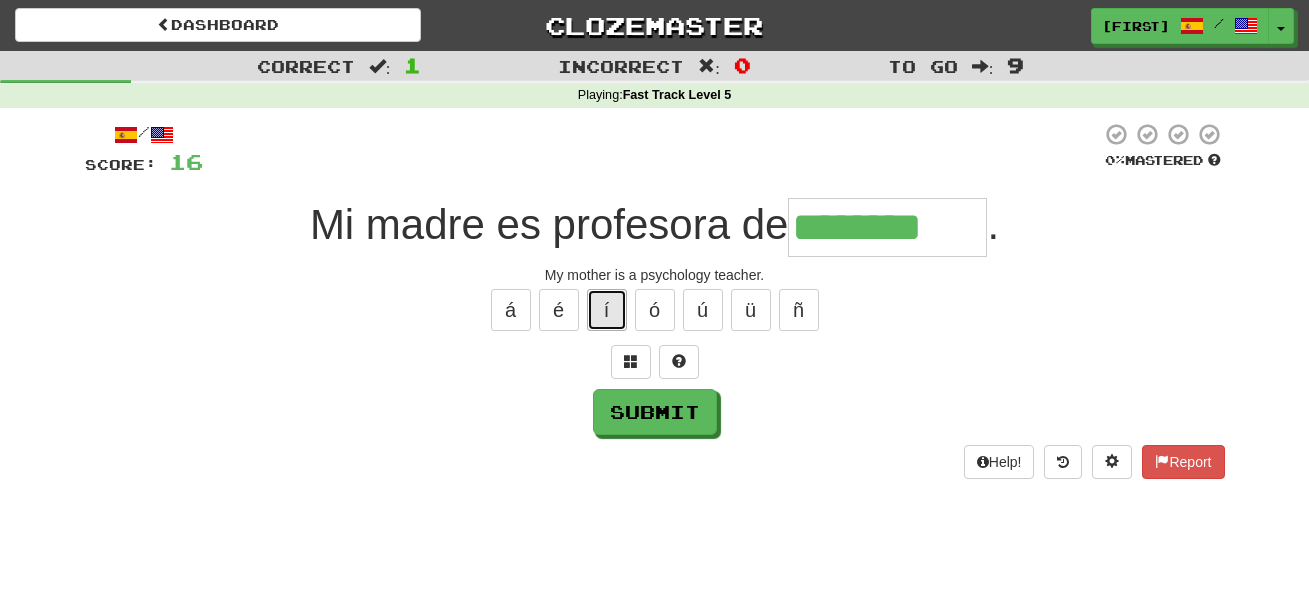 click on "í" at bounding box center [607, 310] 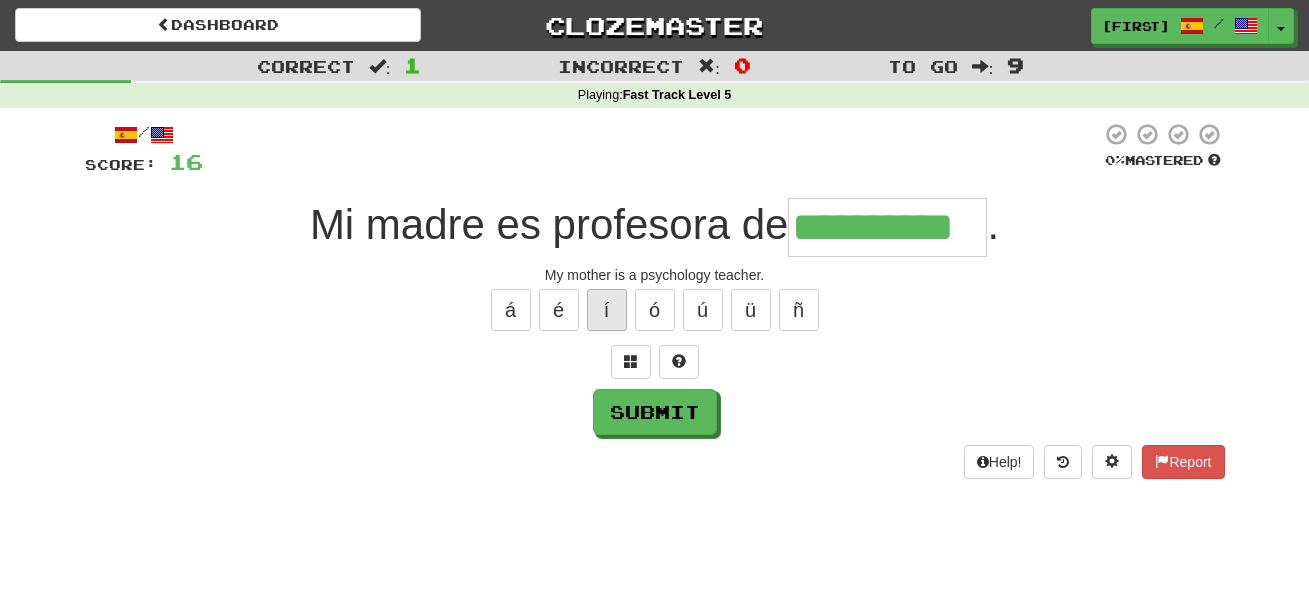 type on "**********" 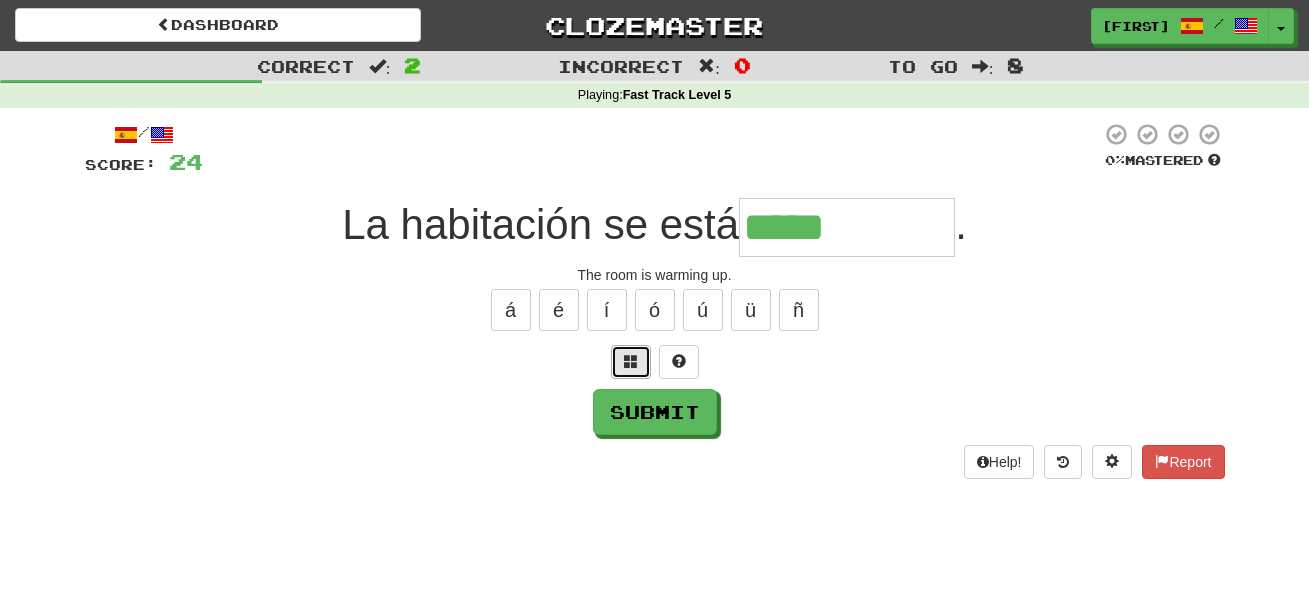 click at bounding box center [631, 362] 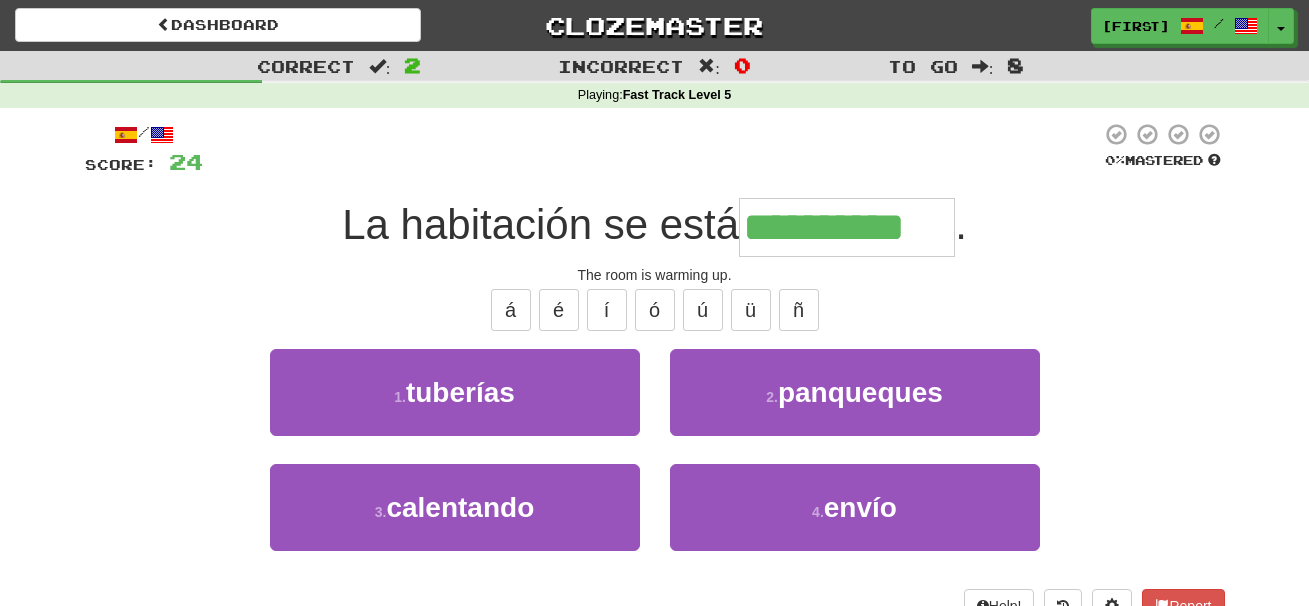 type on "**********" 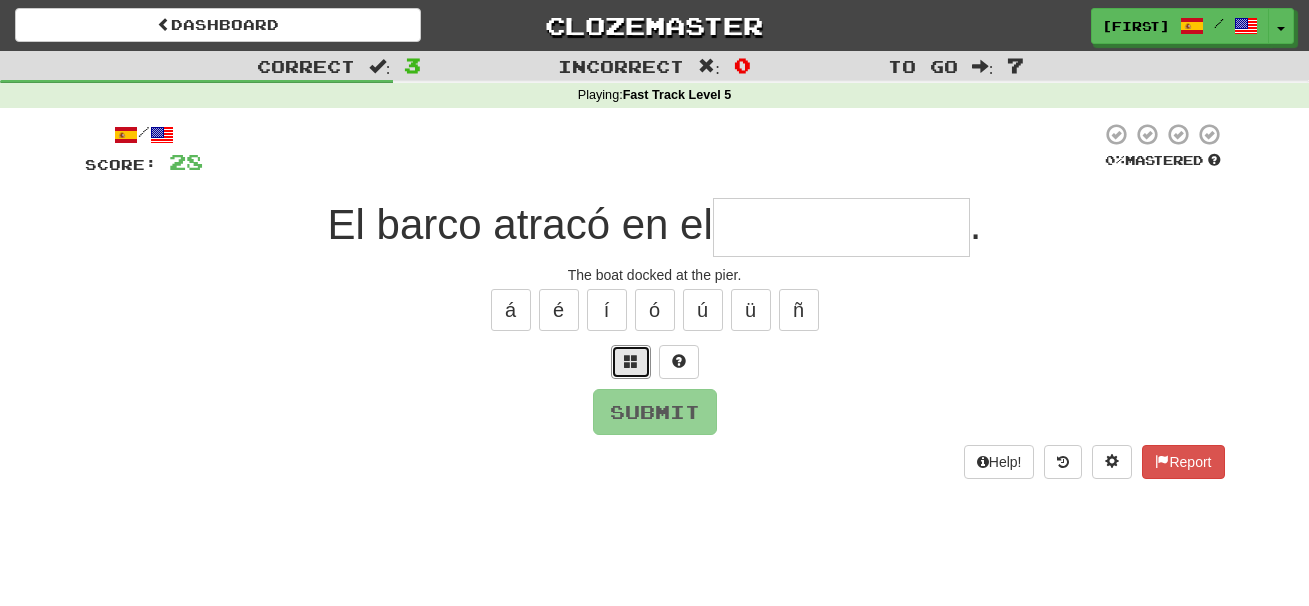 click at bounding box center [631, 362] 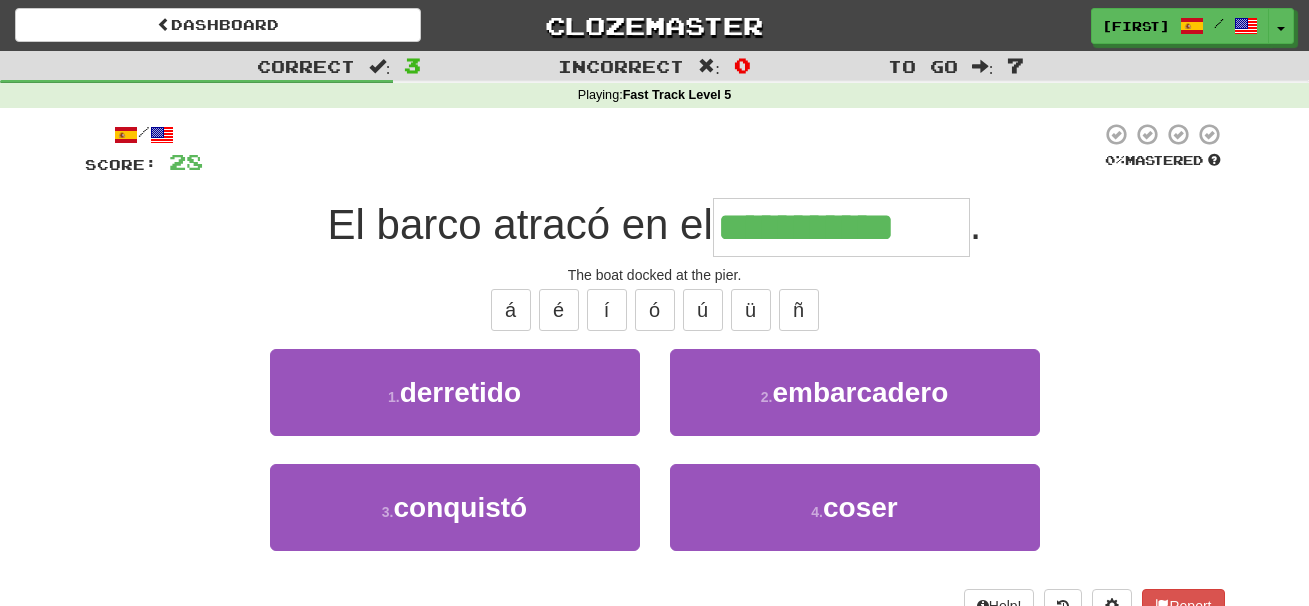 type on "**********" 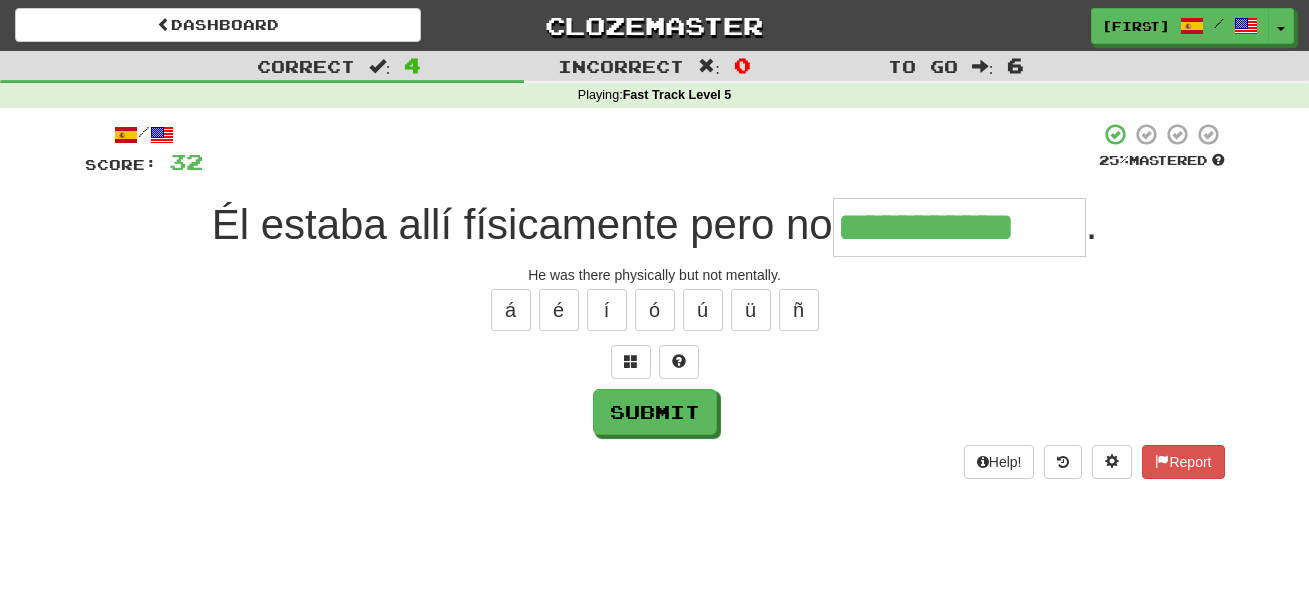 type on "**********" 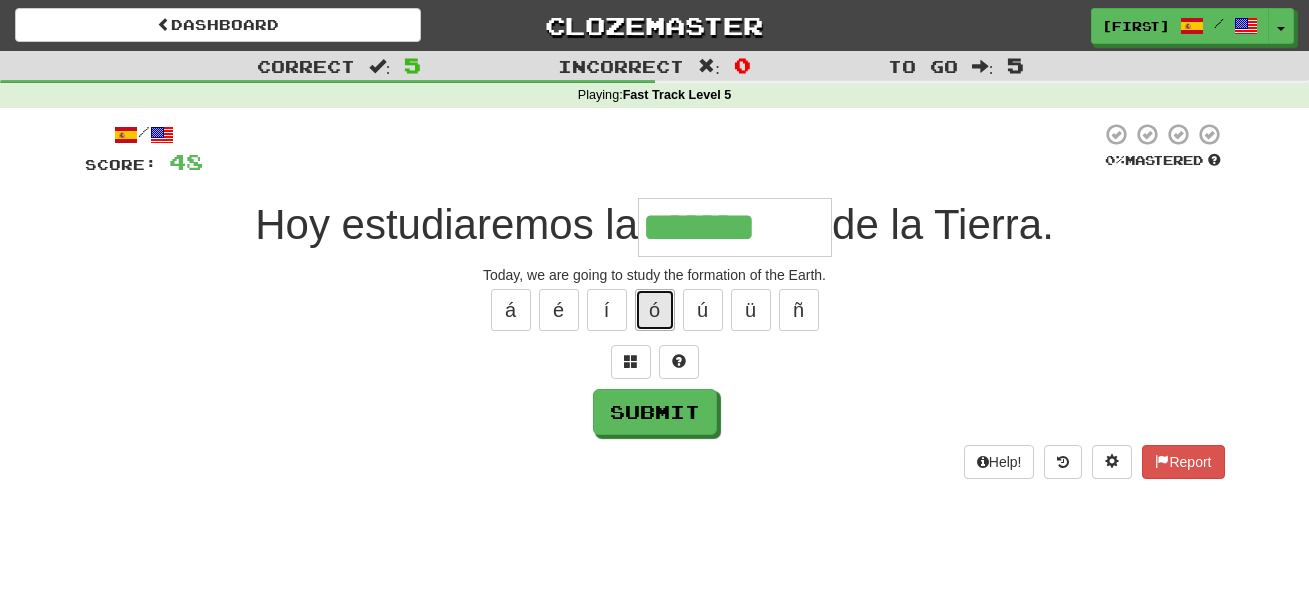 click on "ó" at bounding box center (655, 310) 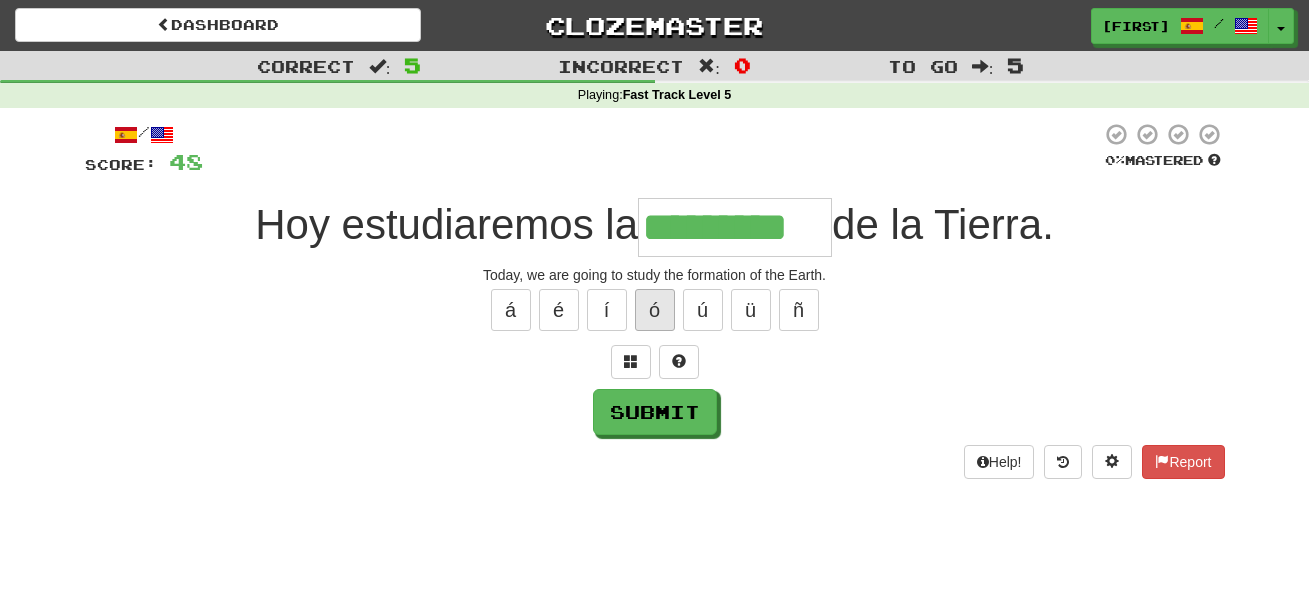 type on "*********" 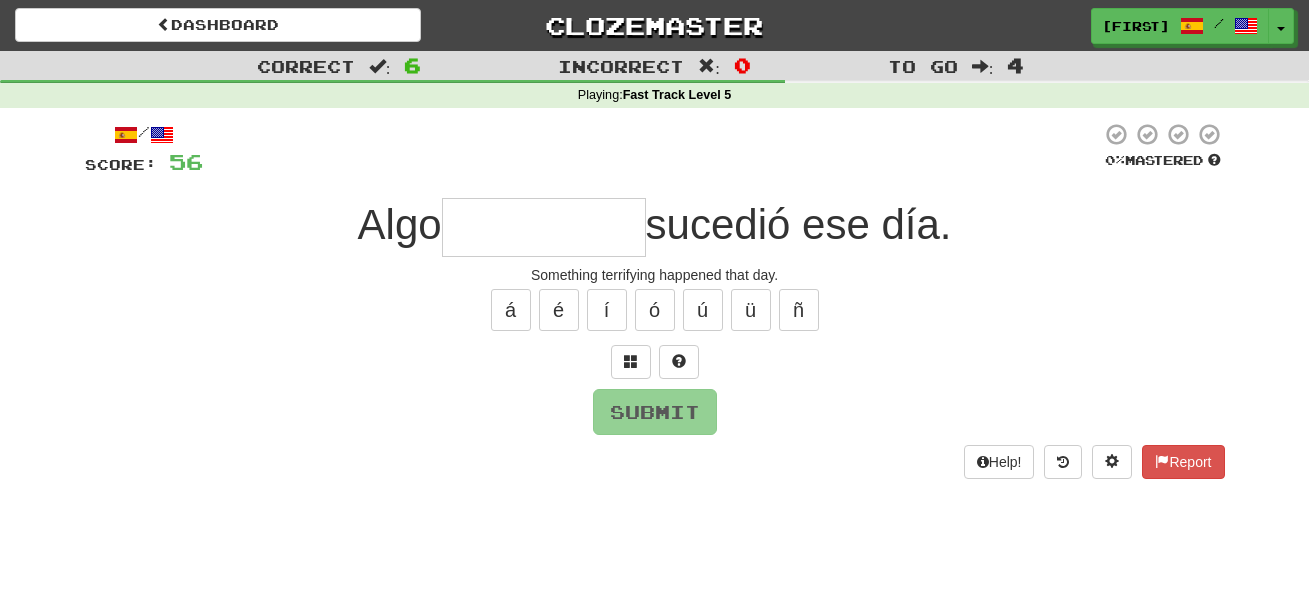 type on "*" 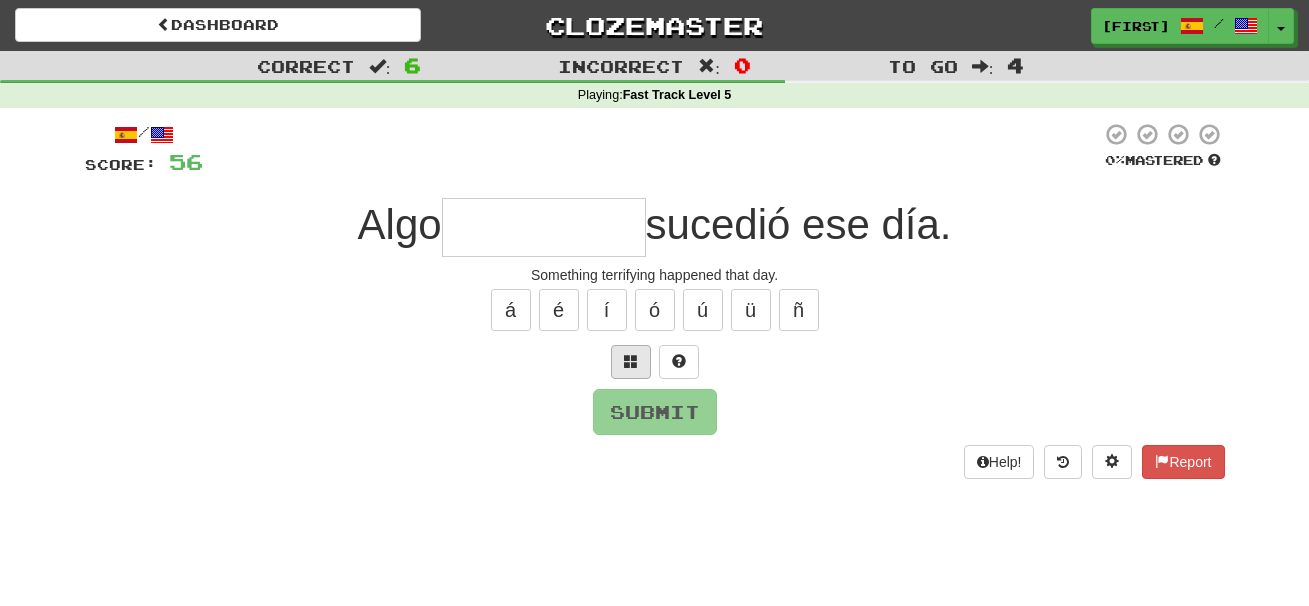 type on "*" 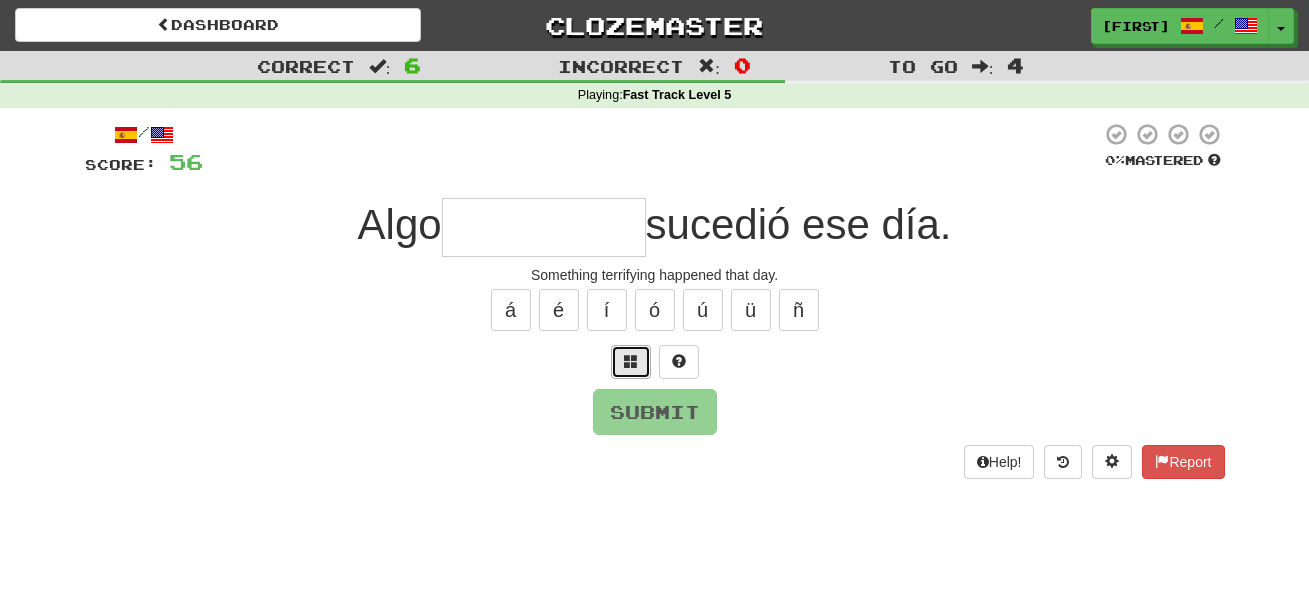 click at bounding box center (631, 361) 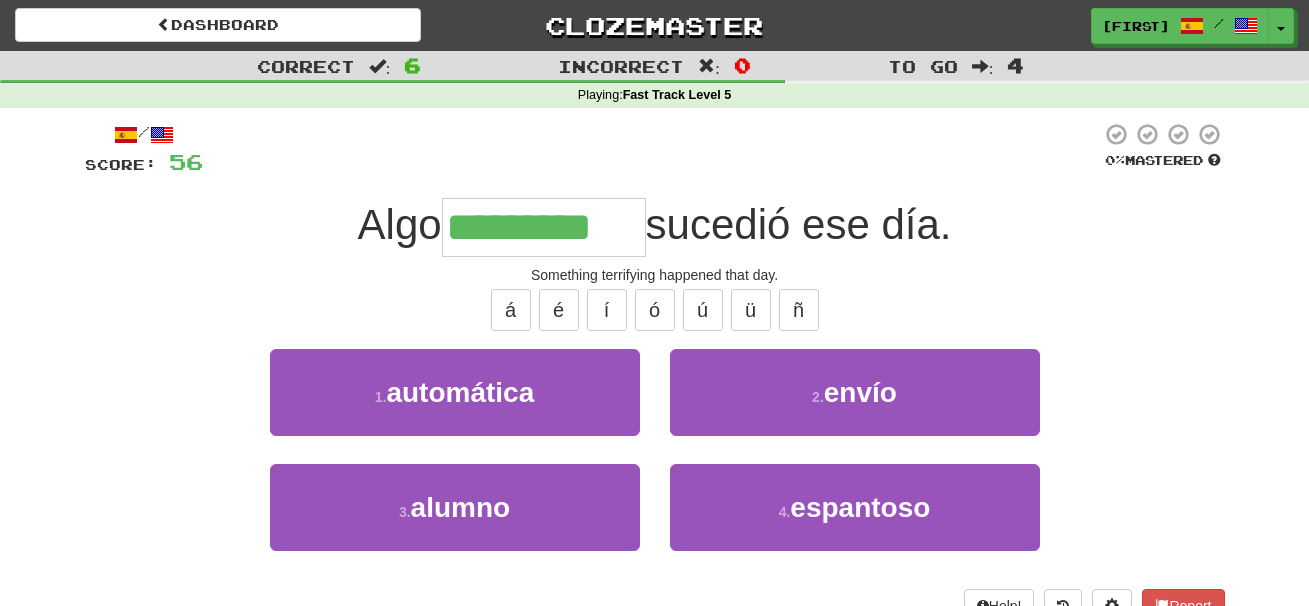 type on "*********" 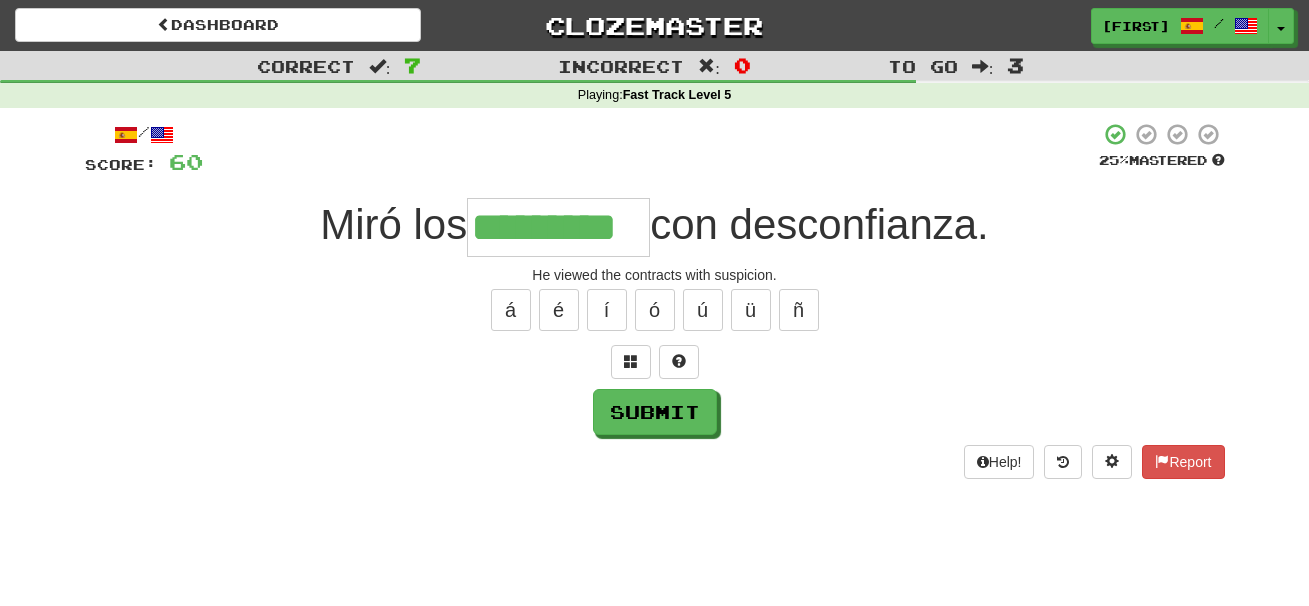 type on "*********" 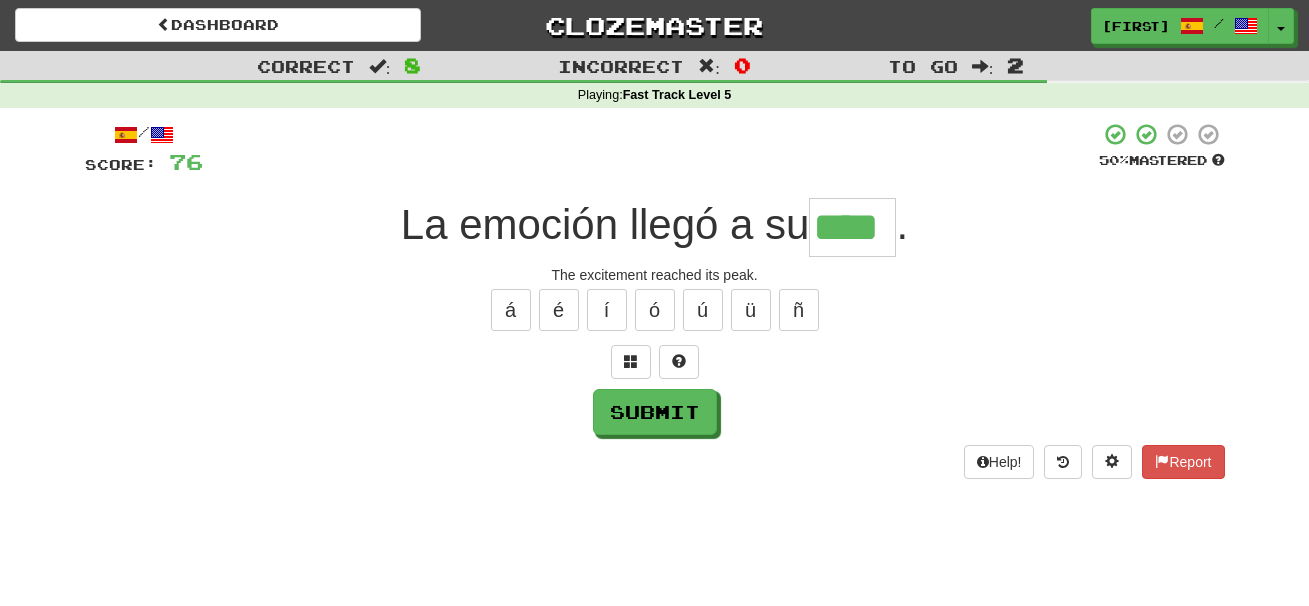 type on "****" 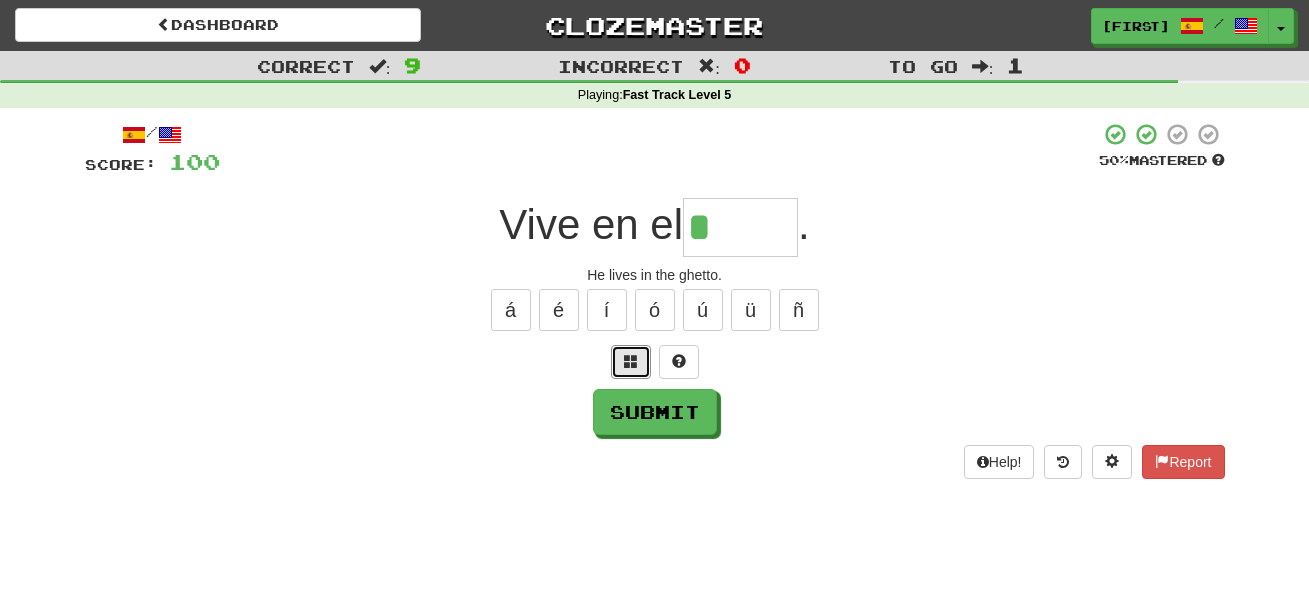 click at bounding box center [631, 361] 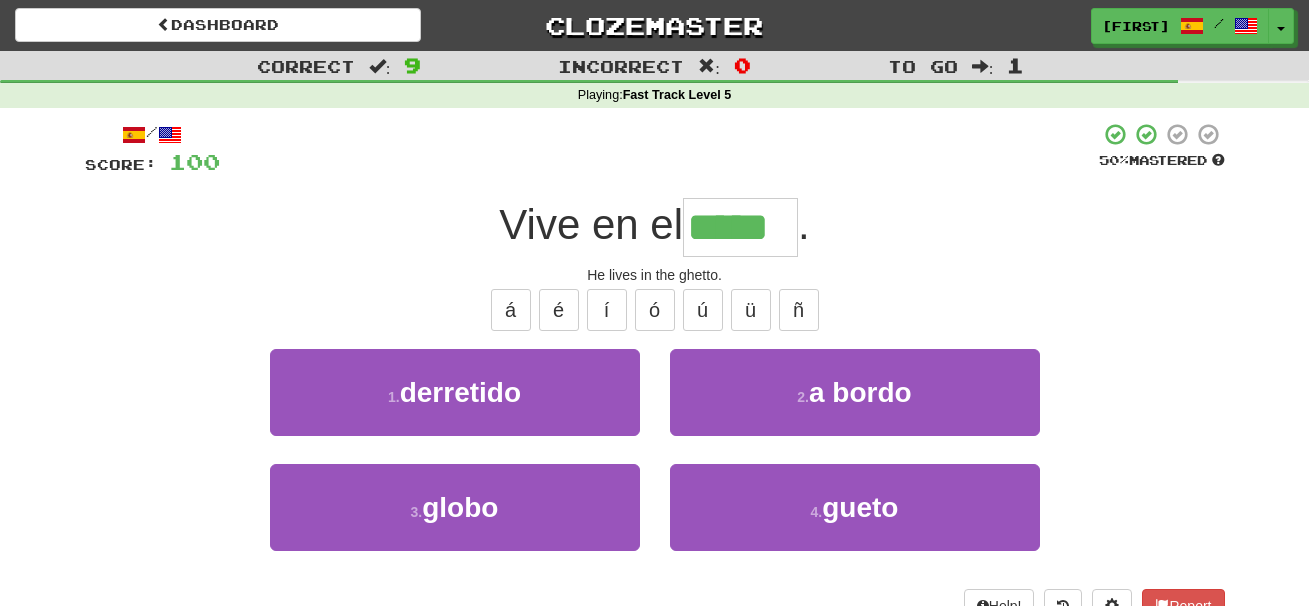type on "*****" 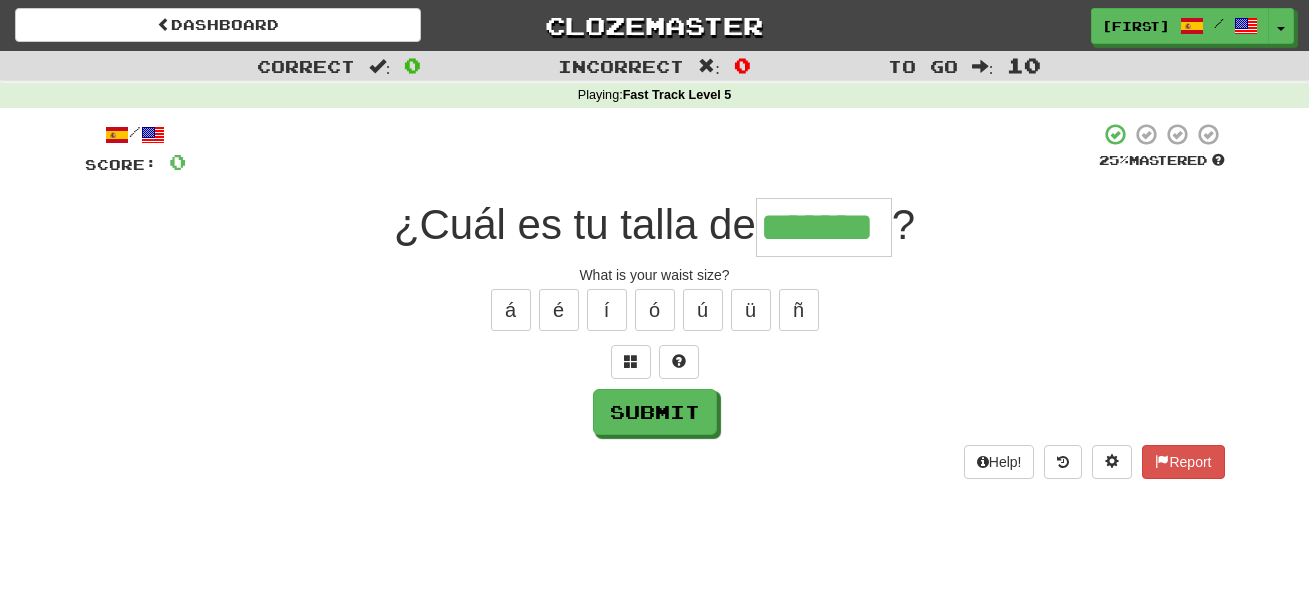 type on "*******" 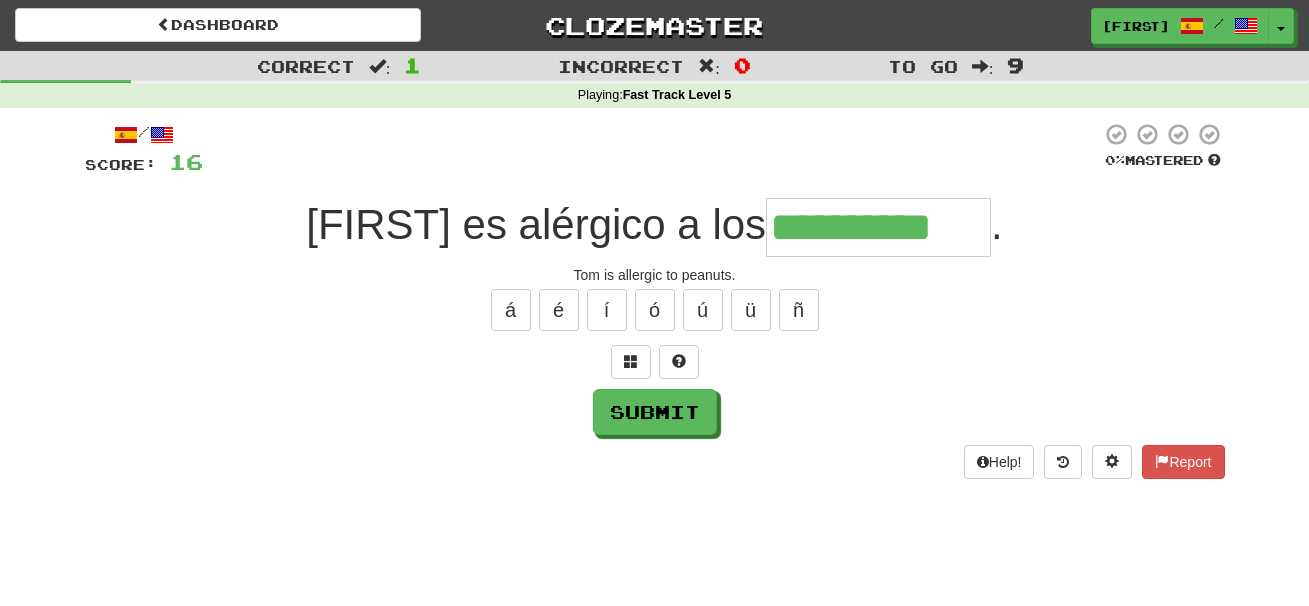 type on "**********" 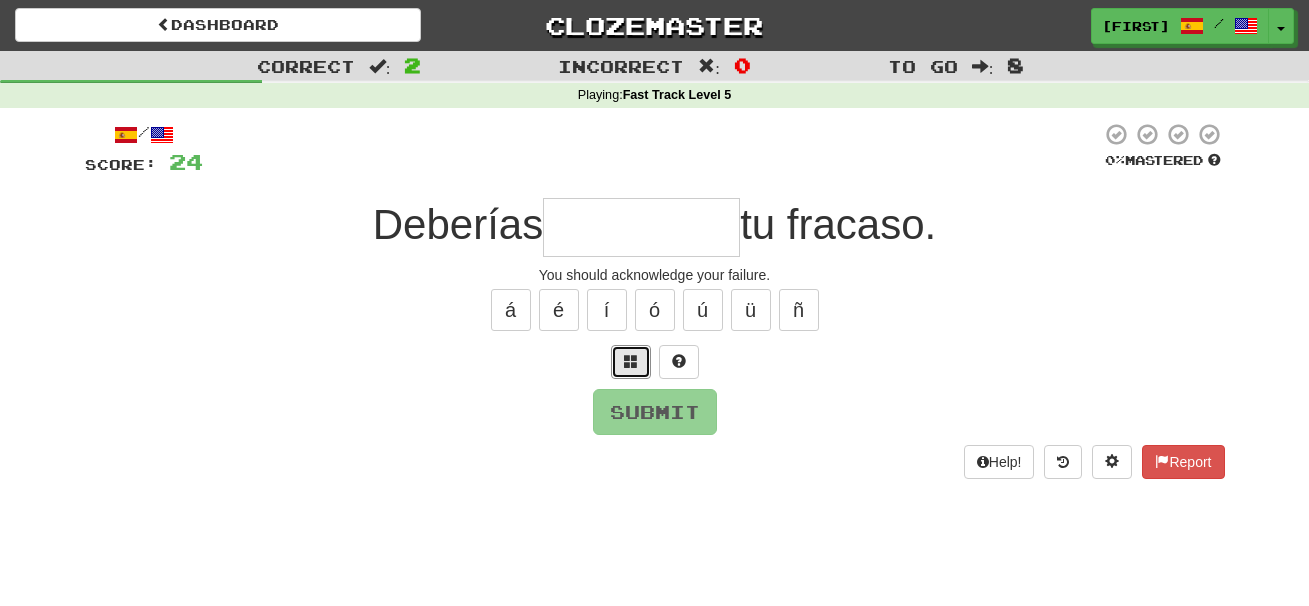 click at bounding box center [631, 361] 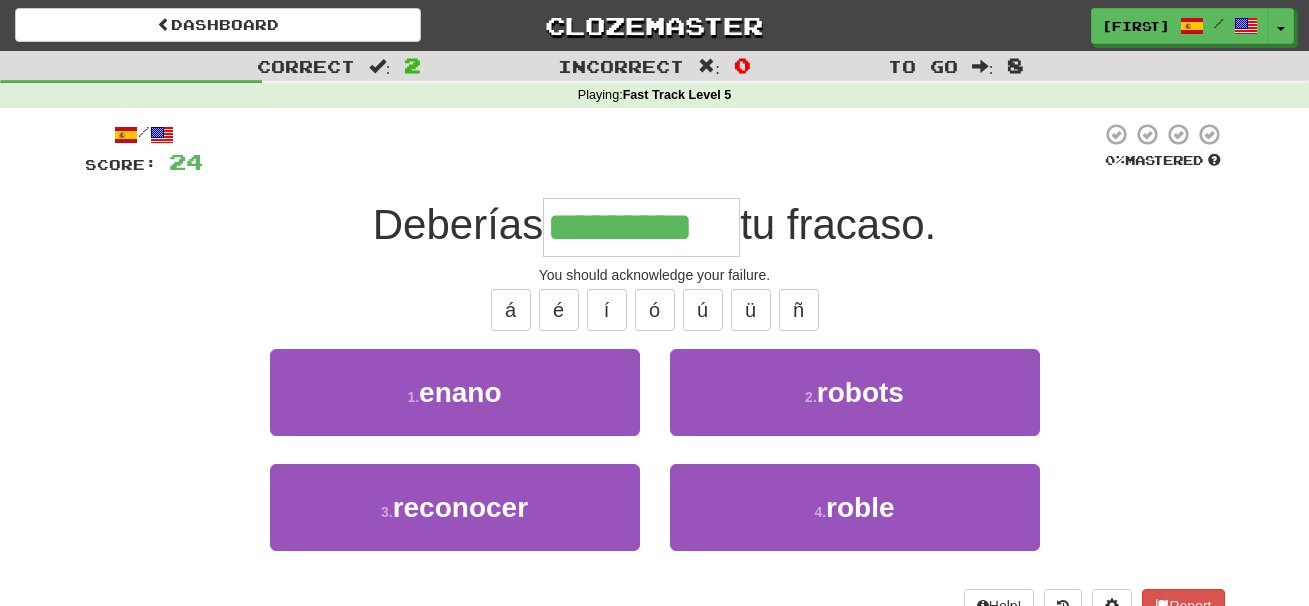 type on "*********" 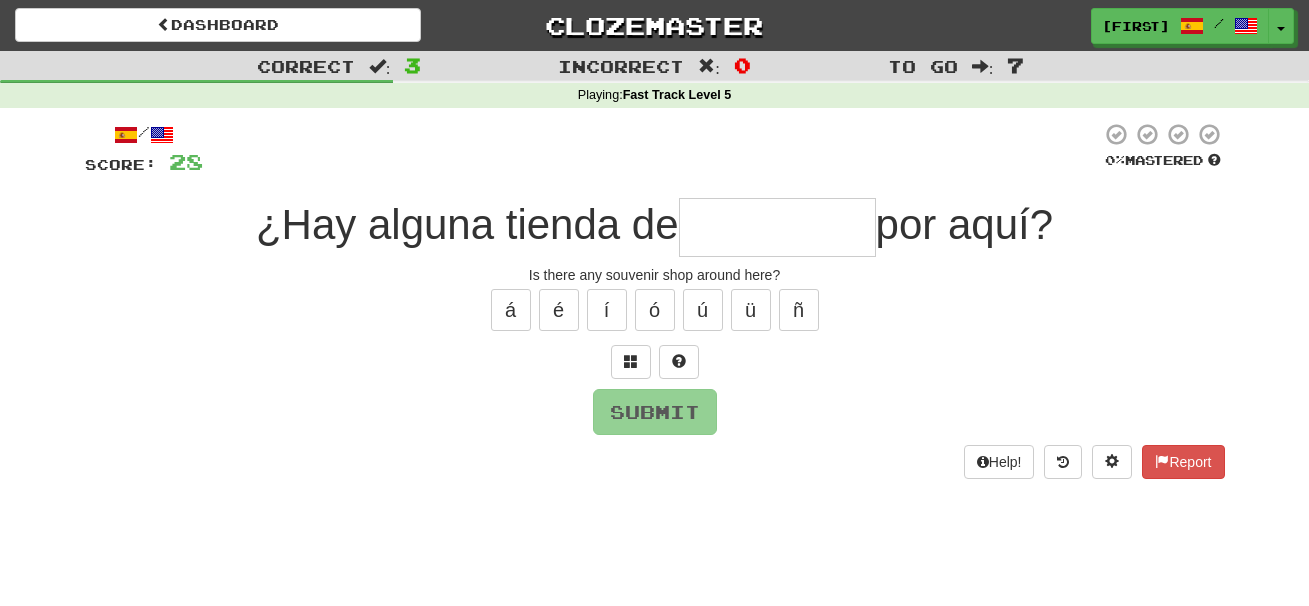 type on "*" 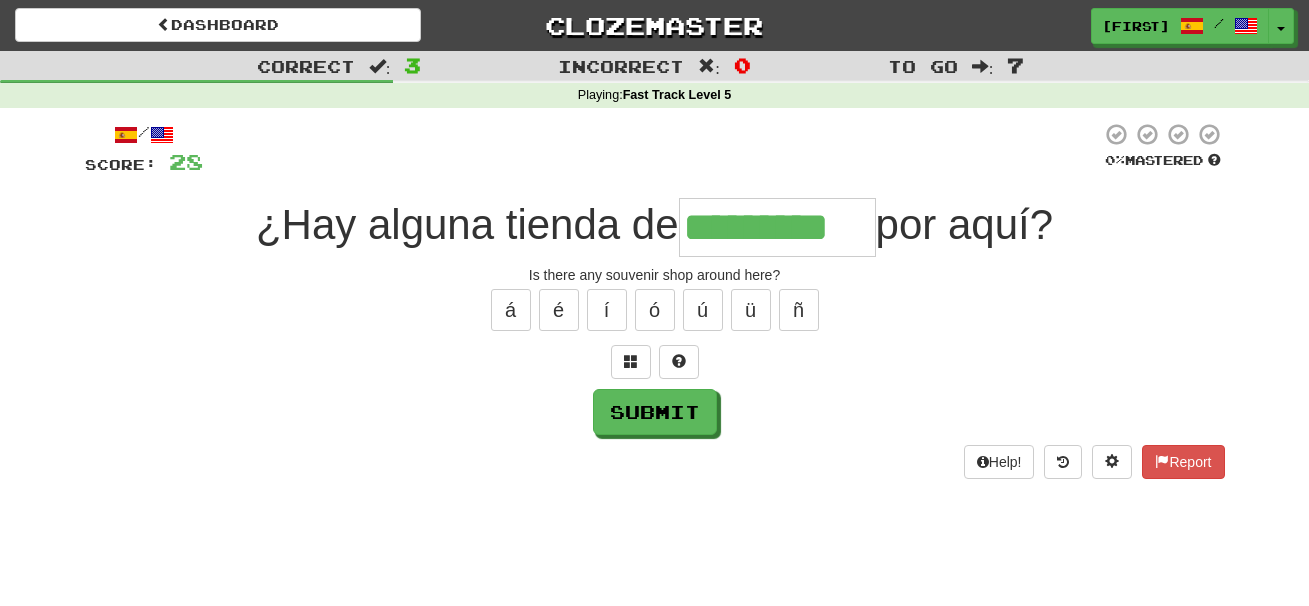 type on "*********" 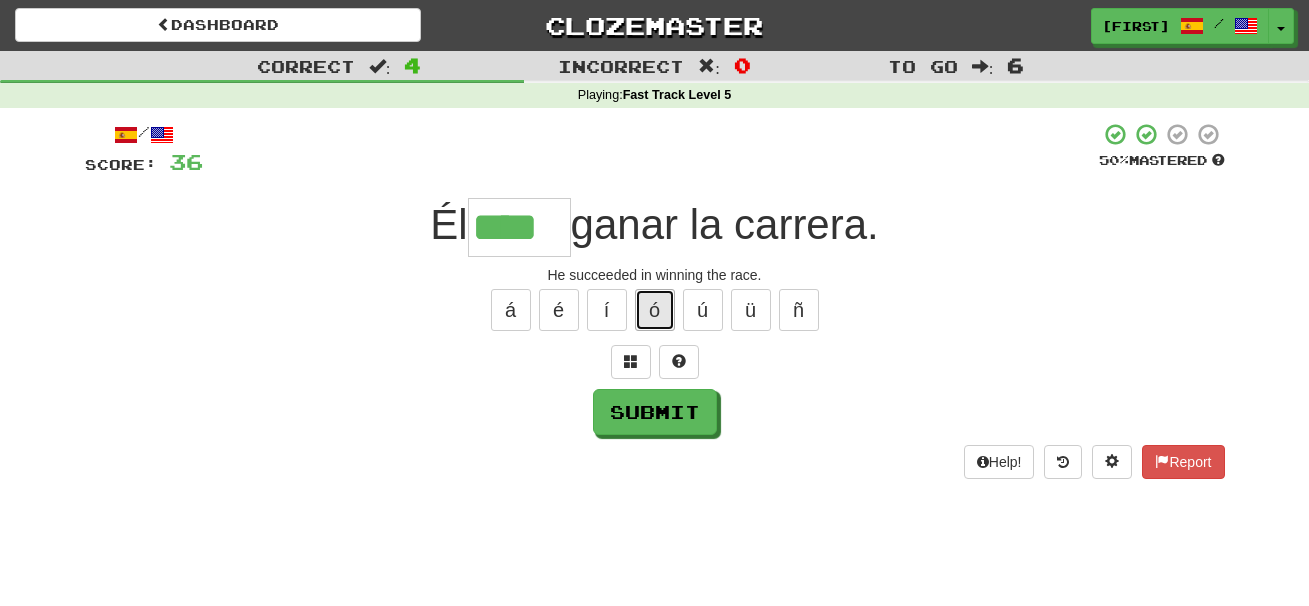 click on "ó" at bounding box center (655, 310) 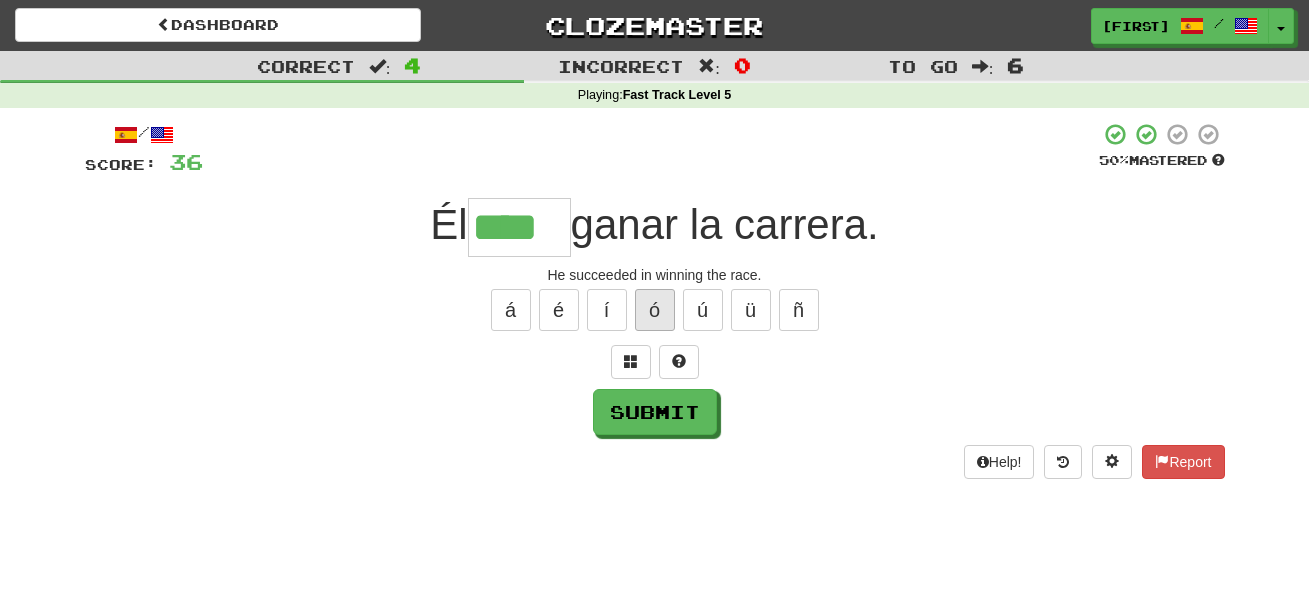 type on "*****" 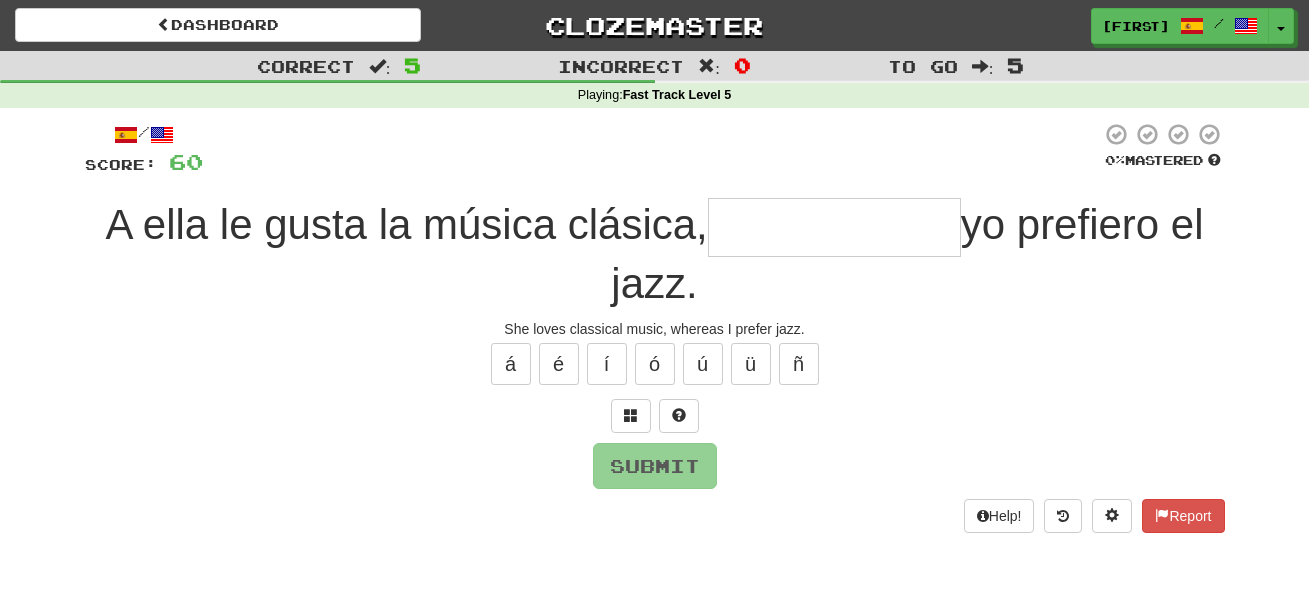 type on "*" 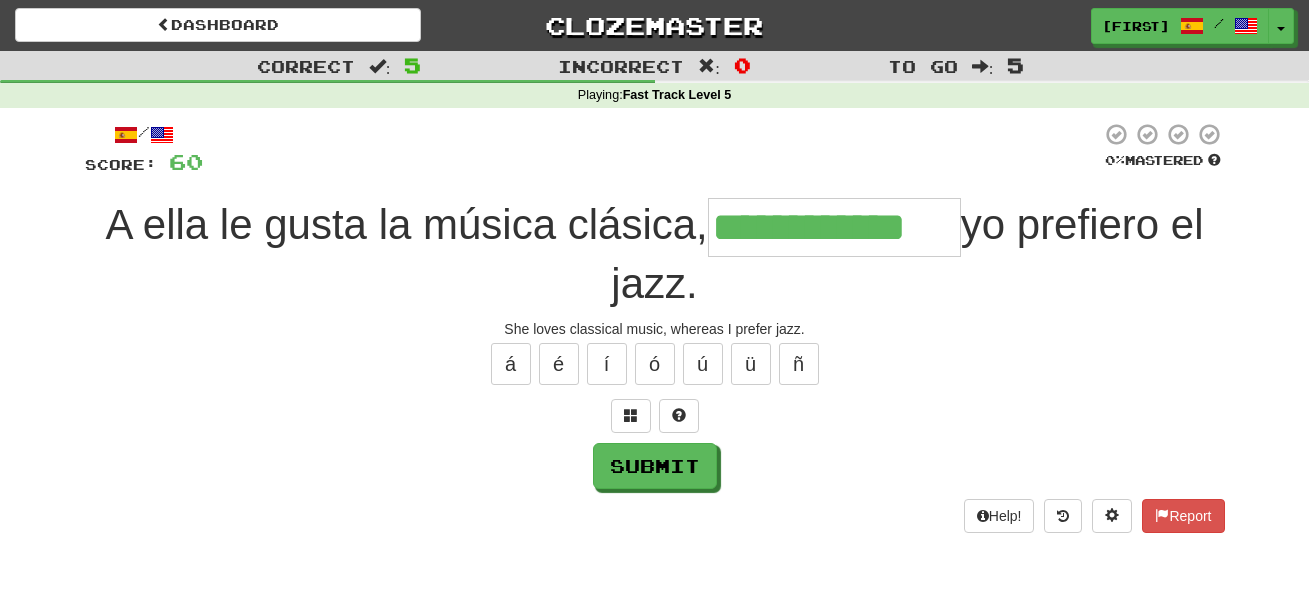 type on "**********" 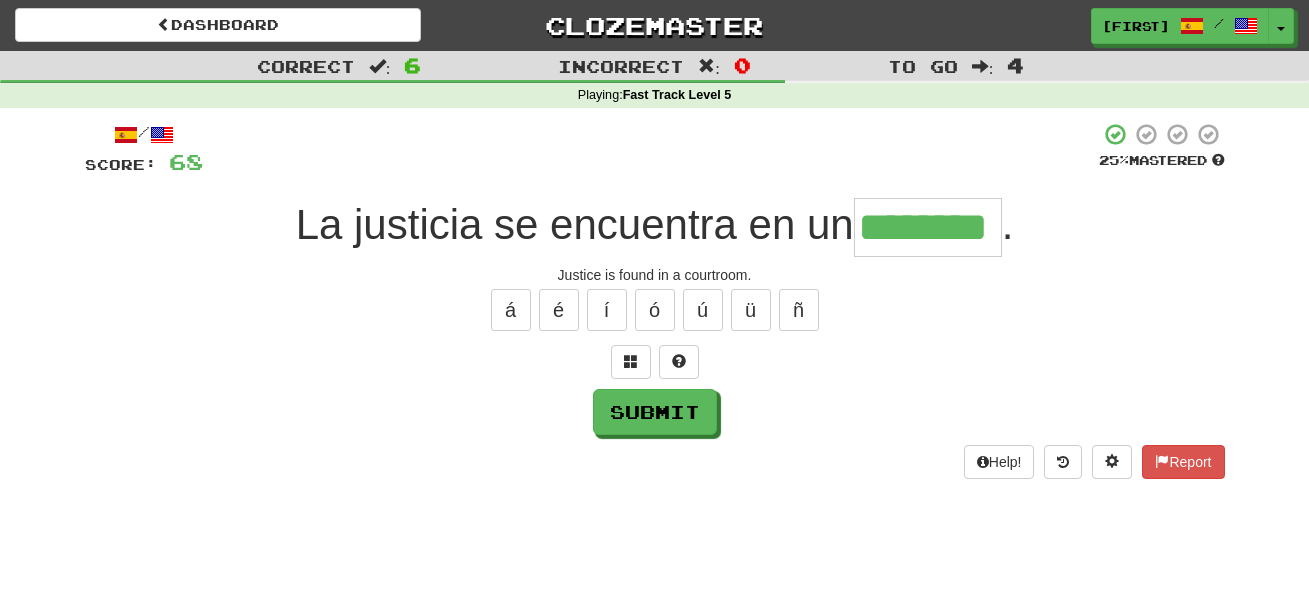 type on "********" 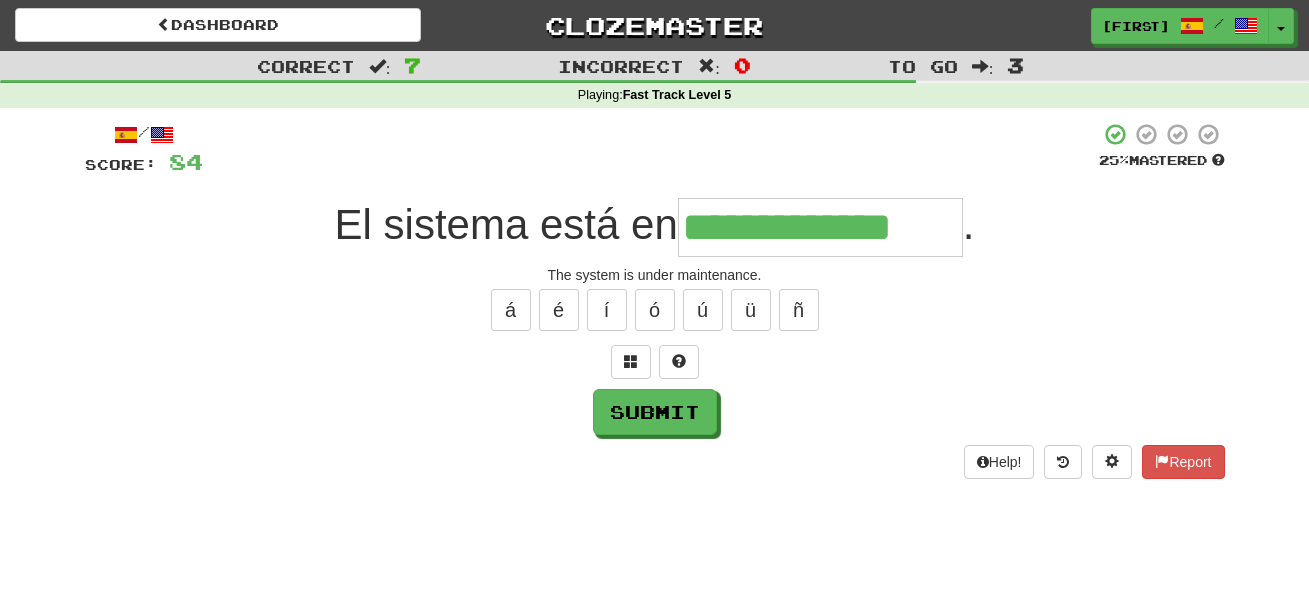 type on "**********" 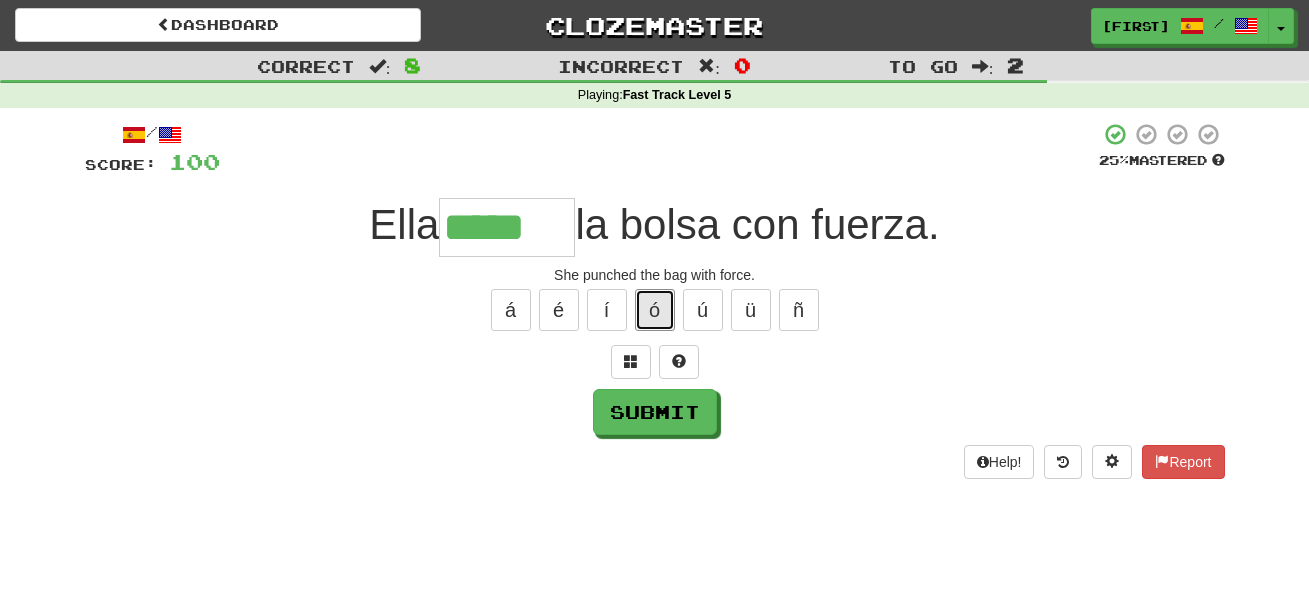 click on "ó" at bounding box center (655, 310) 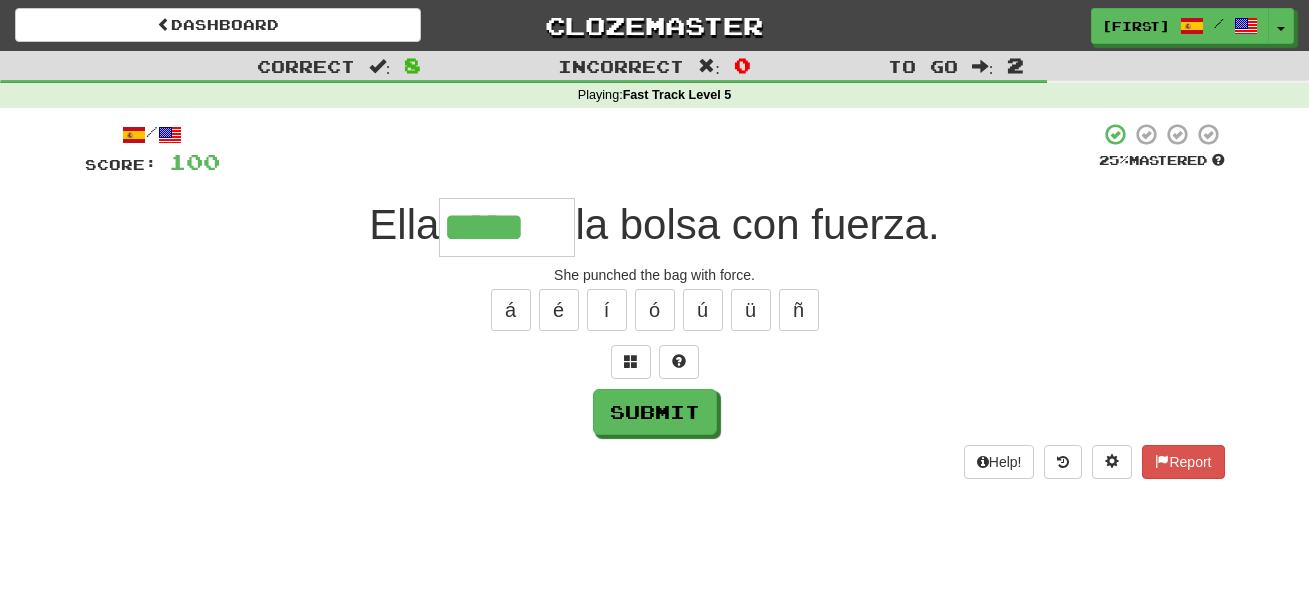 type on "******" 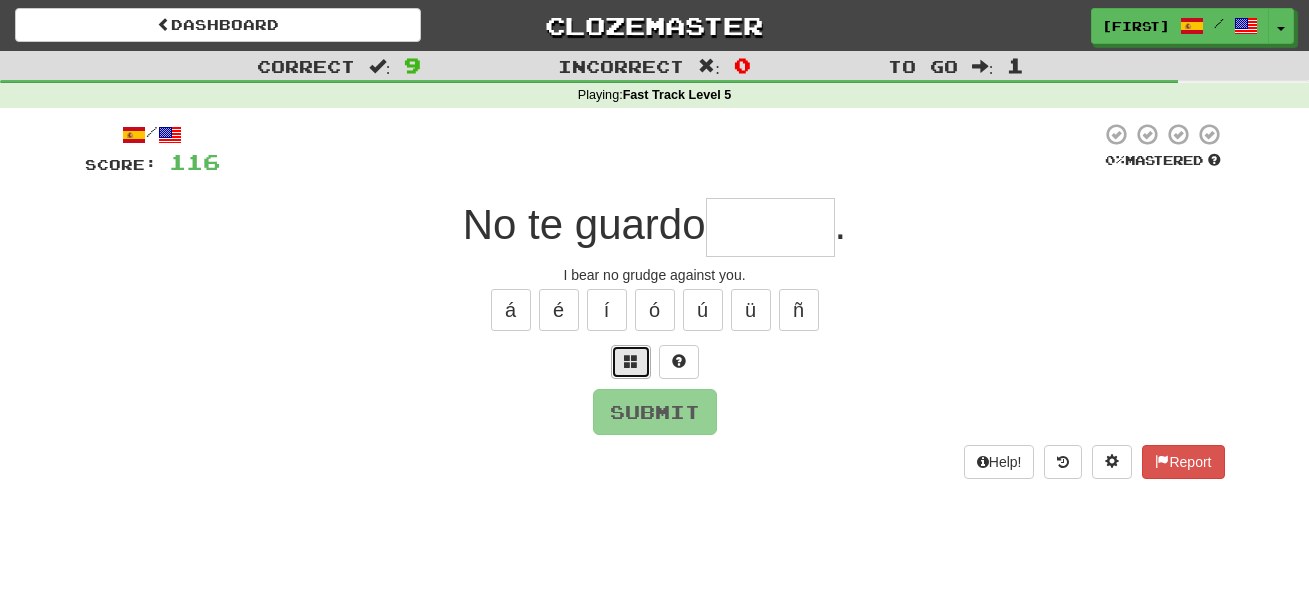 click at bounding box center [631, 361] 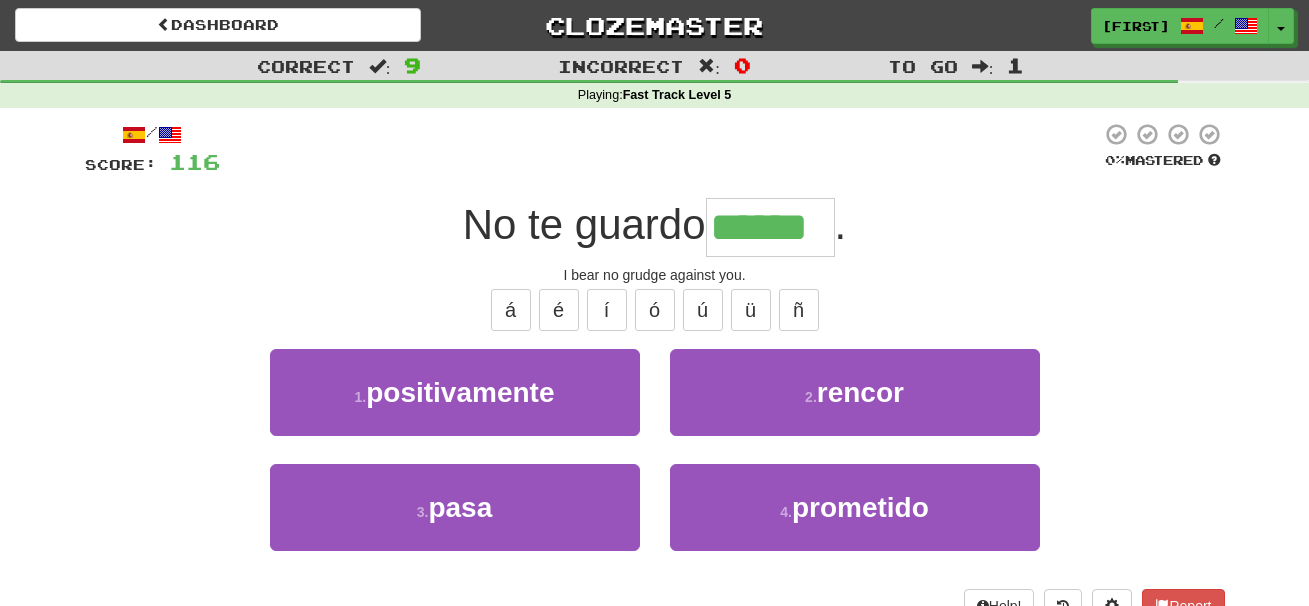 type on "******" 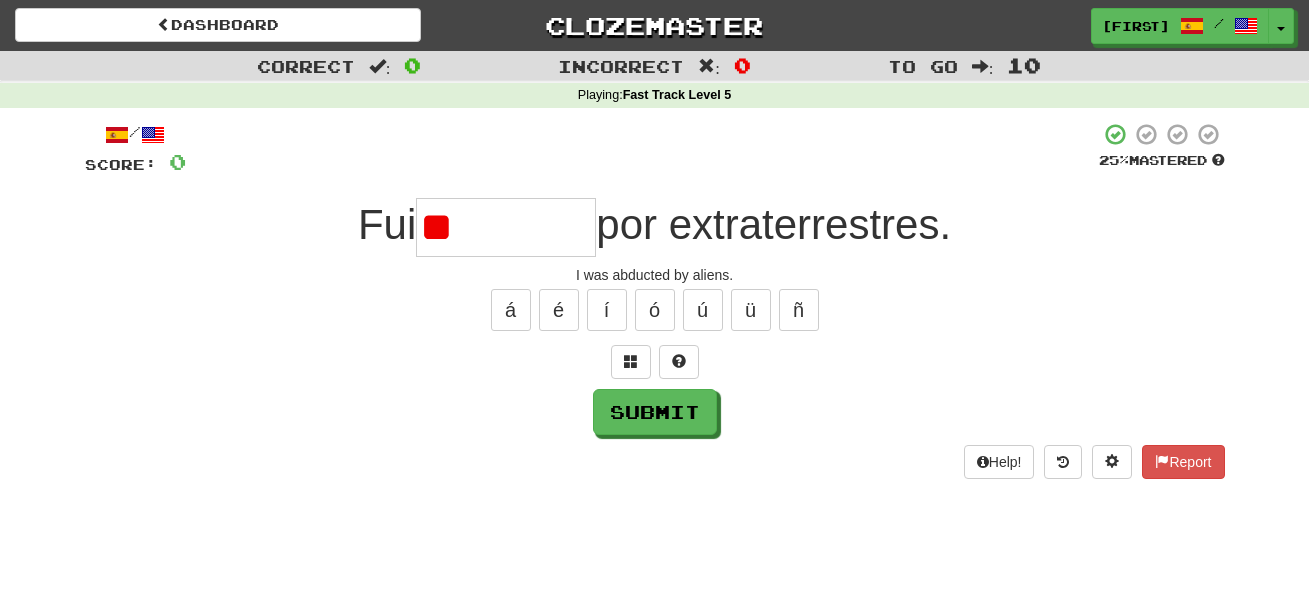 type on "*" 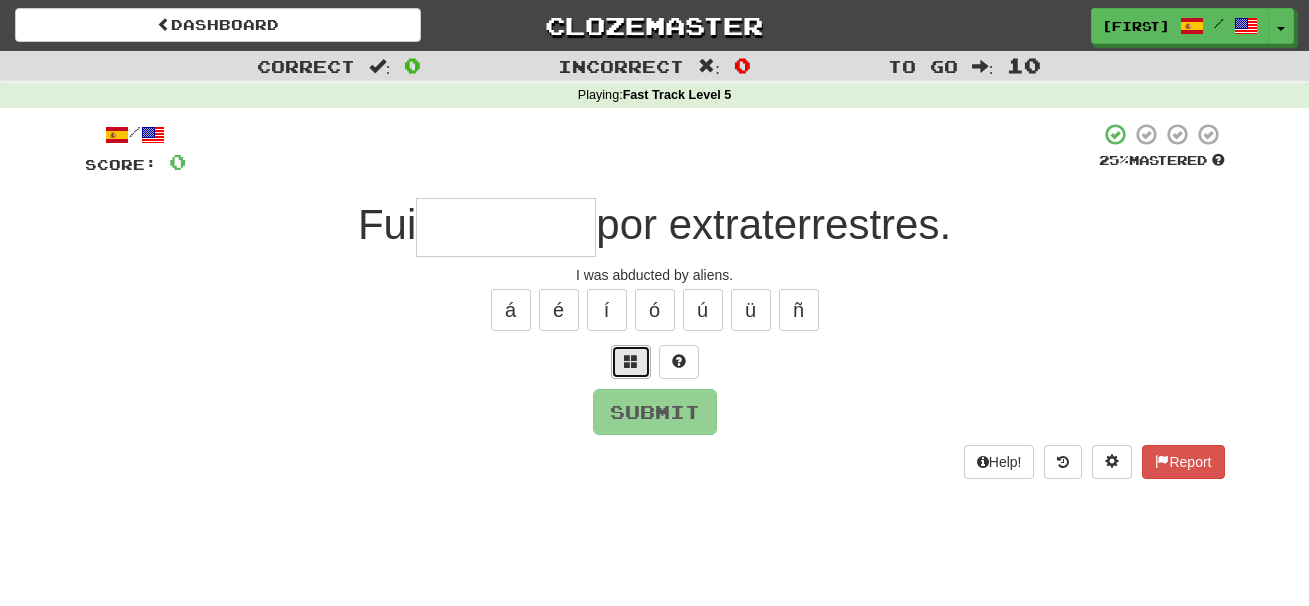 click at bounding box center (631, 361) 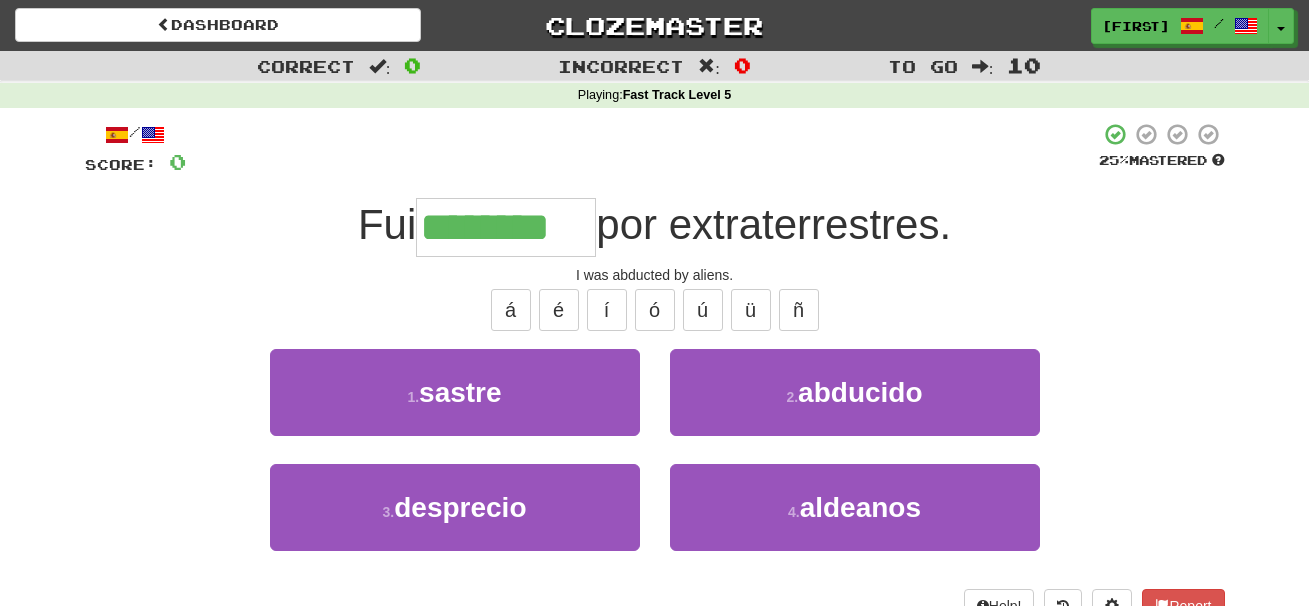 type on "********" 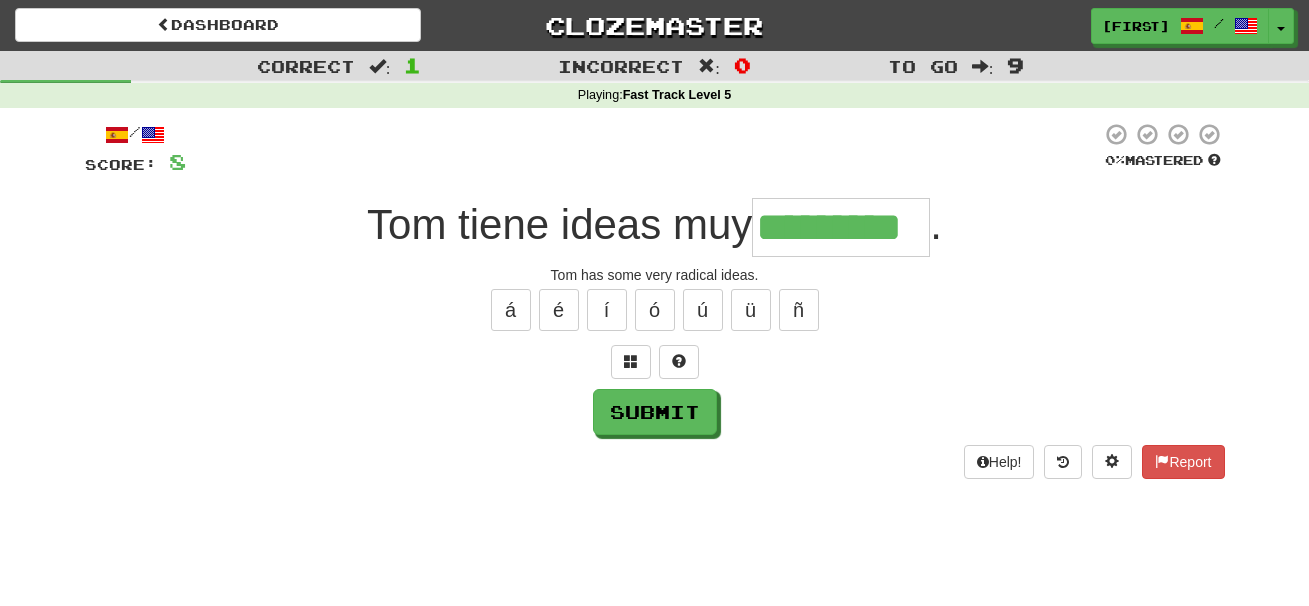type on "*********" 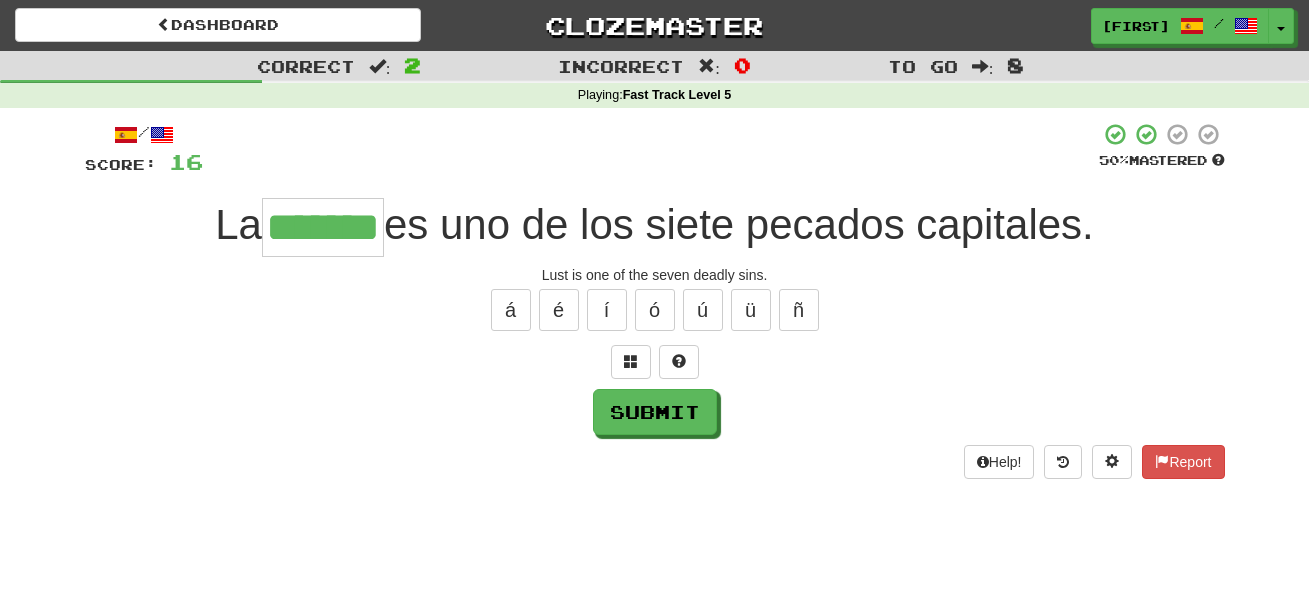 type on "*******" 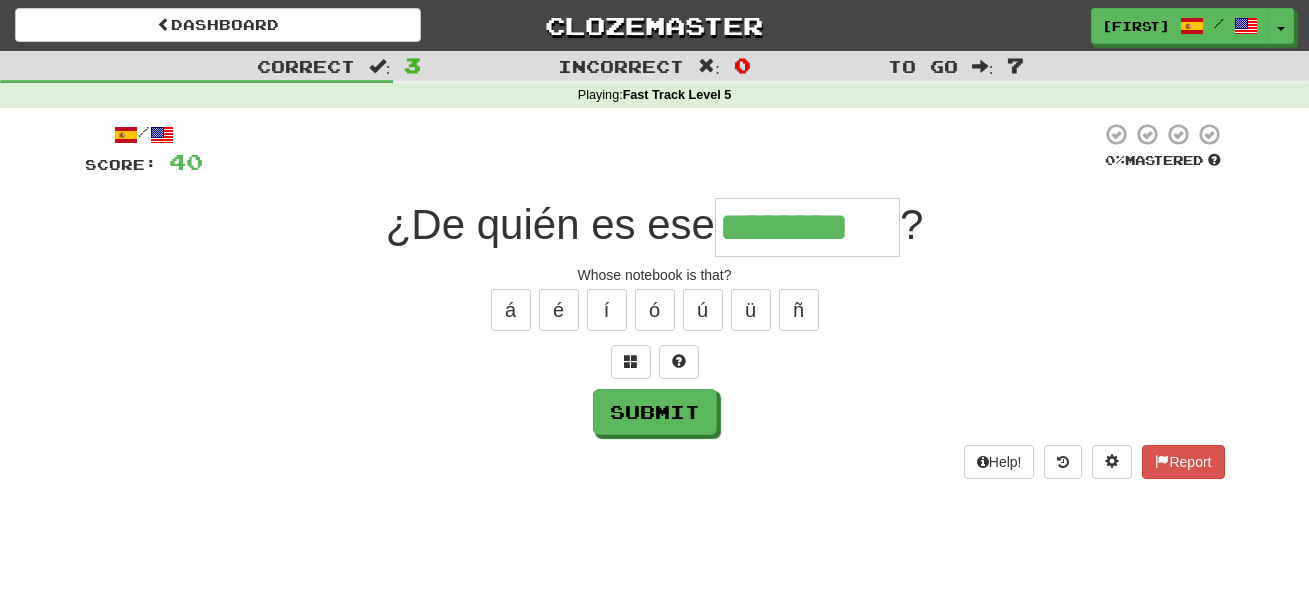 type on "********" 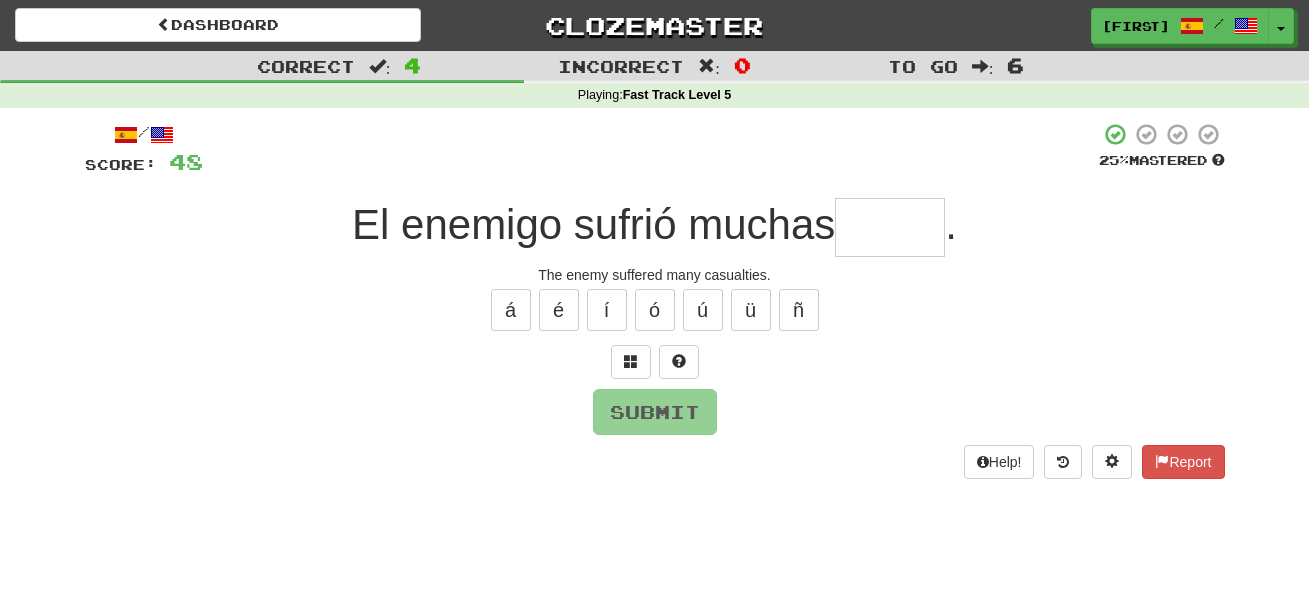 type on "*" 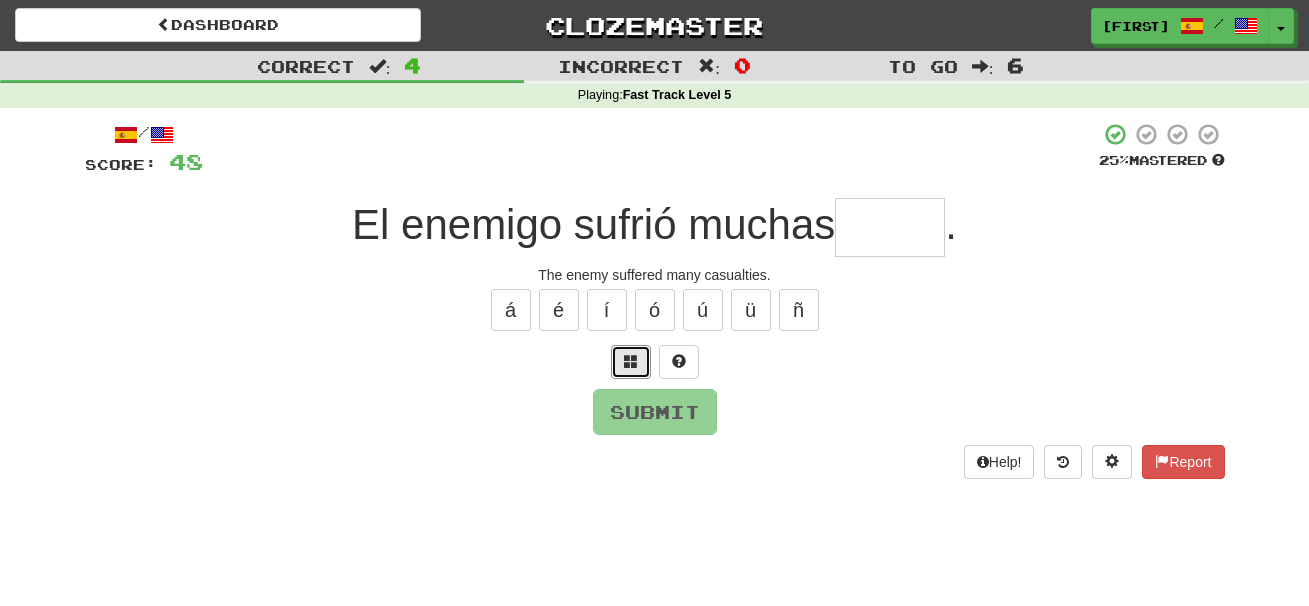 click at bounding box center [631, 361] 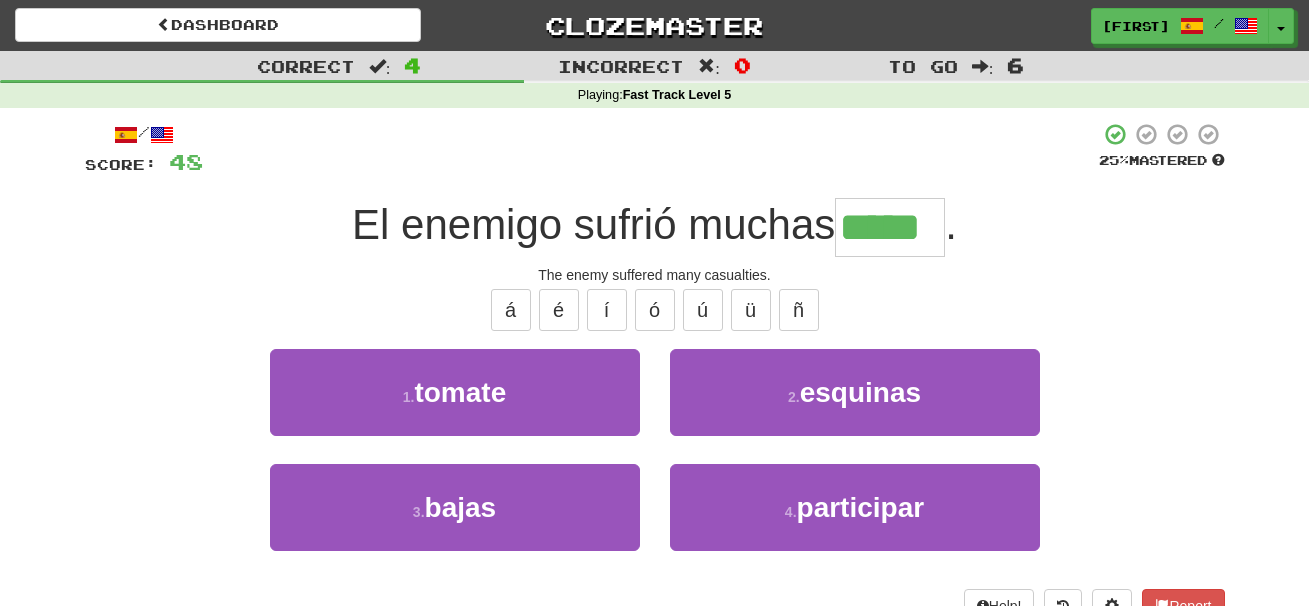 type on "*****" 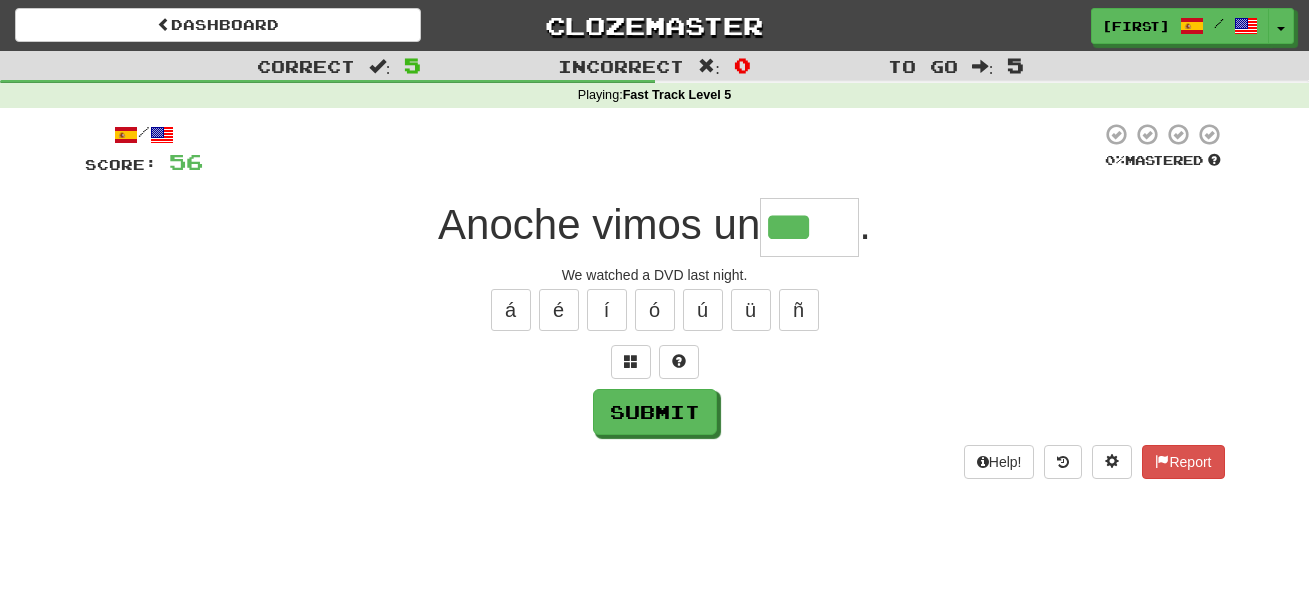 type on "***" 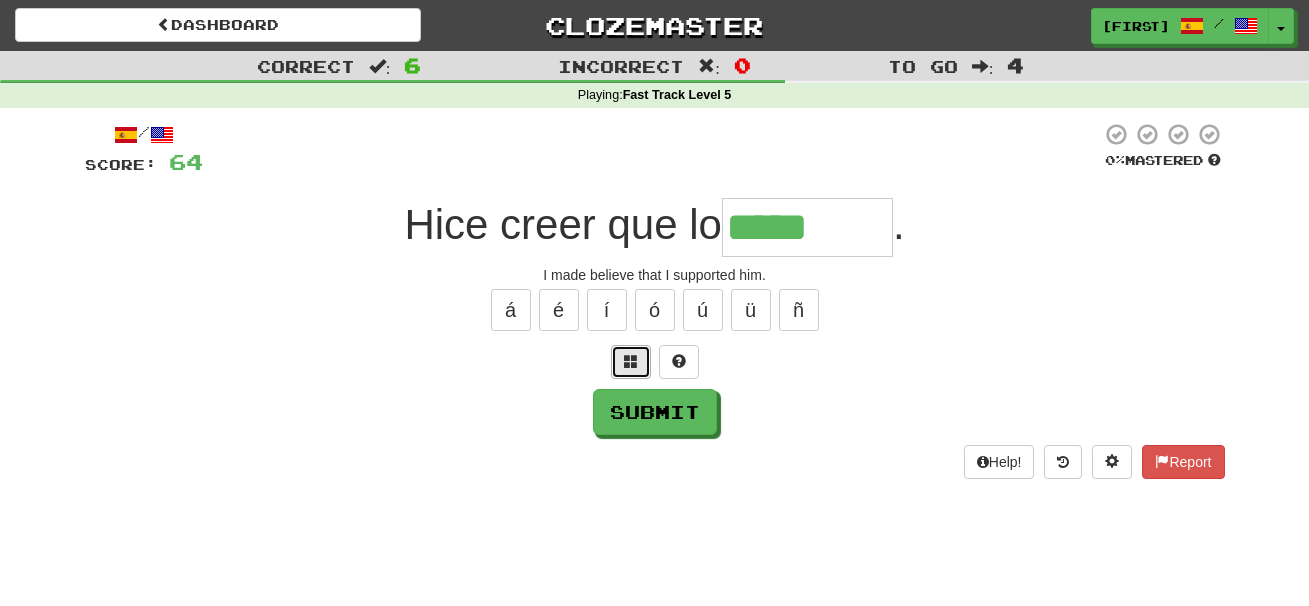 click at bounding box center [631, 361] 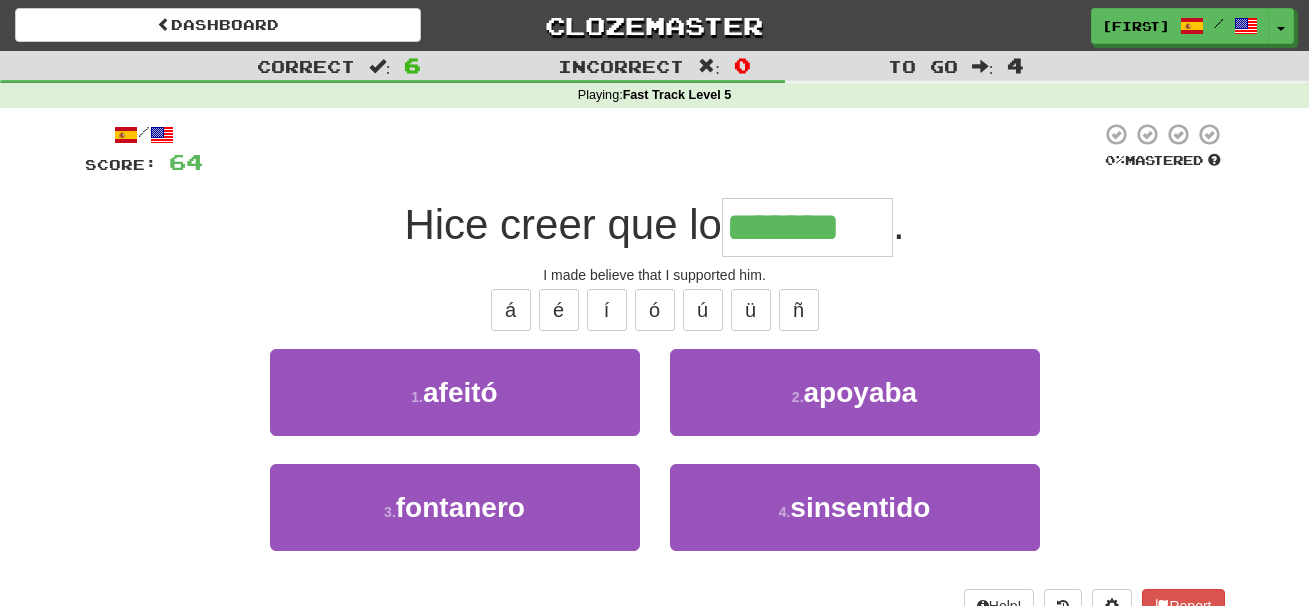 type on "*******" 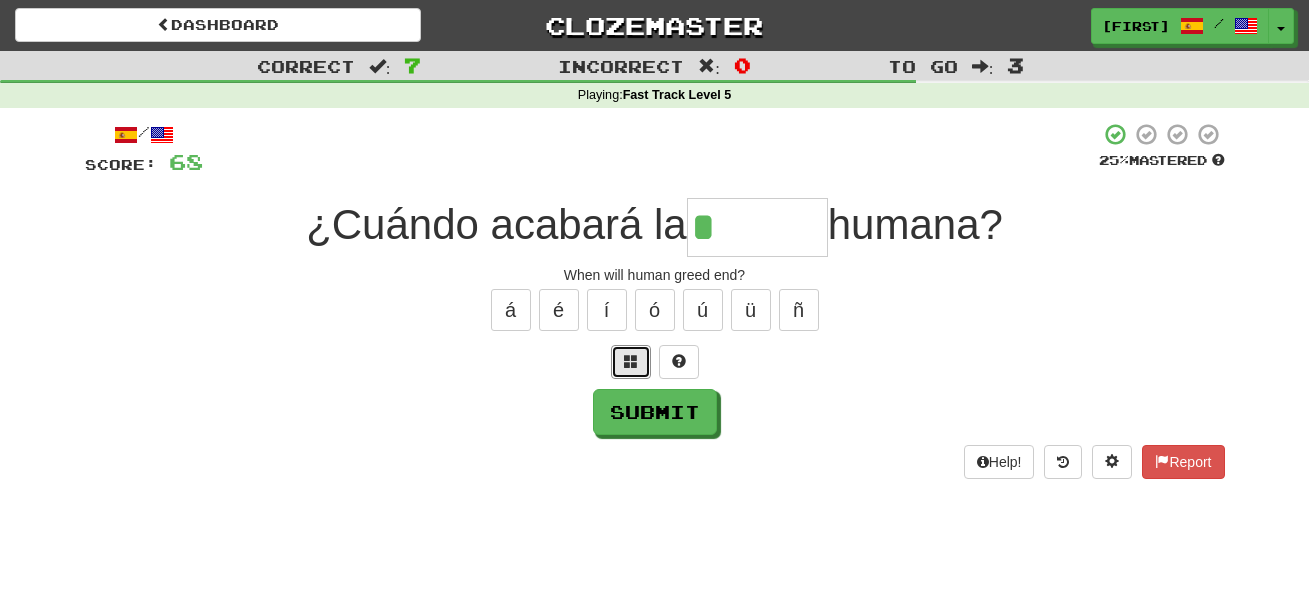 click at bounding box center (631, 361) 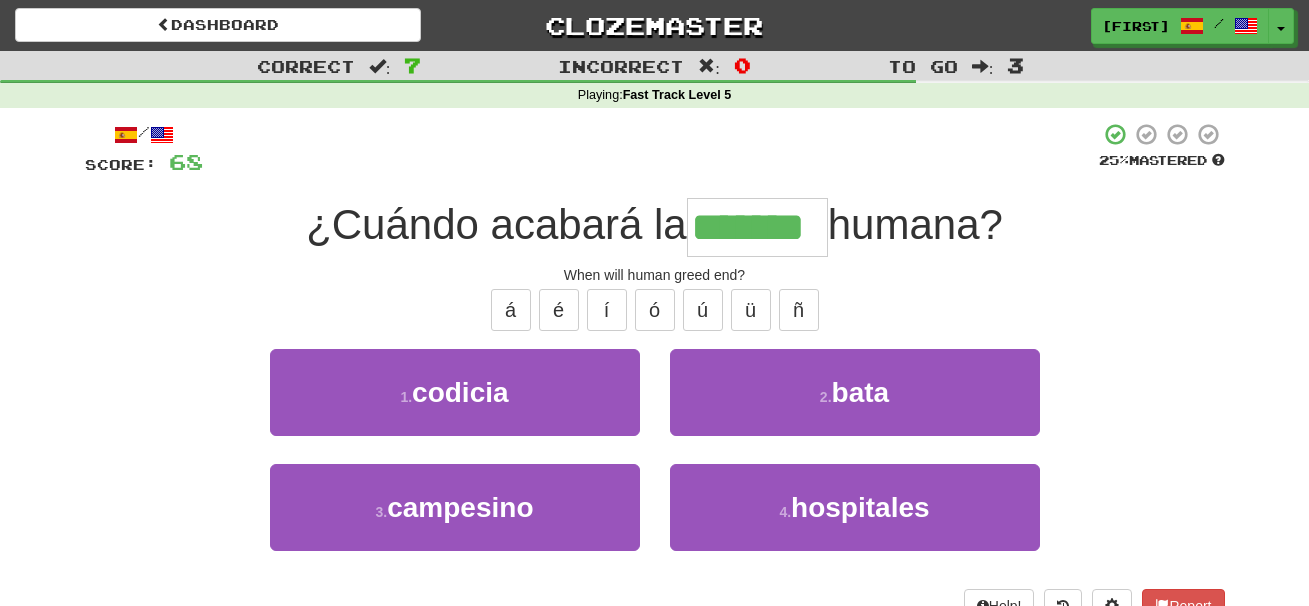 type on "*******" 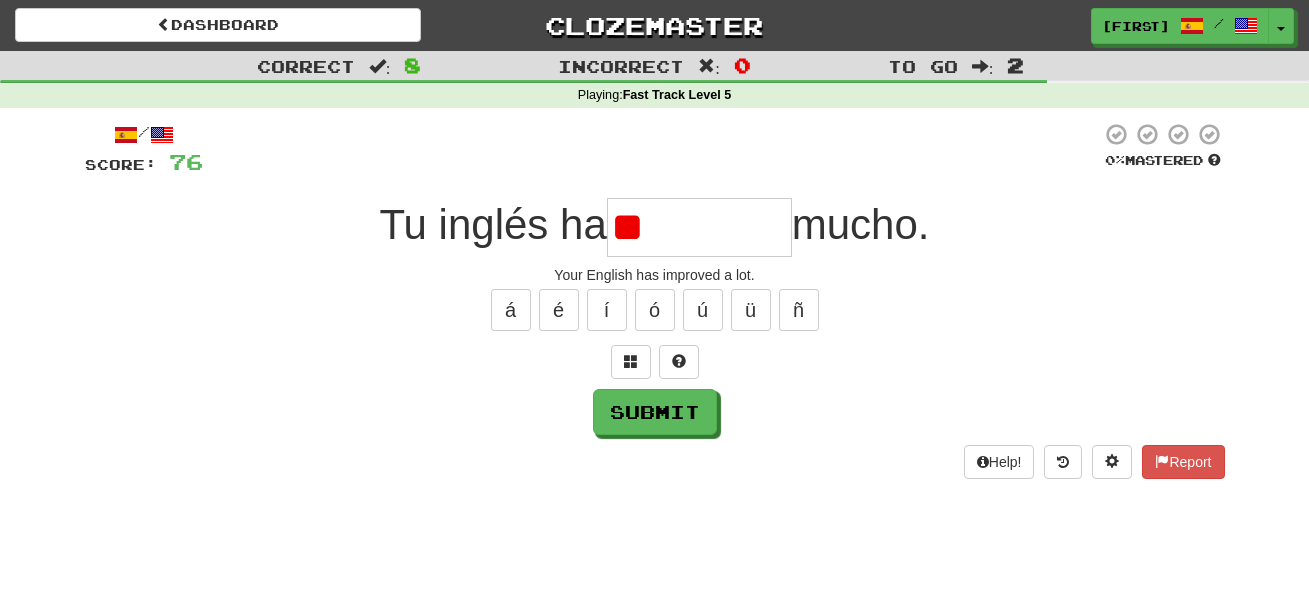 type on "*" 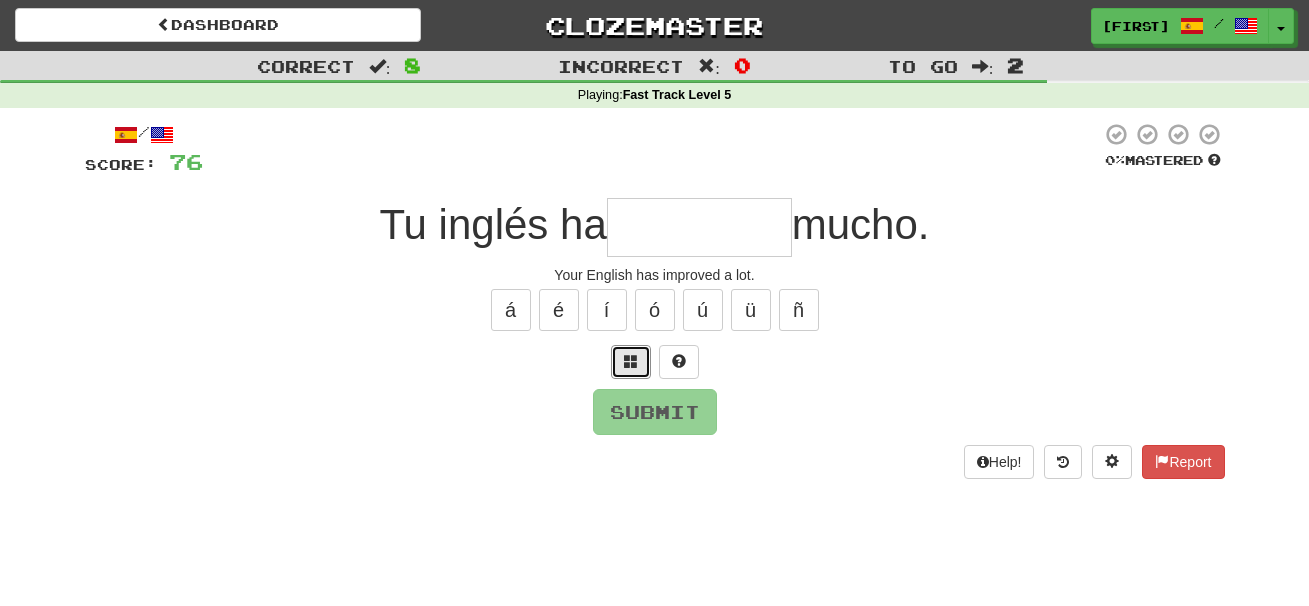 click at bounding box center (631, 361) 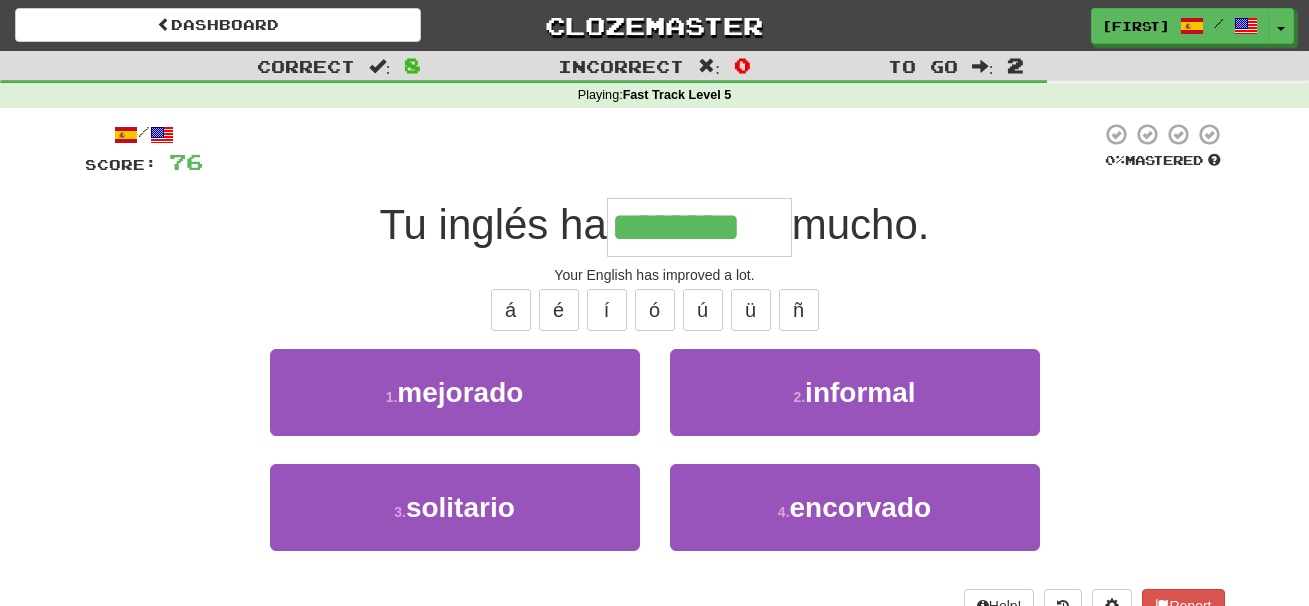 type on "********" 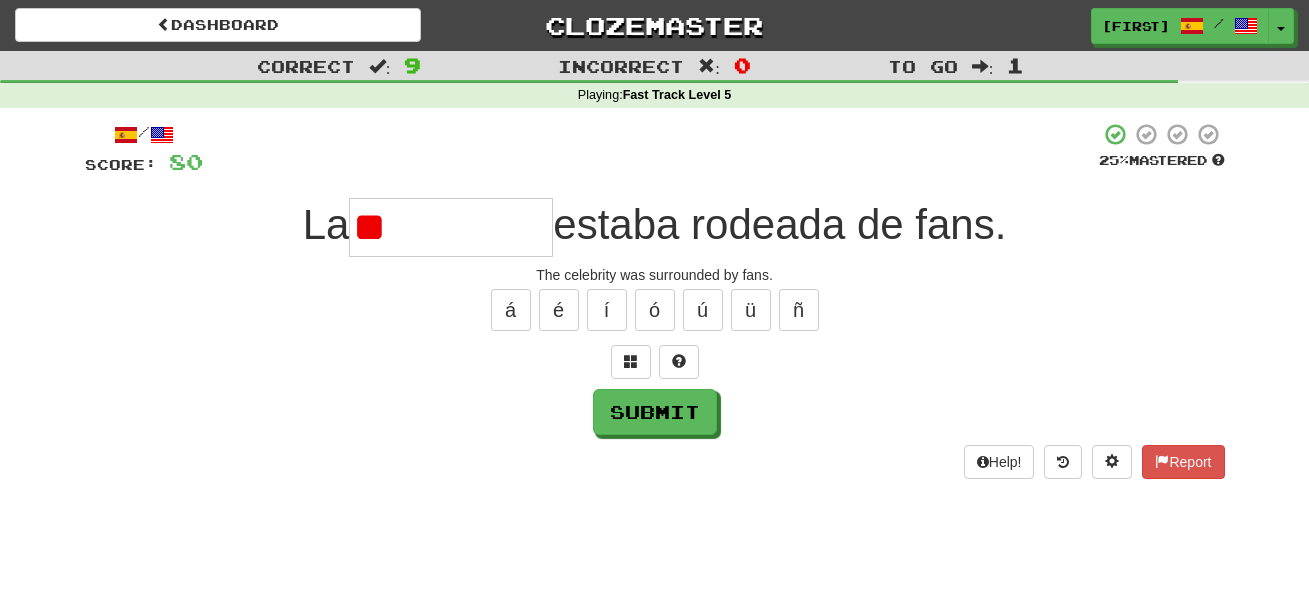 type on "*" 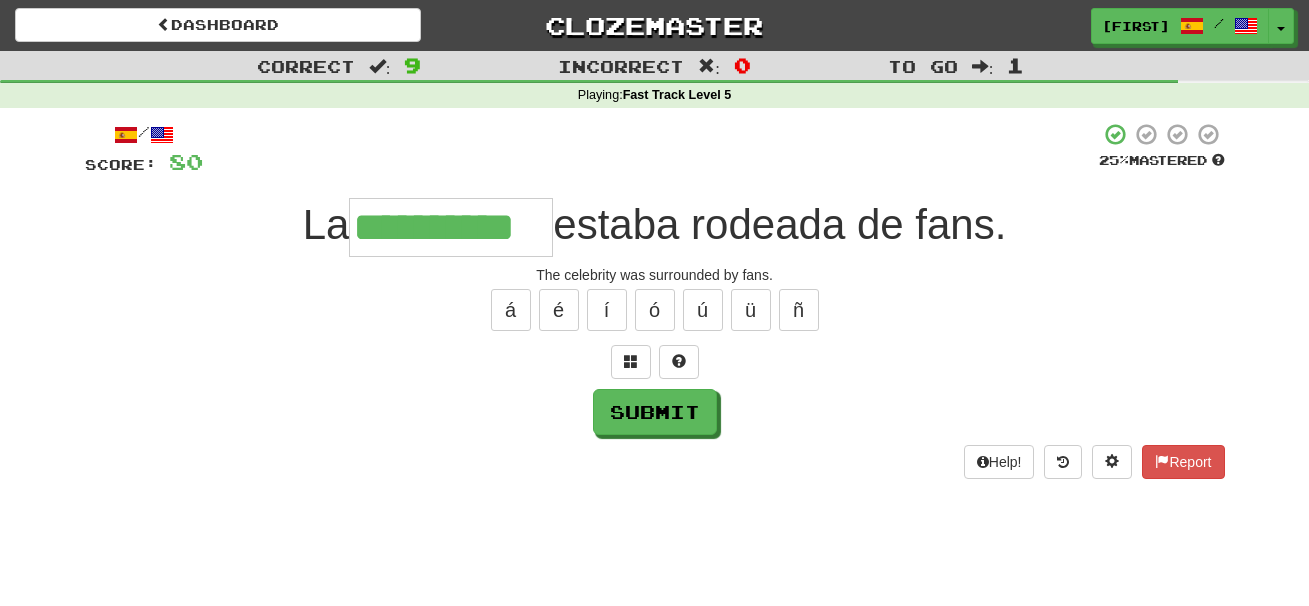 type on "**********" 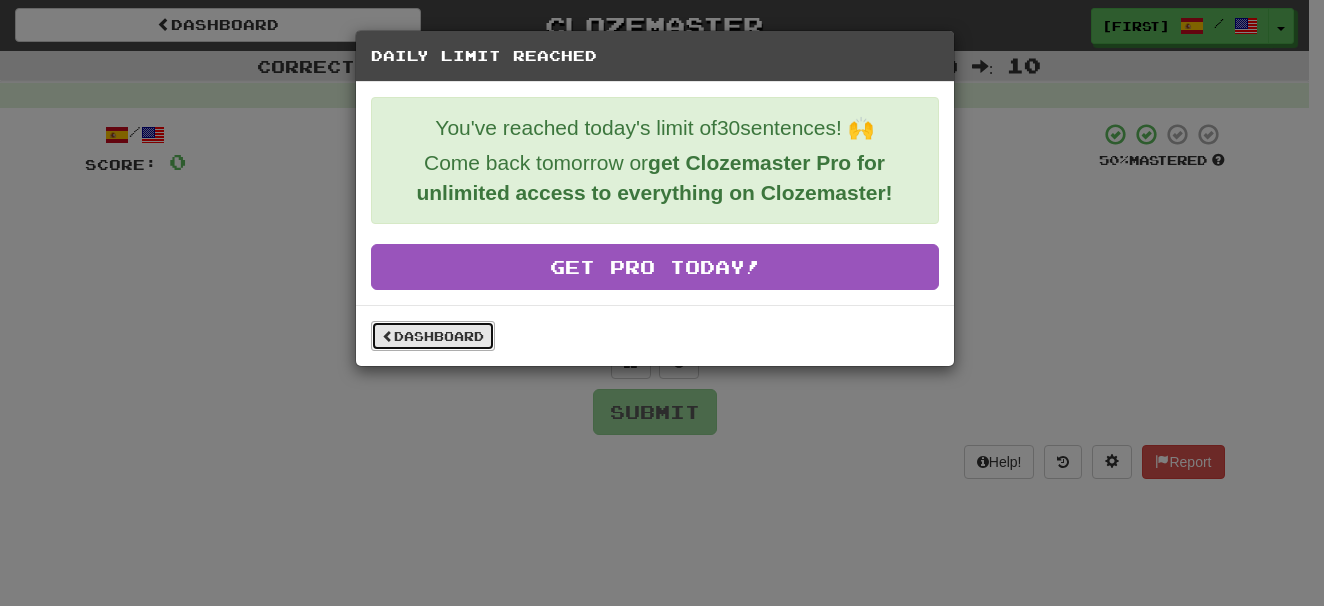 click on "Dashboard" at bounding box center (433, 336) 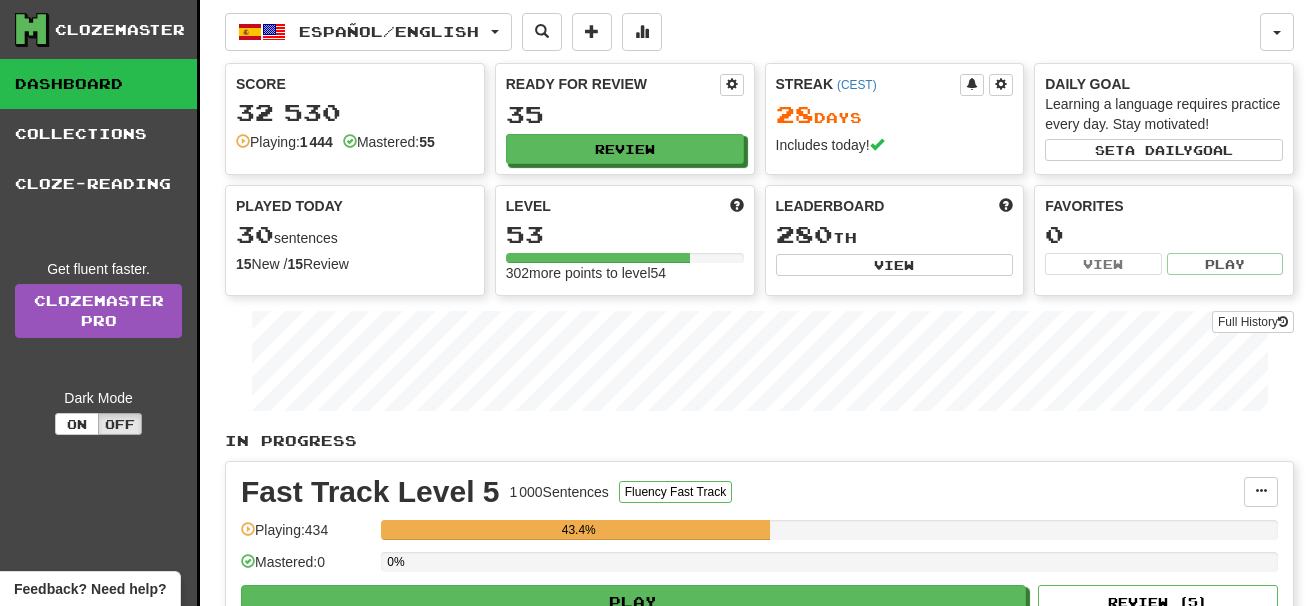 scroll, scrollTop: 0, scrollLeft: 0, axis: both 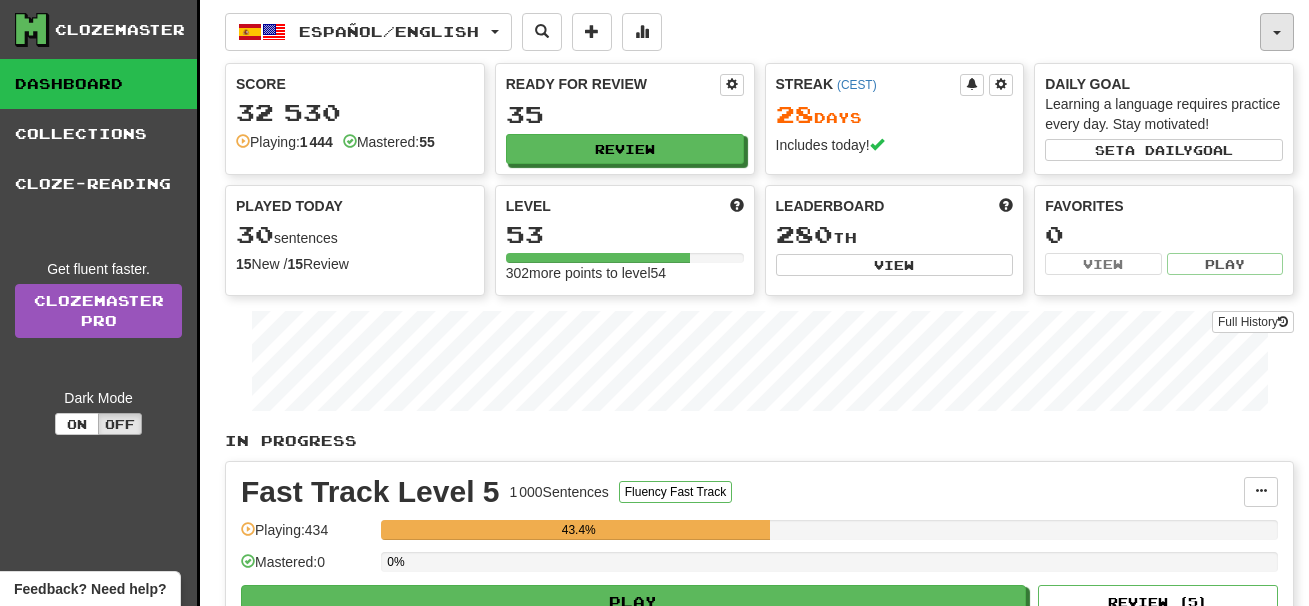click at bounding box center [1277, 32] 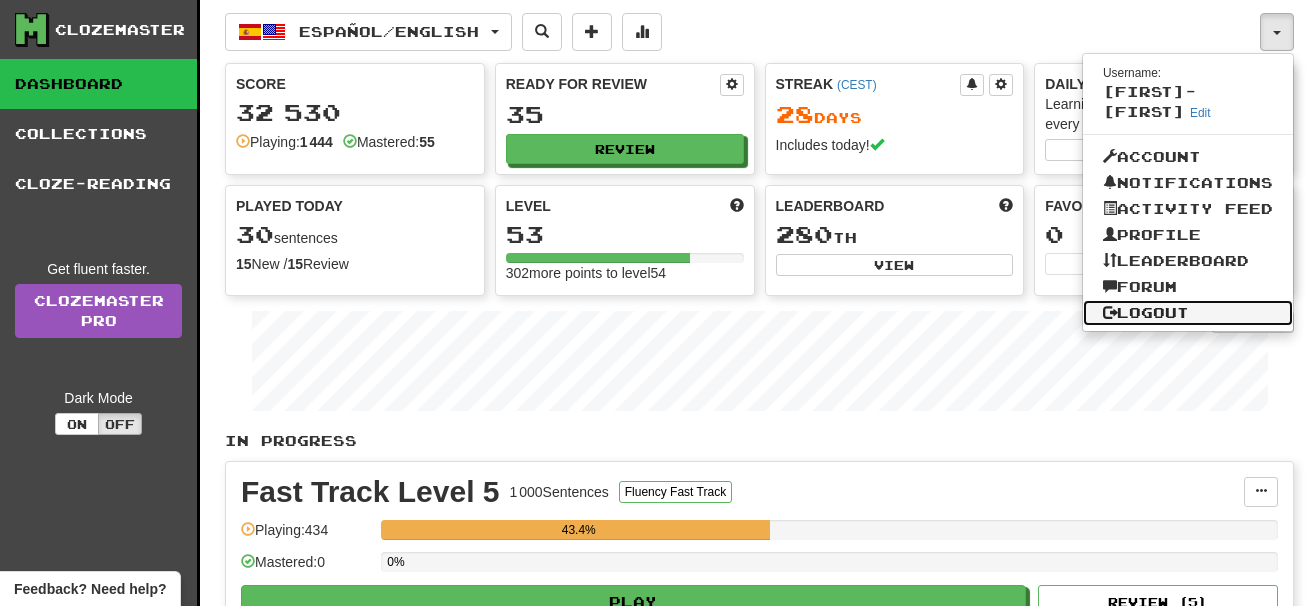 click on "Logout" at bounding box center (1188, 313) 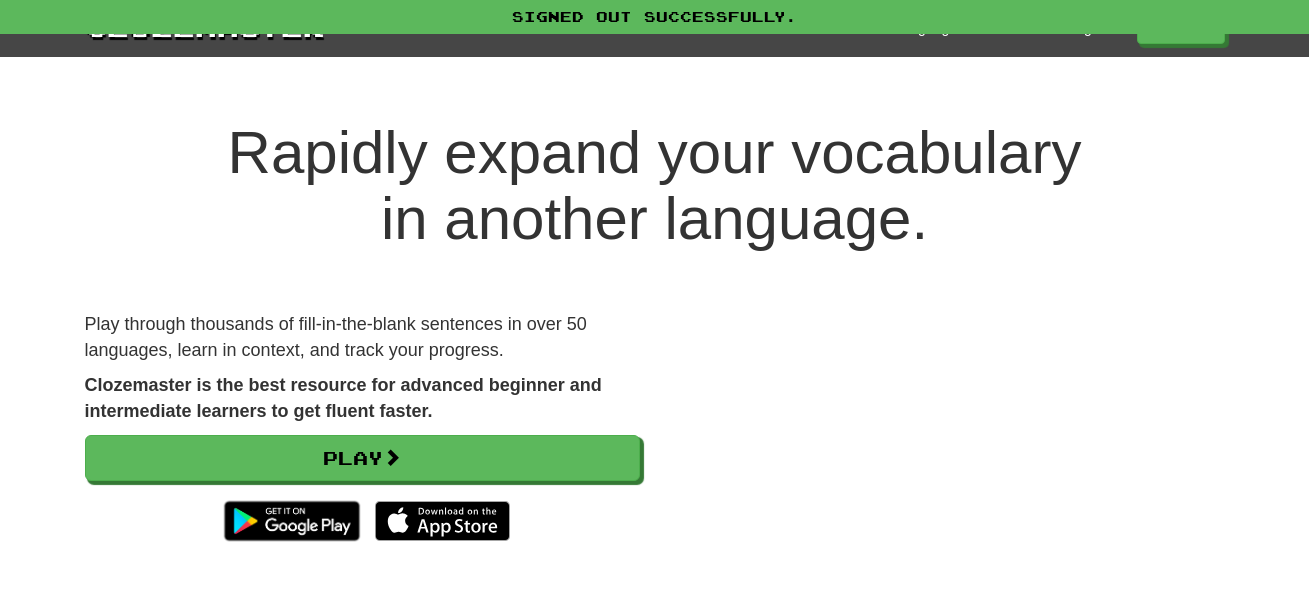 scroll, scrollTop: 0, scrollLeft: 0, axis: both 